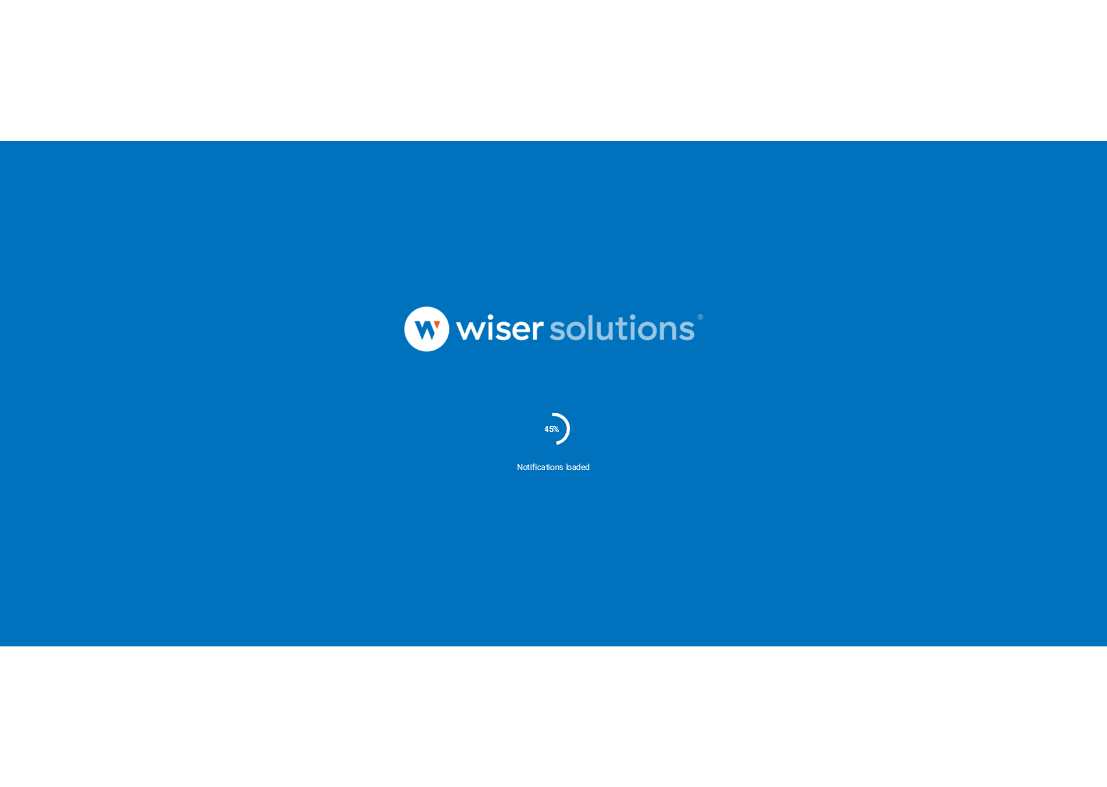 scroll, scrollTop: 0, scrollLeft: 0, axis: both 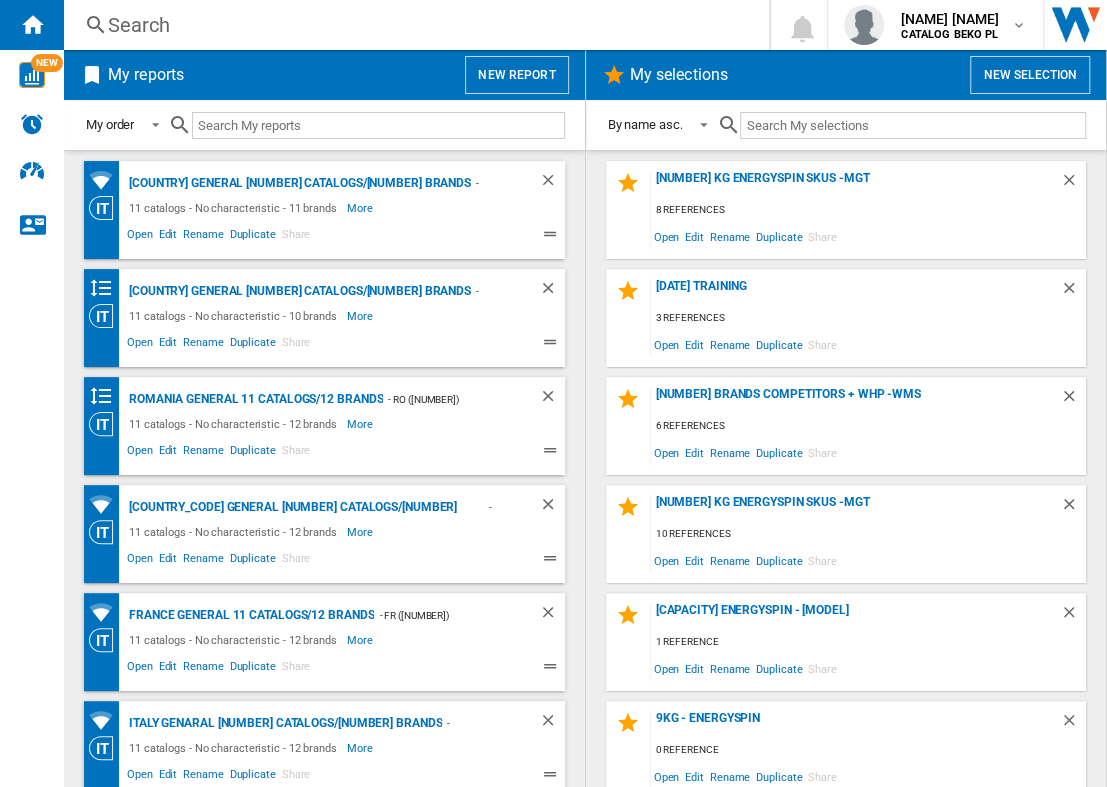 click at bounding box center (378, 125) 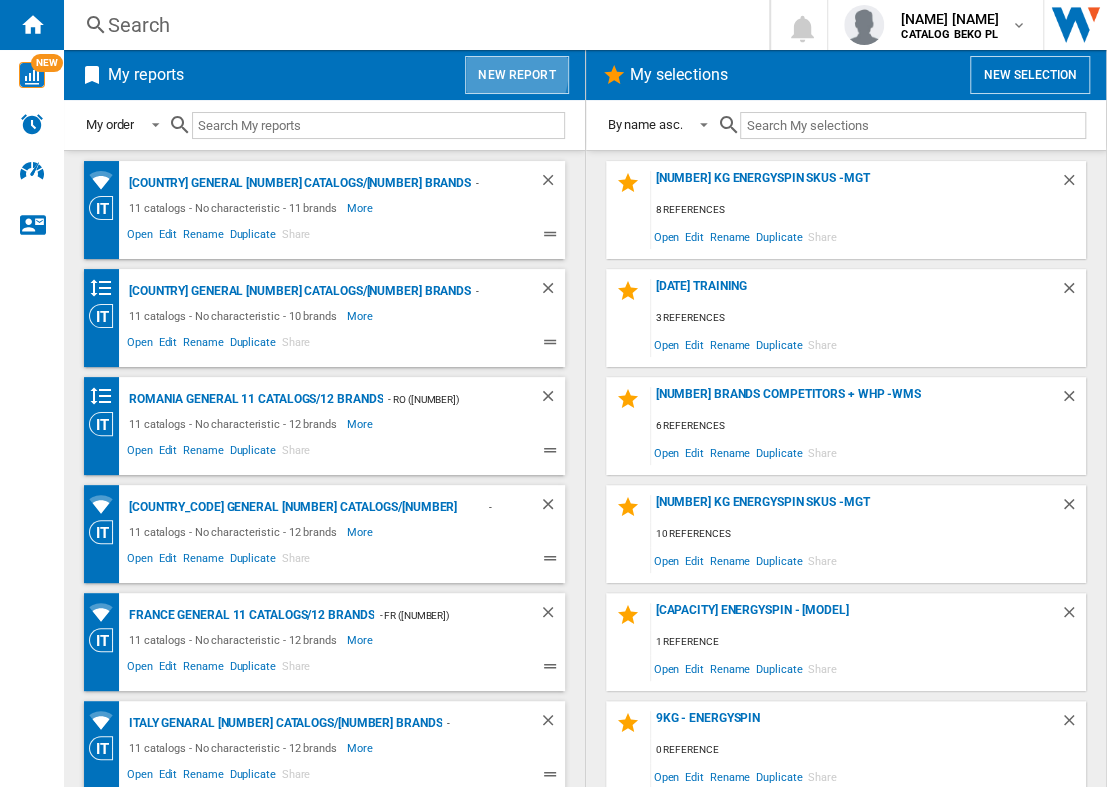 click on "New report" at bounding box center (516, 75) 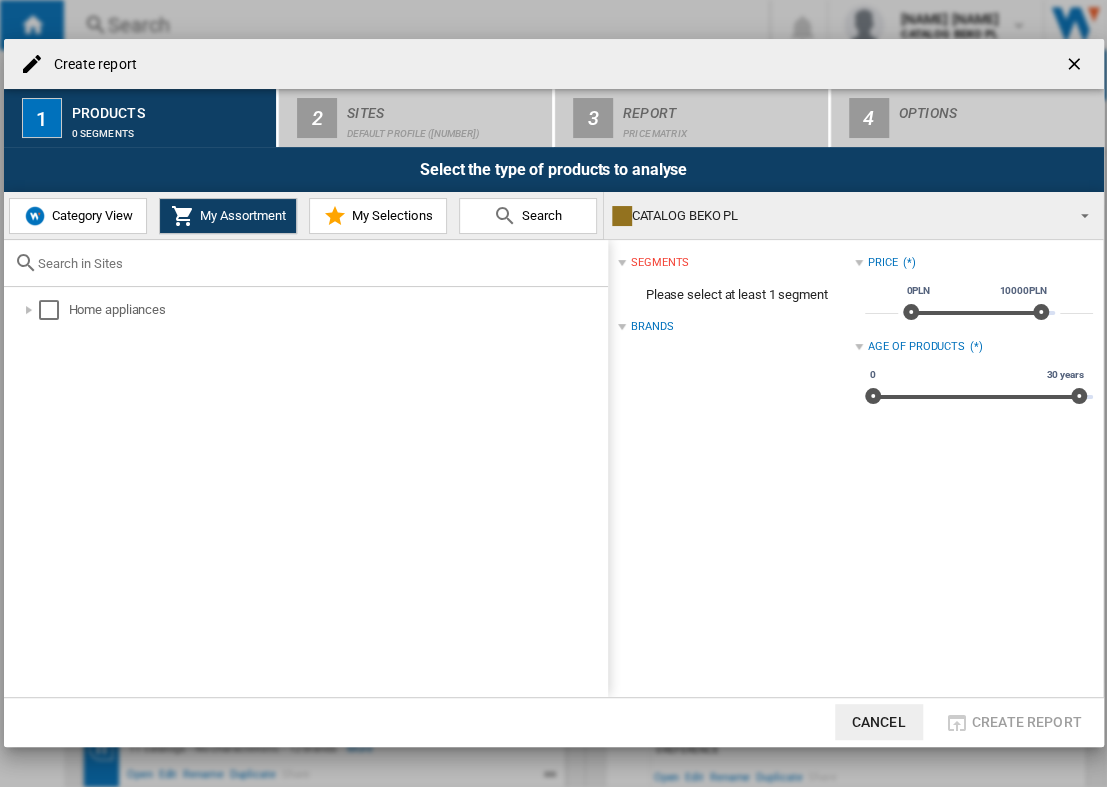 click at bounding box center [35, 216] 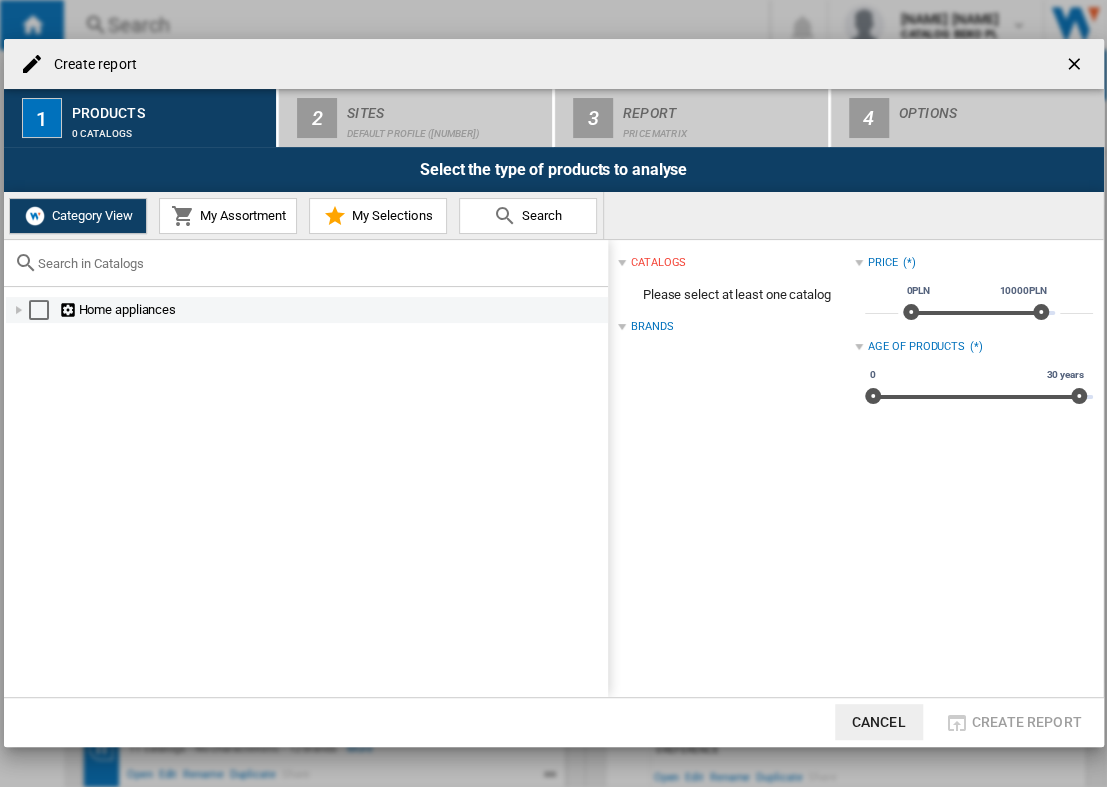 click at bounding box center (19, 310) 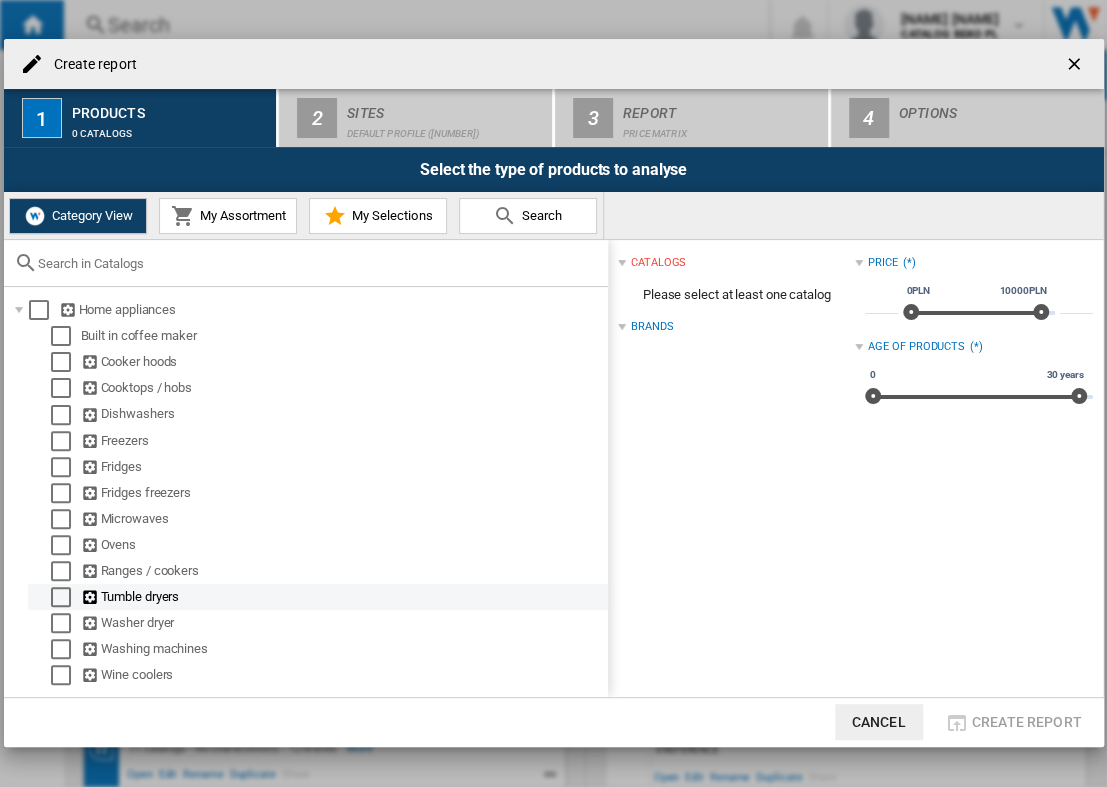 click at bounding box center [61, 597] 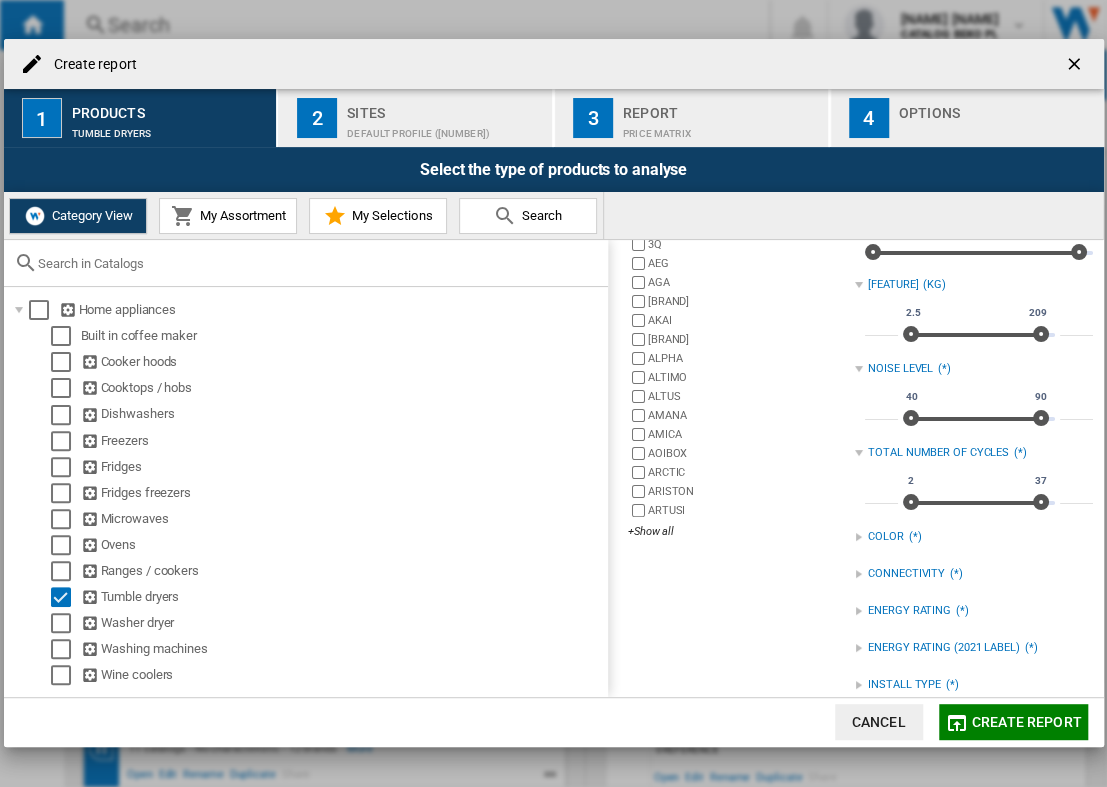 scroll, scrollTop: 0, scrollLeft: 0, axis: both 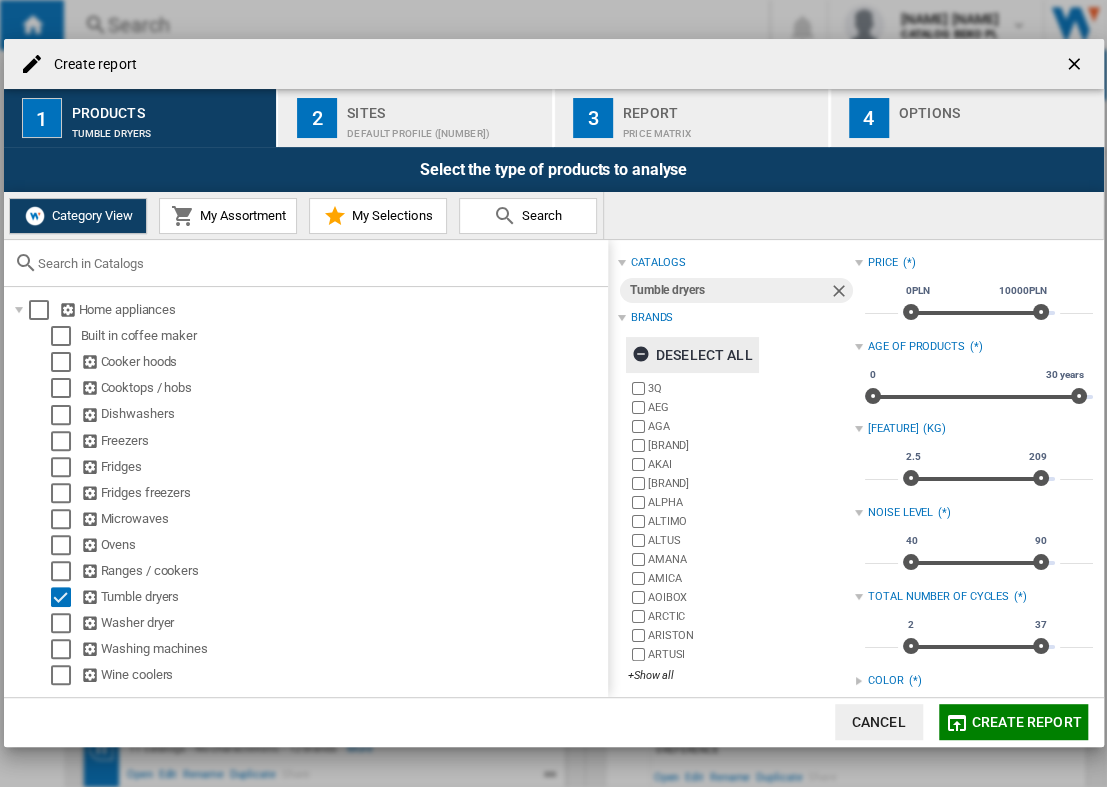 click on "Deselect all" at bounding box center (692, 355) 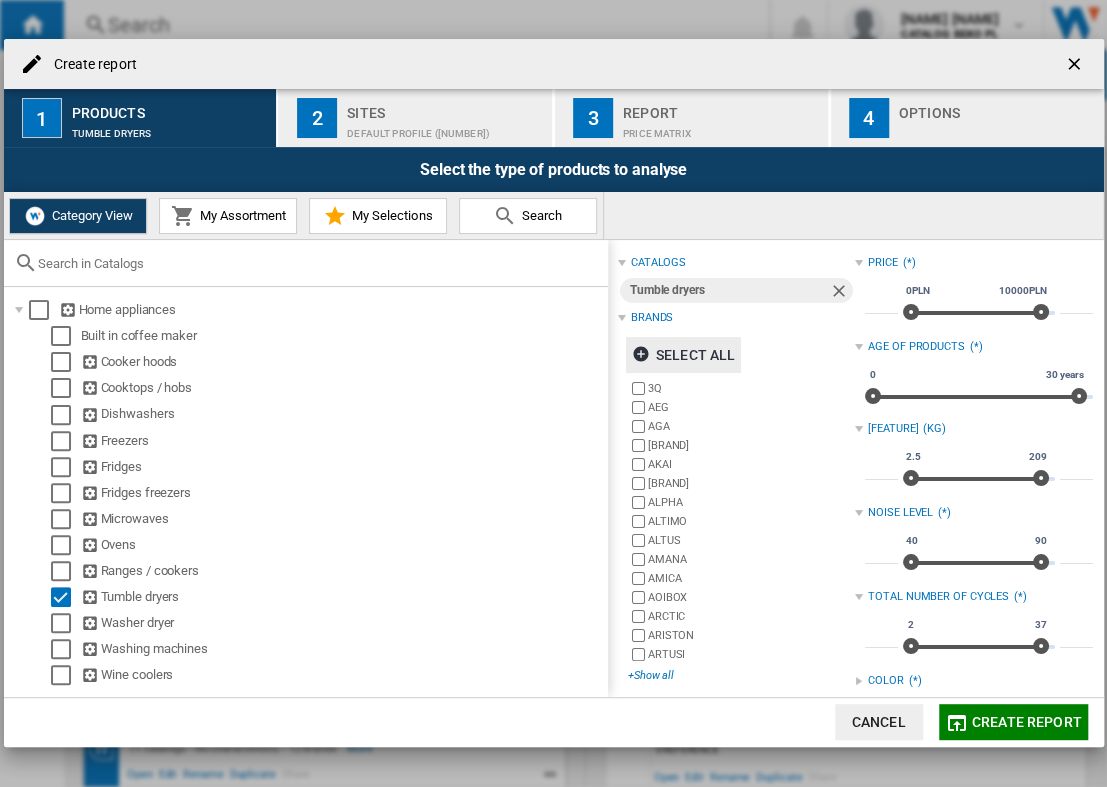 click on "+Show all" at bounding box center [741, 675] 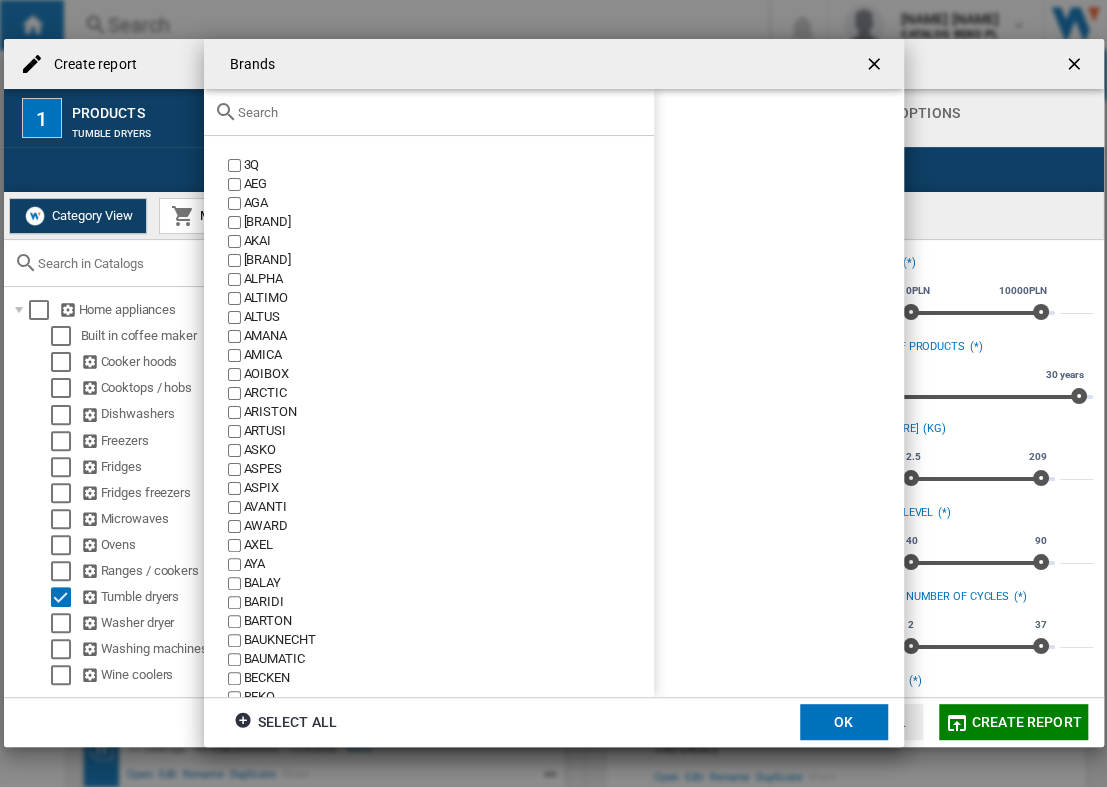click 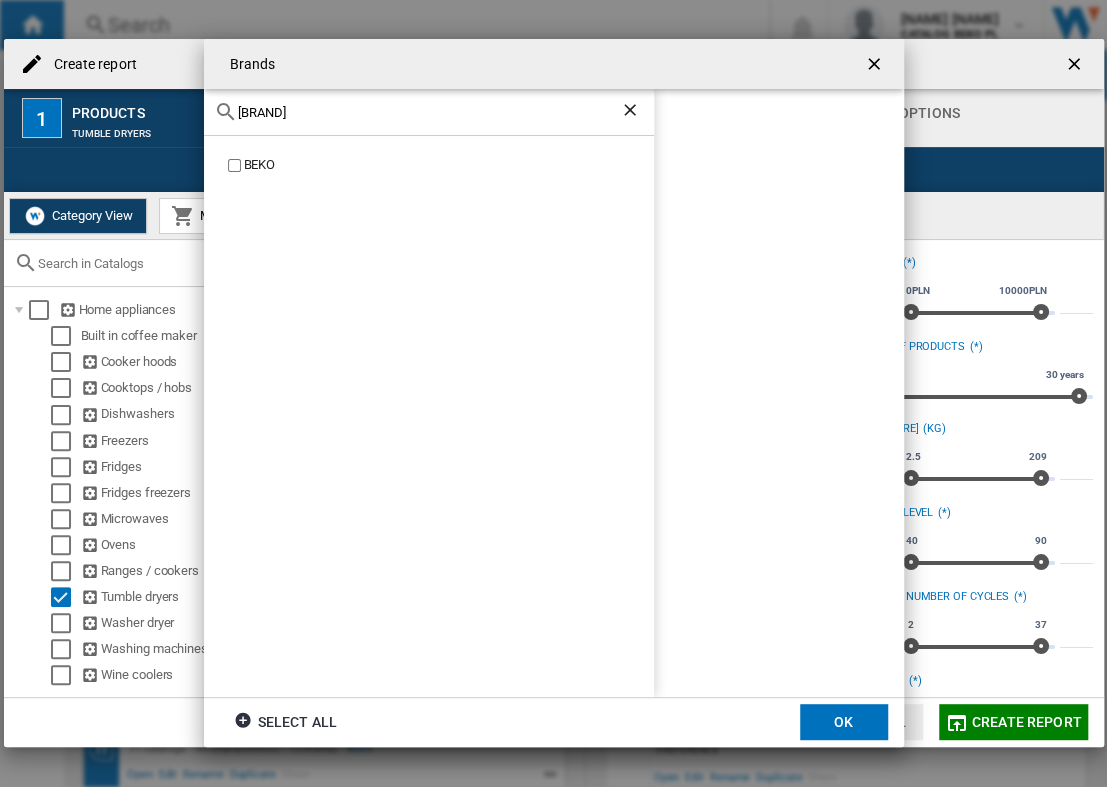 click on "BEKO" 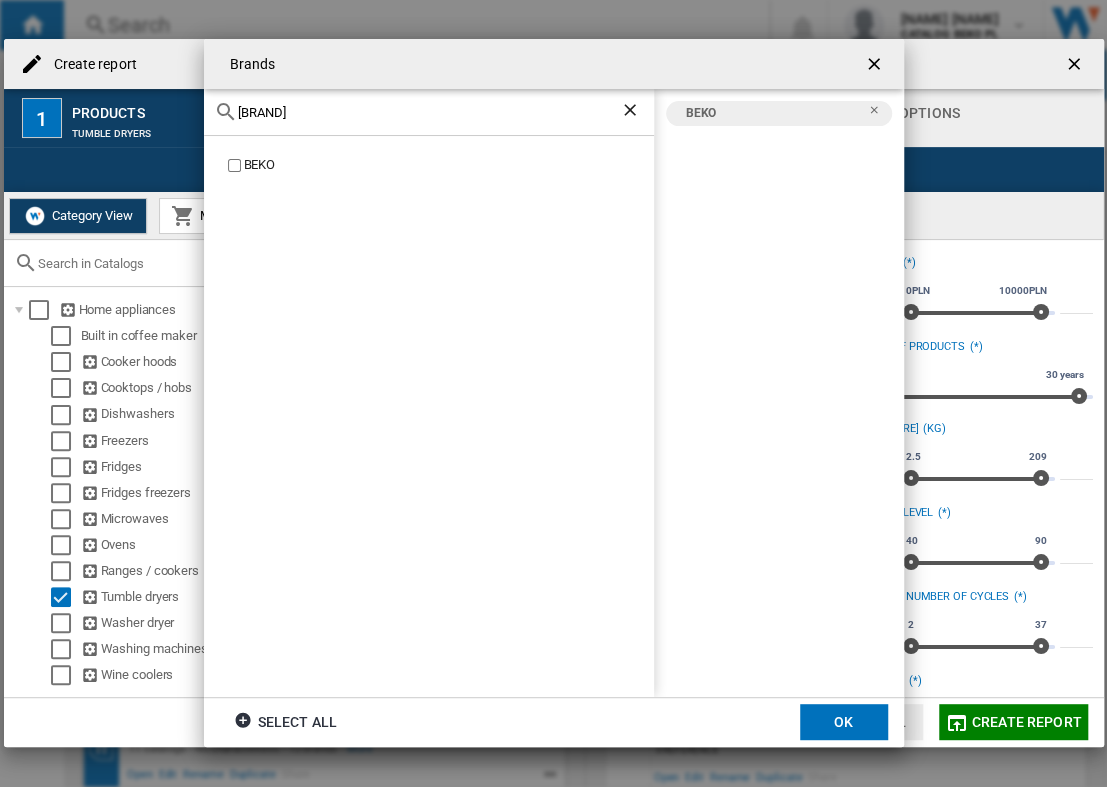 click on "beko" 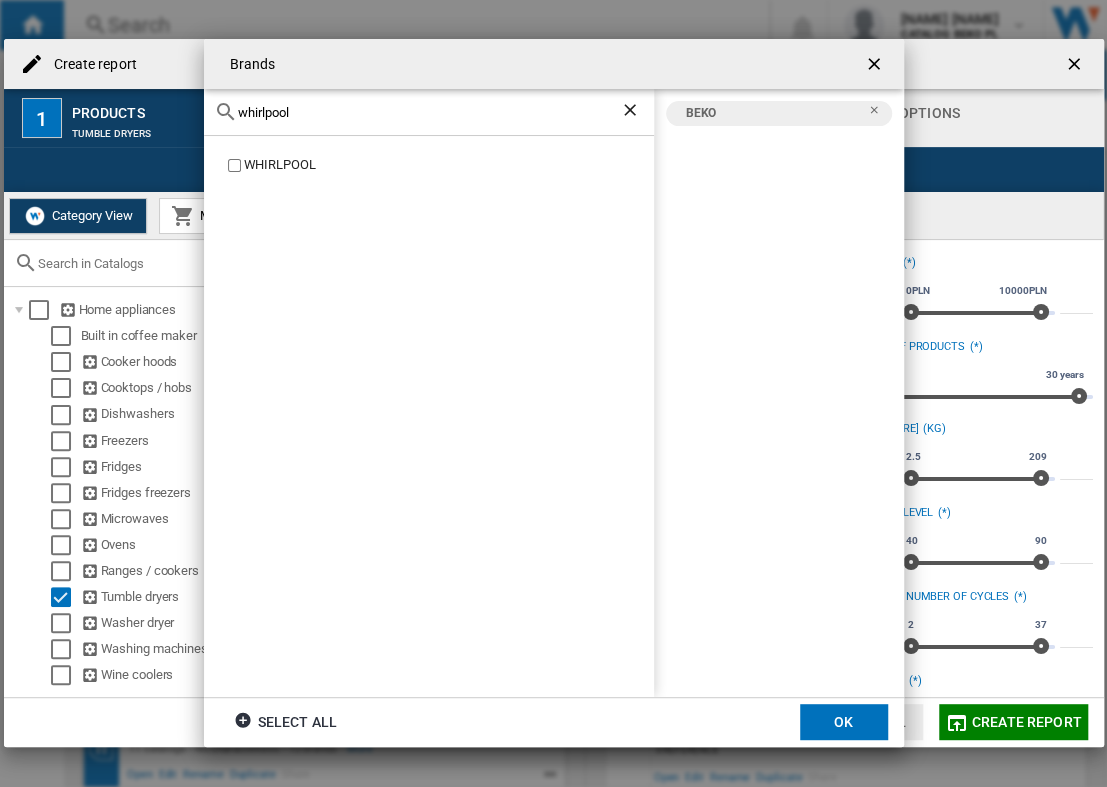 click on "WHIRLPOOL" 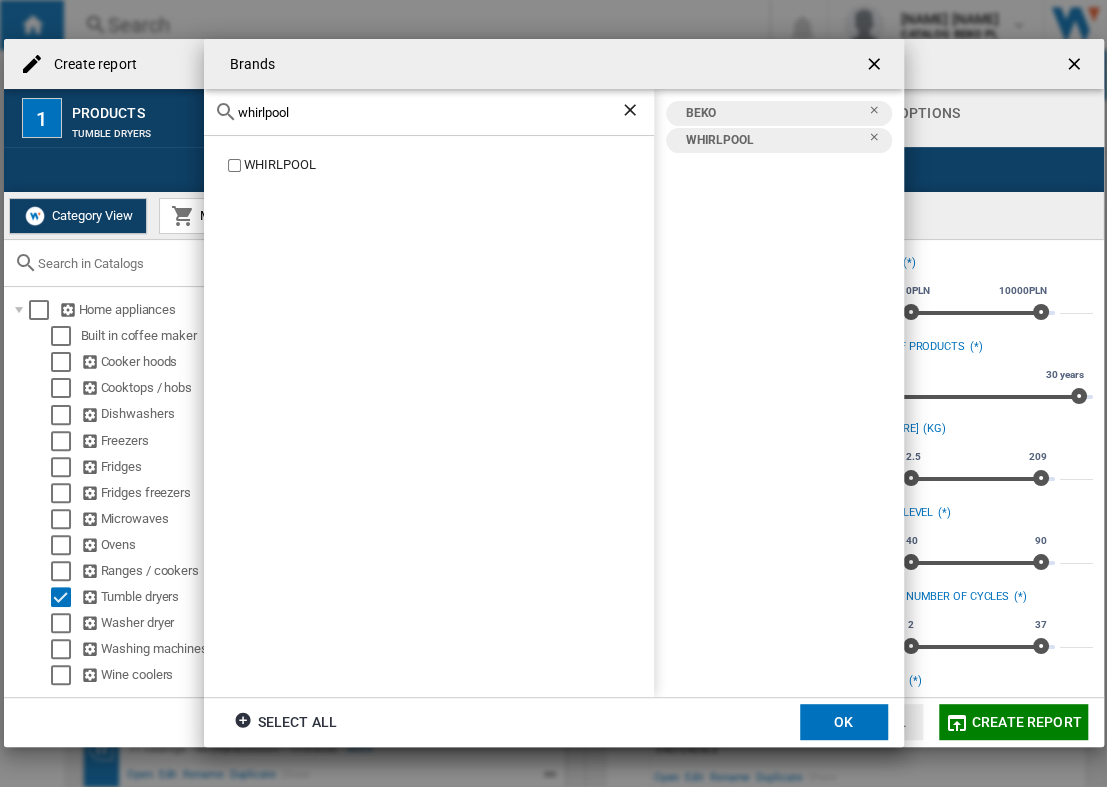 click on "whirlpool" 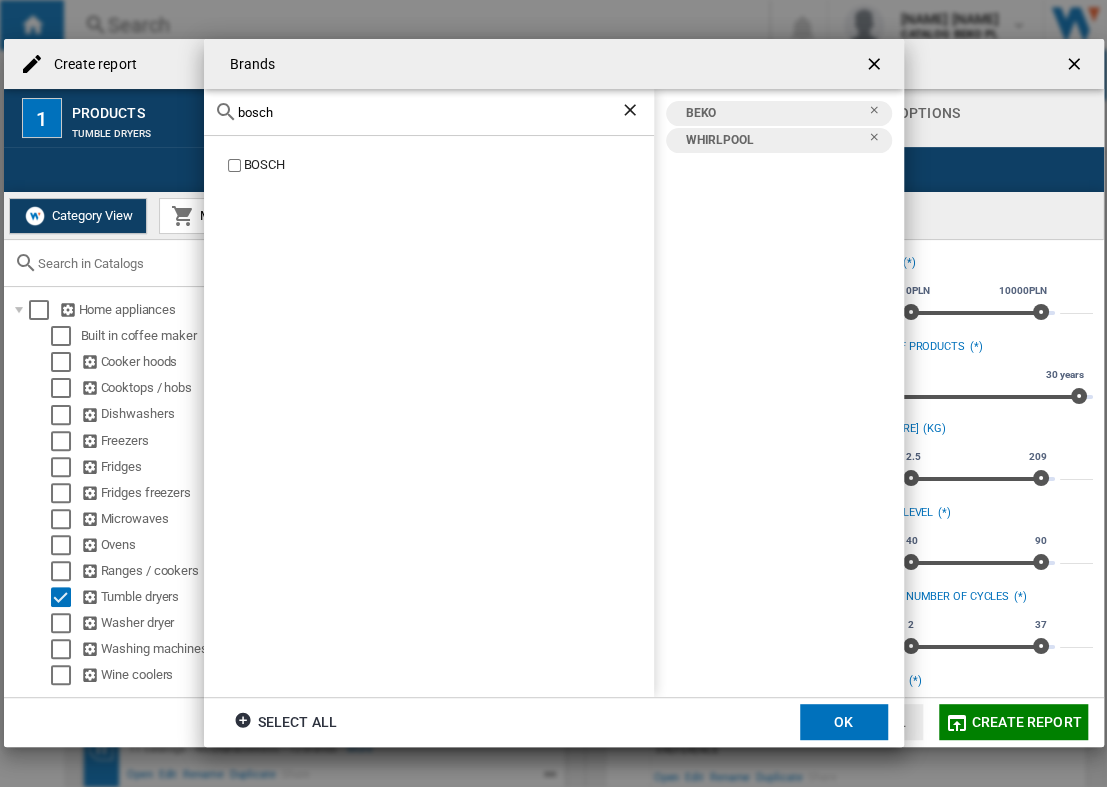 click on "BOSCH" 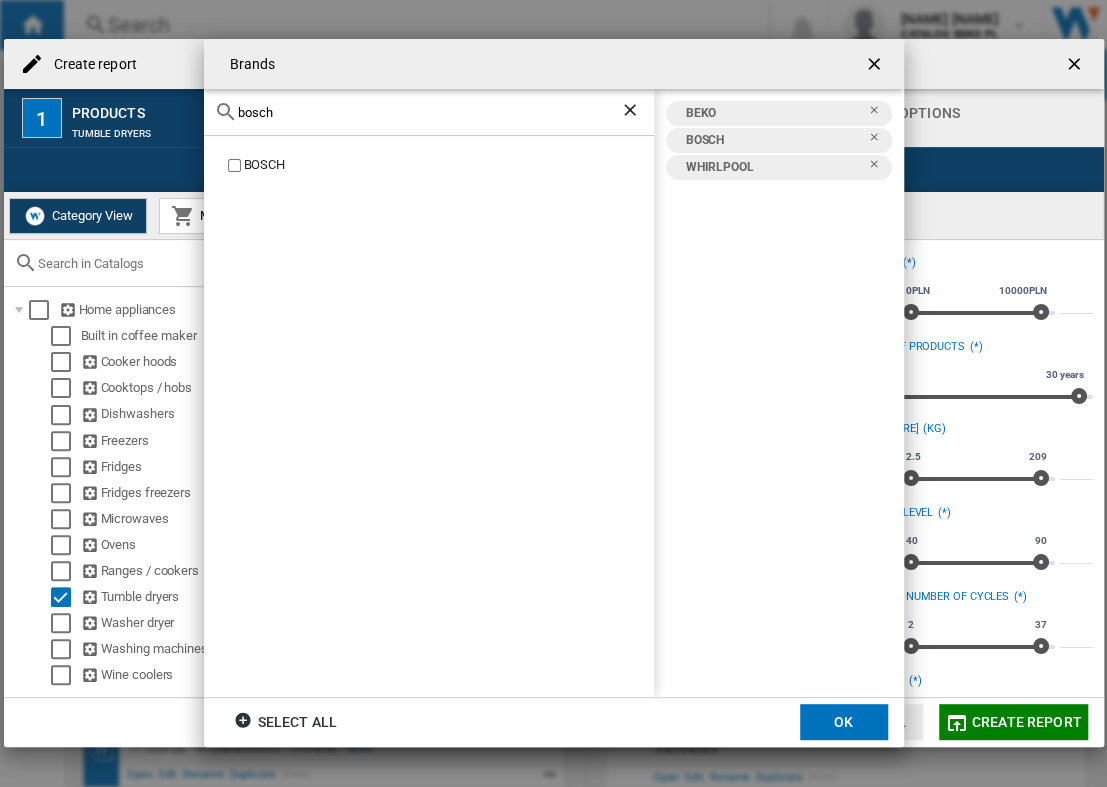 click on "bosch" 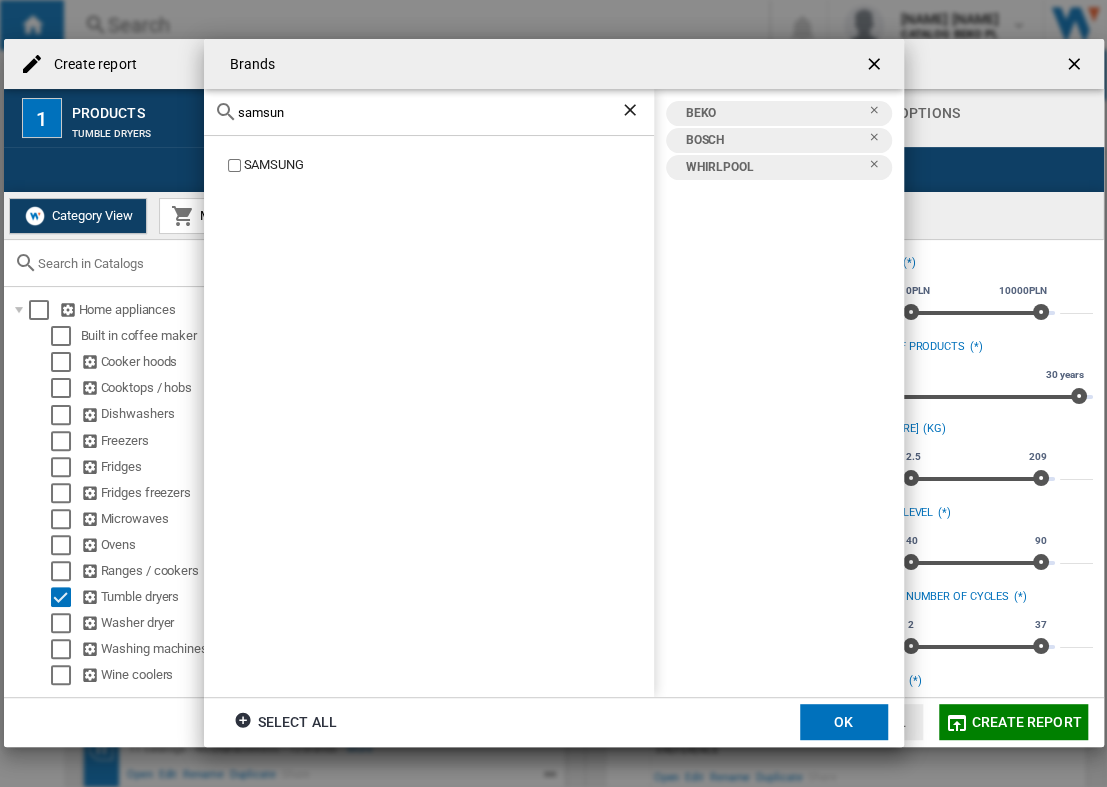 type on "samsun" 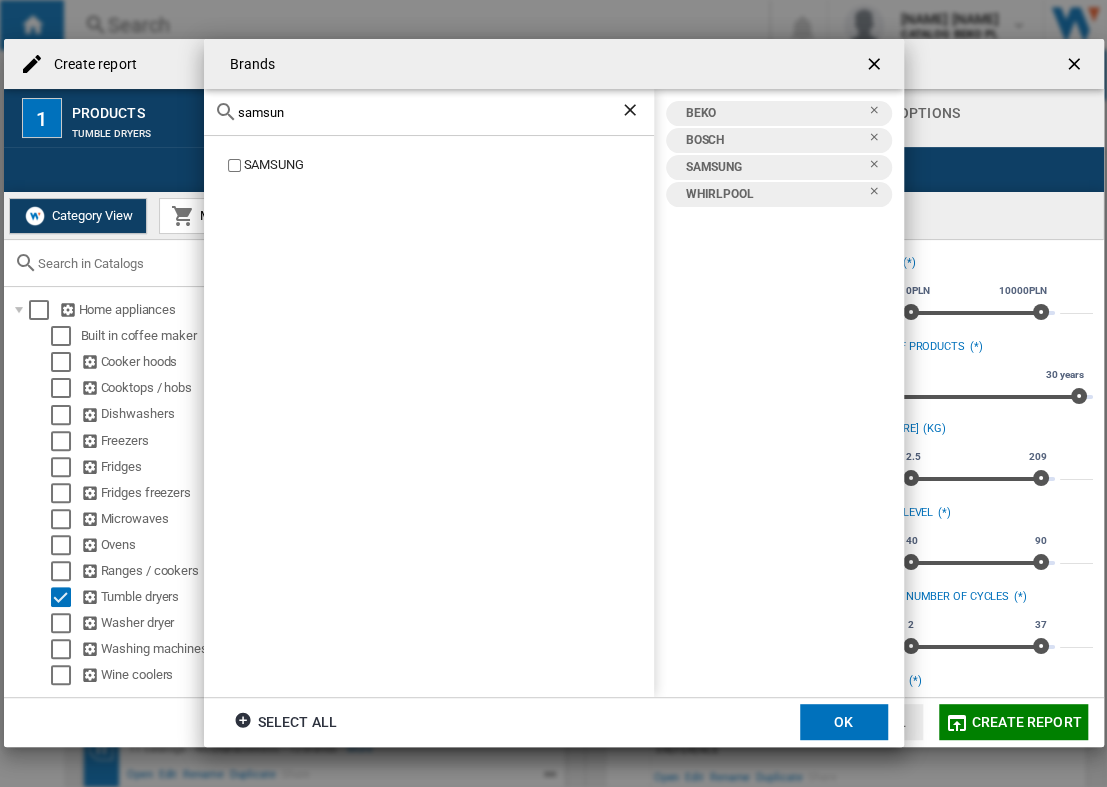 click on "OK" 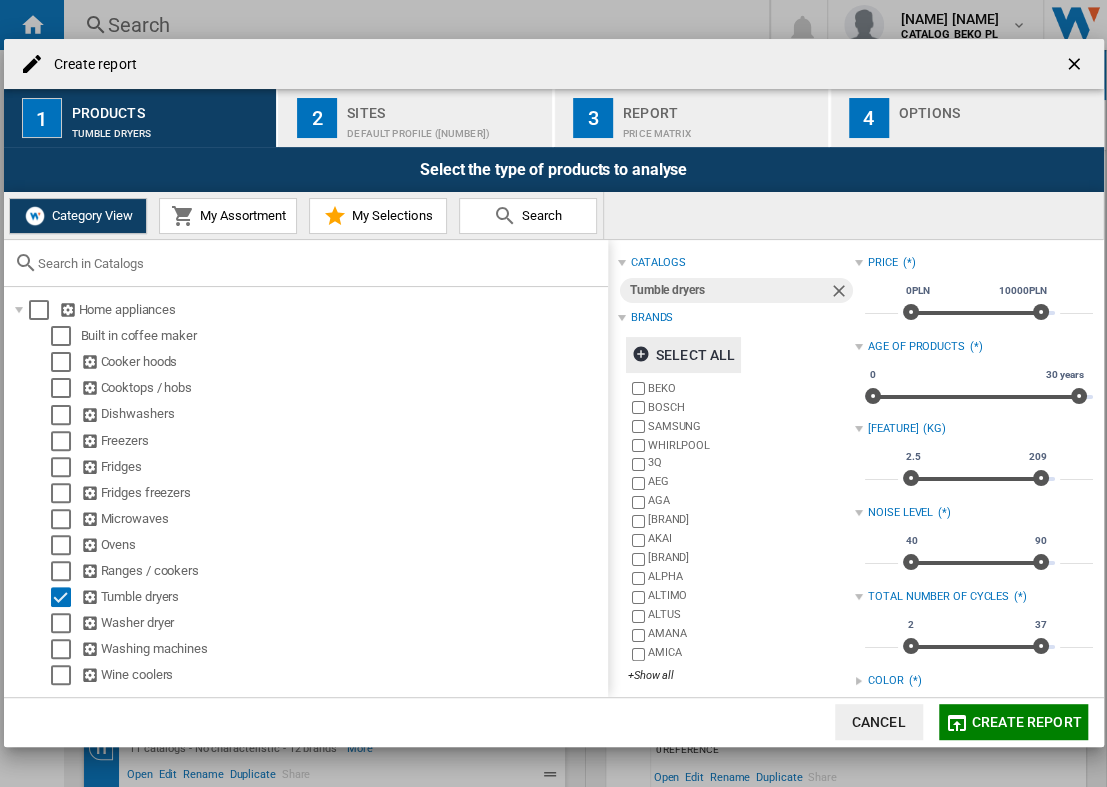 click on "2
Sites
Default profile (17)" at bounding box center [416, 118] 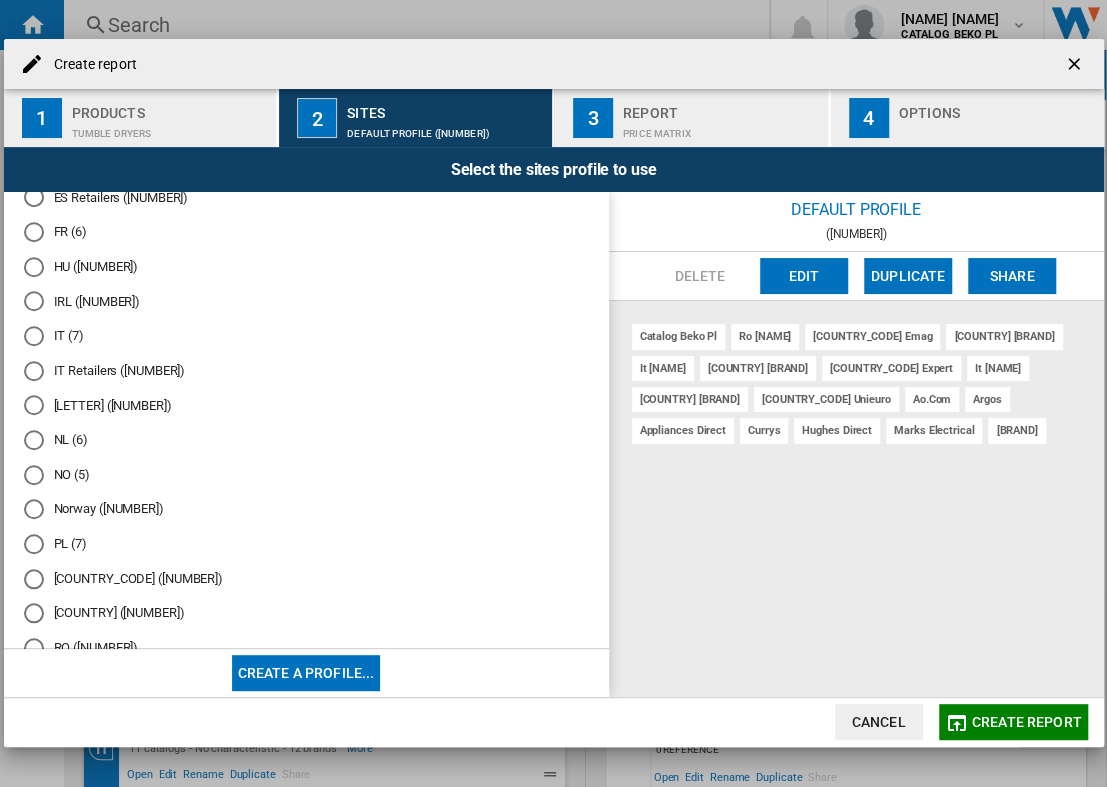 scroll, scrollTop: 666, scrollLeft: 0, axis: vertical 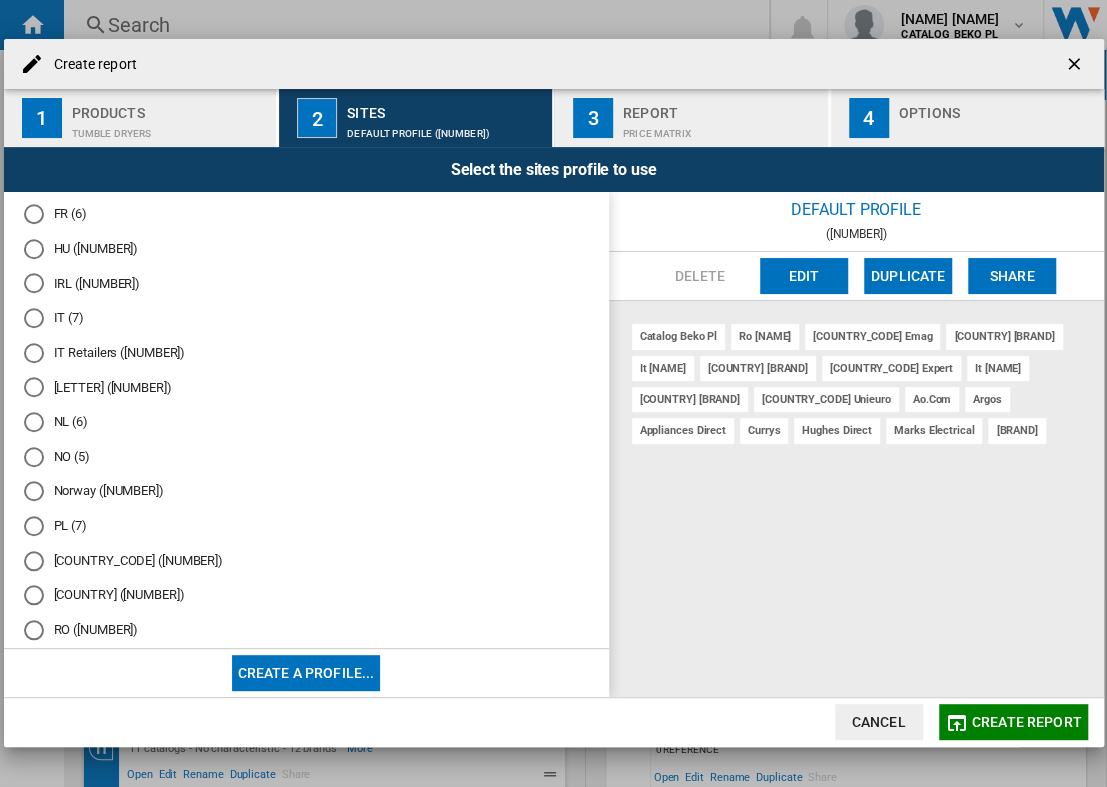 click at bounding box center [34, 318] 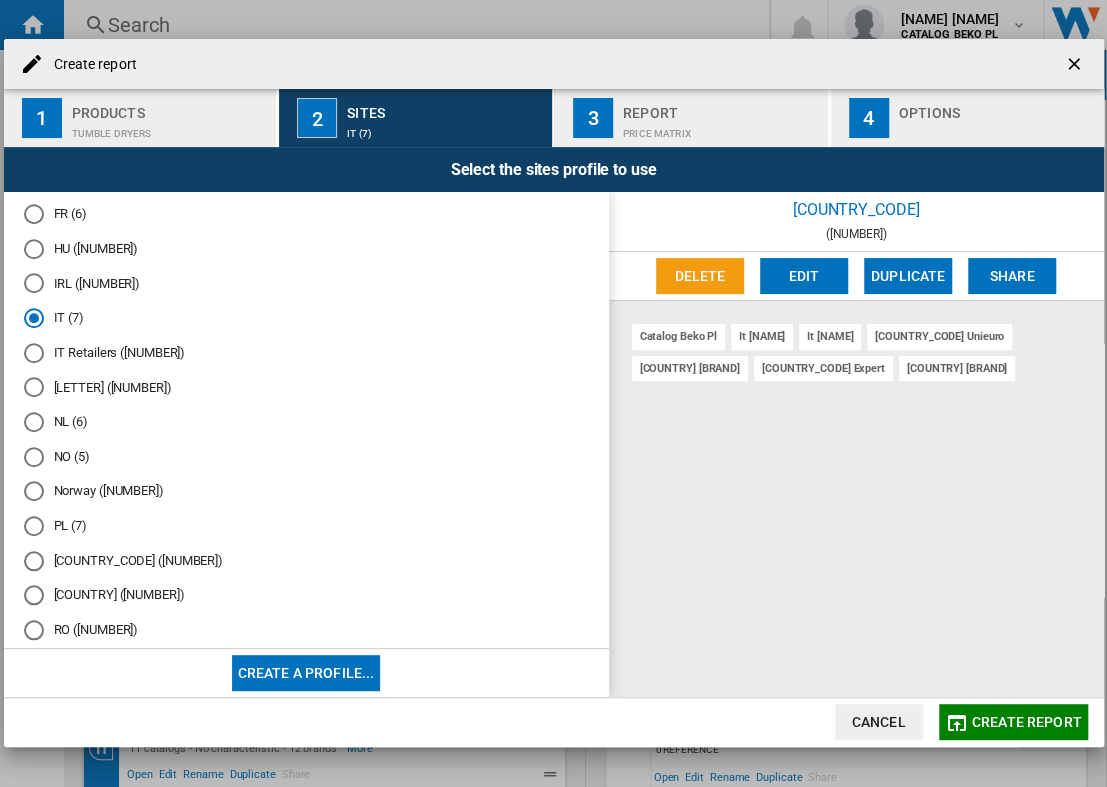 click on "3
Report
Price Matrix" at bounding box center (692, 118) 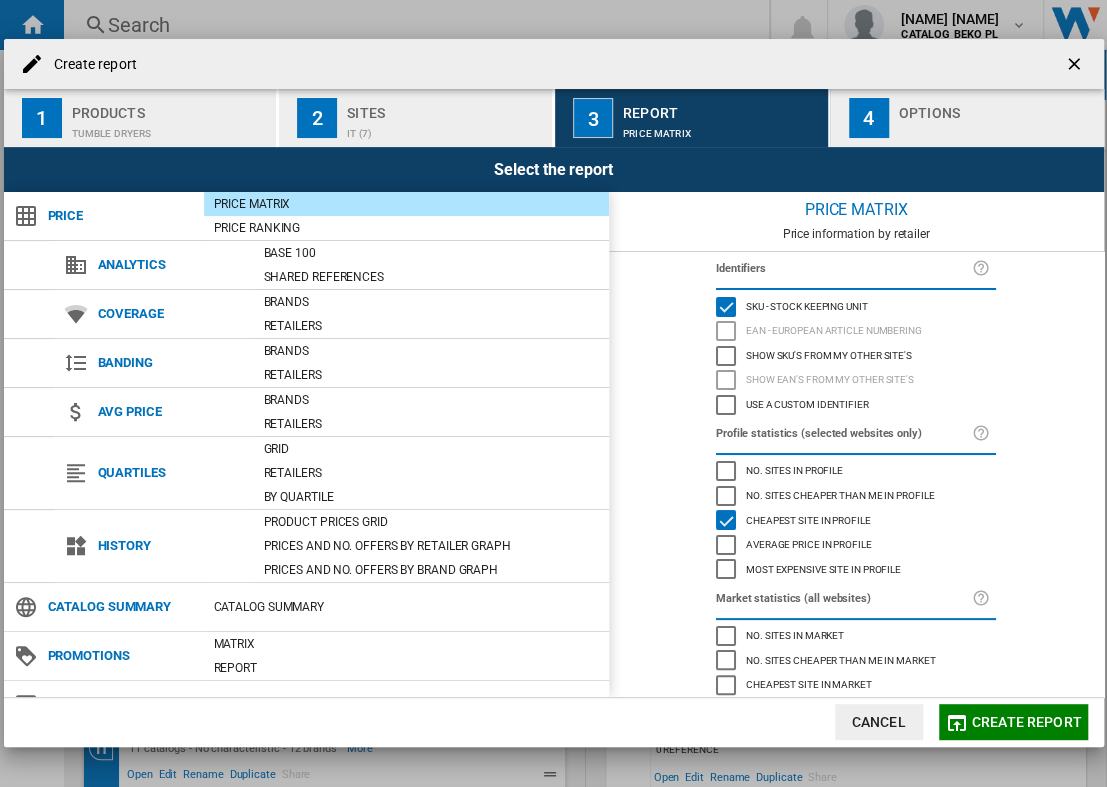 click on "Options" at bounding box center (997, 107) 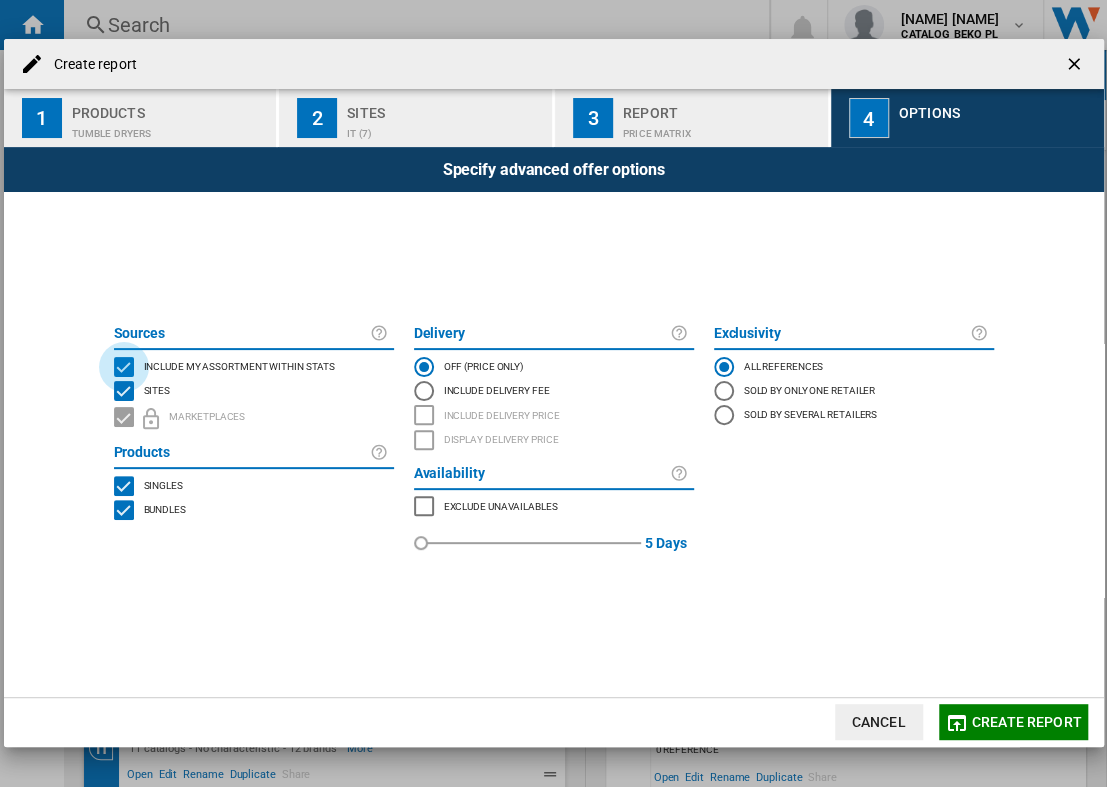 click 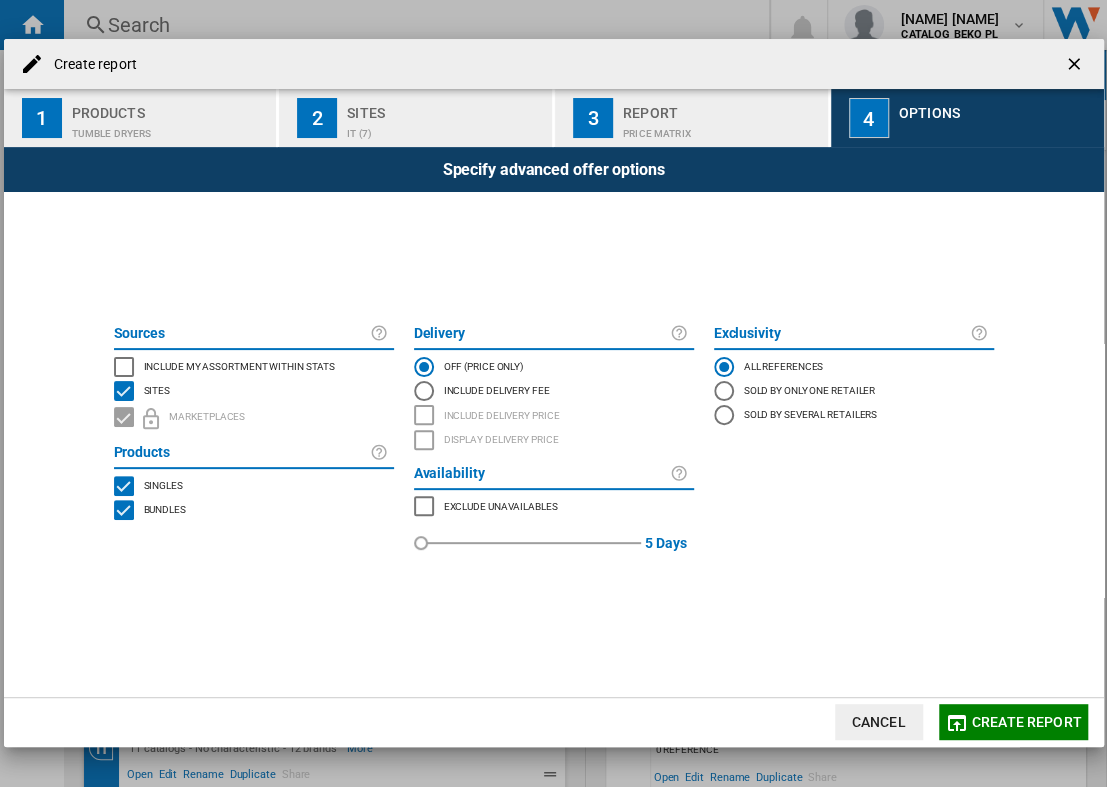 click on "Create report" 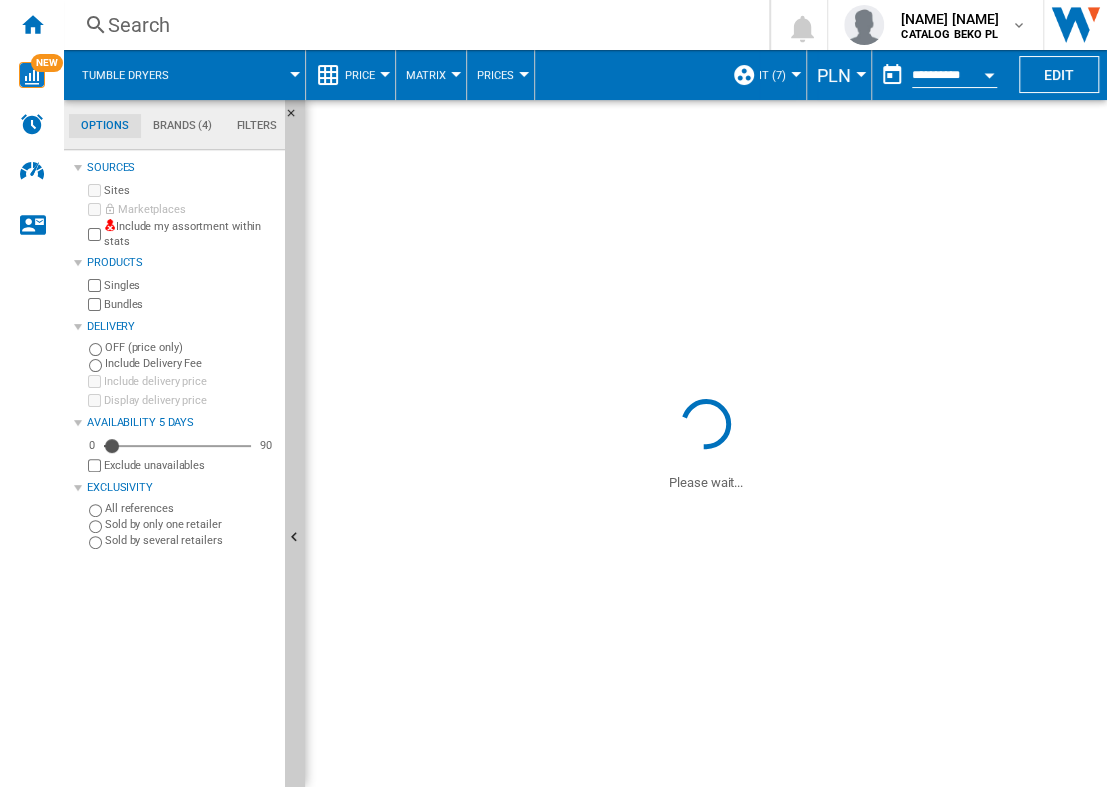 click on "PLN" at bounding box center (834, 75) 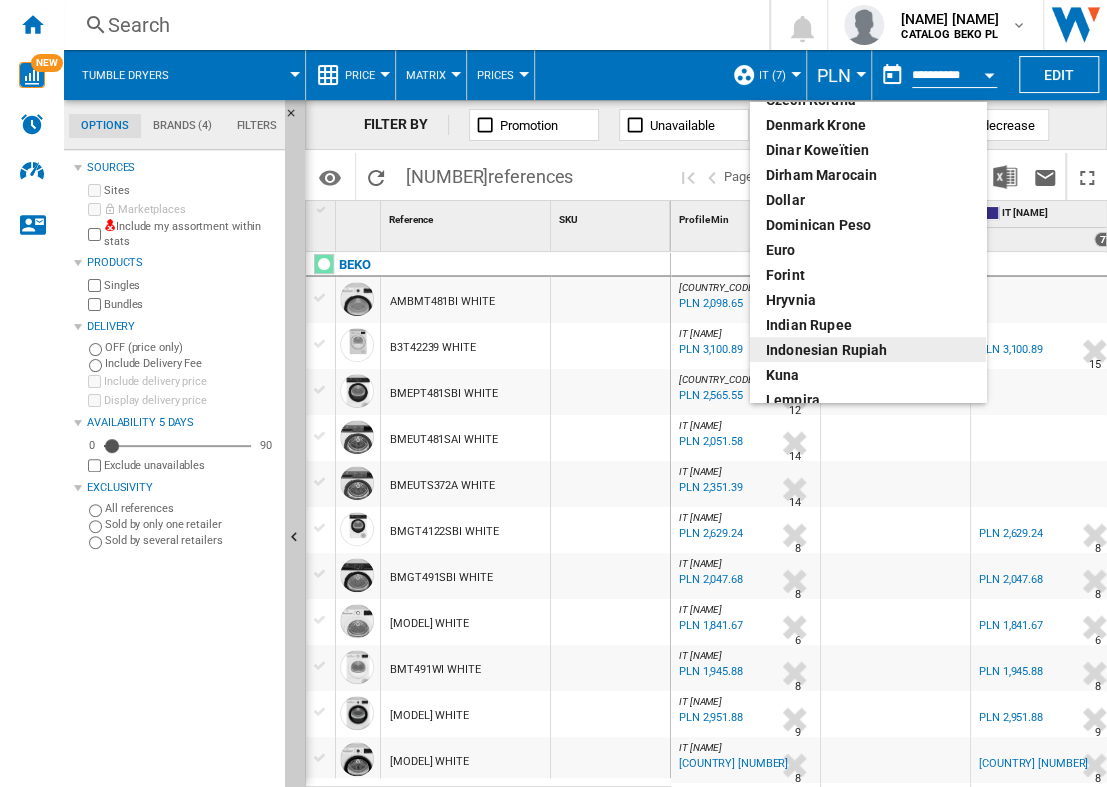 scroll, scrollTop: 266, scrollLeft: 0, axis: vertical 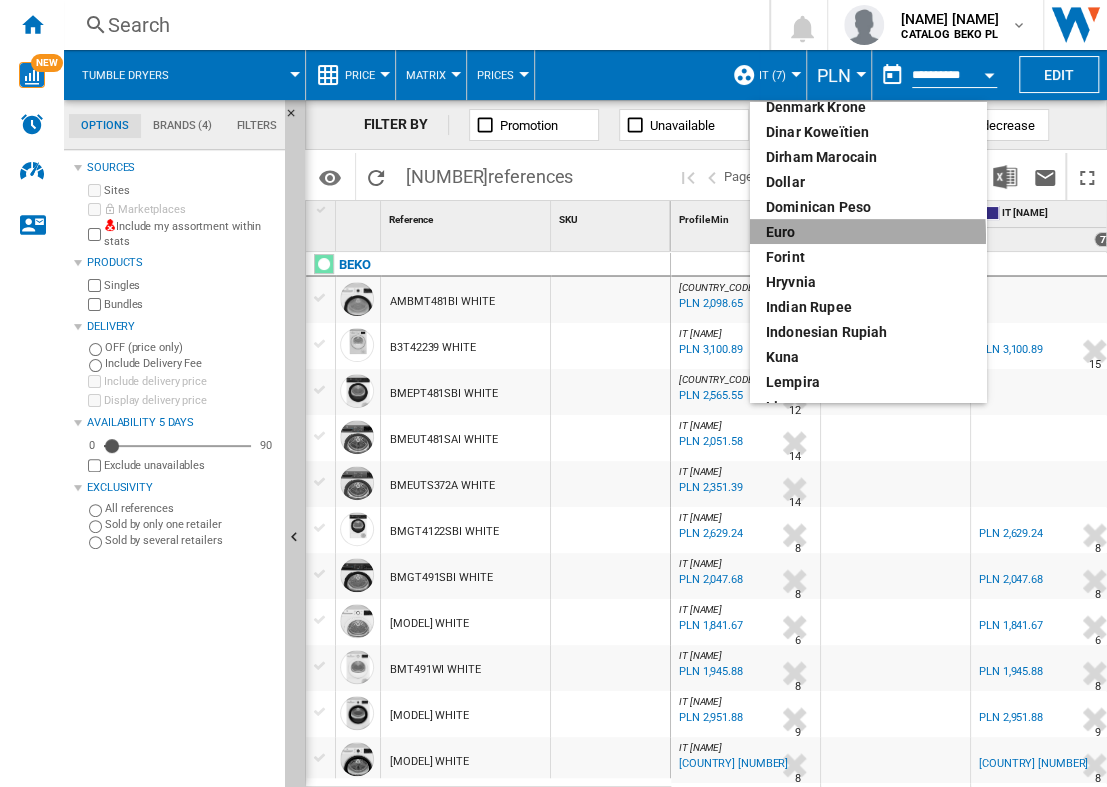 click on "euro" at bounding box center (868, 232) 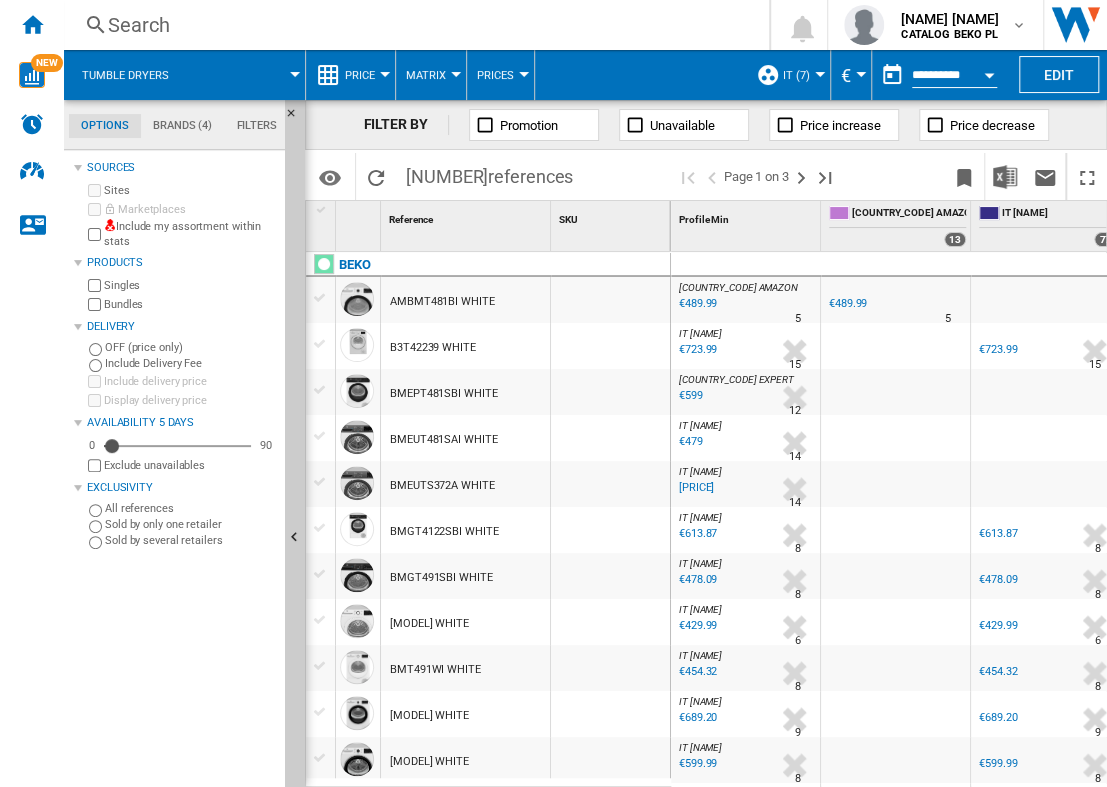 scroll, scrollTop: 133, scrollLeft: 0, axis: vertical 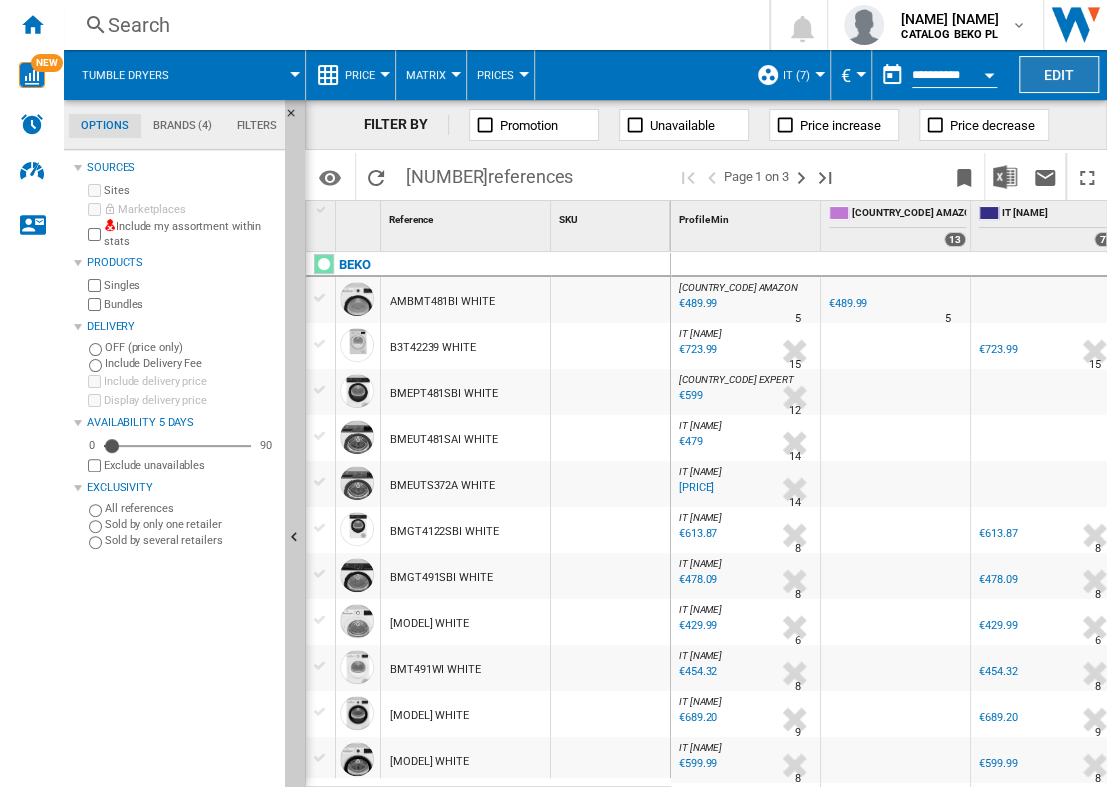 click on "Edit" at bounding box center (1059, 74) 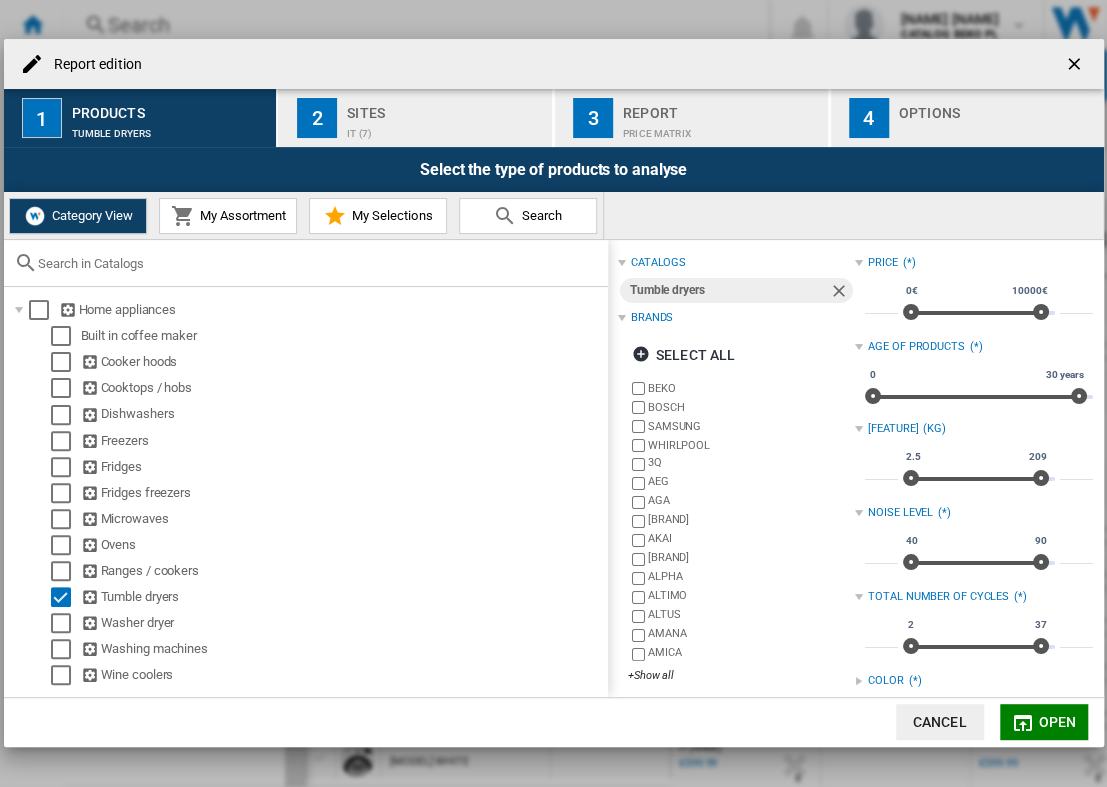 click on "IT (7)" at bounding box center (445, 128) 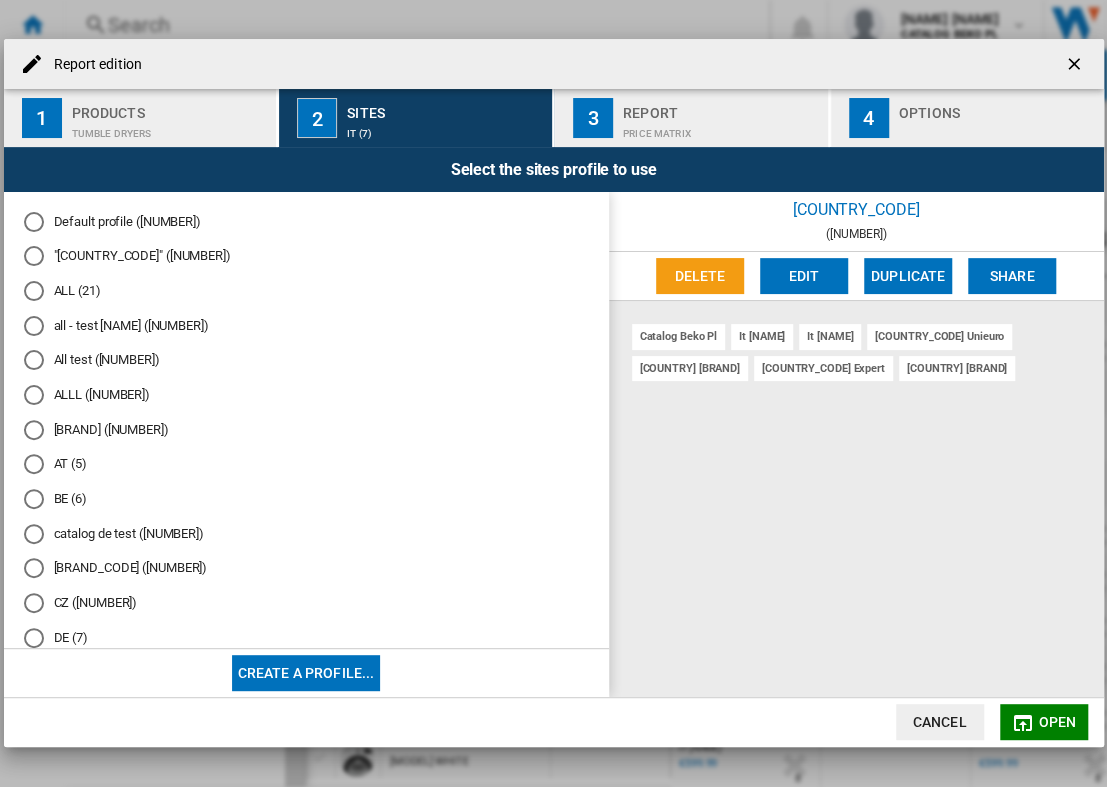 click on "Edit" at bounding box center (804, 276) 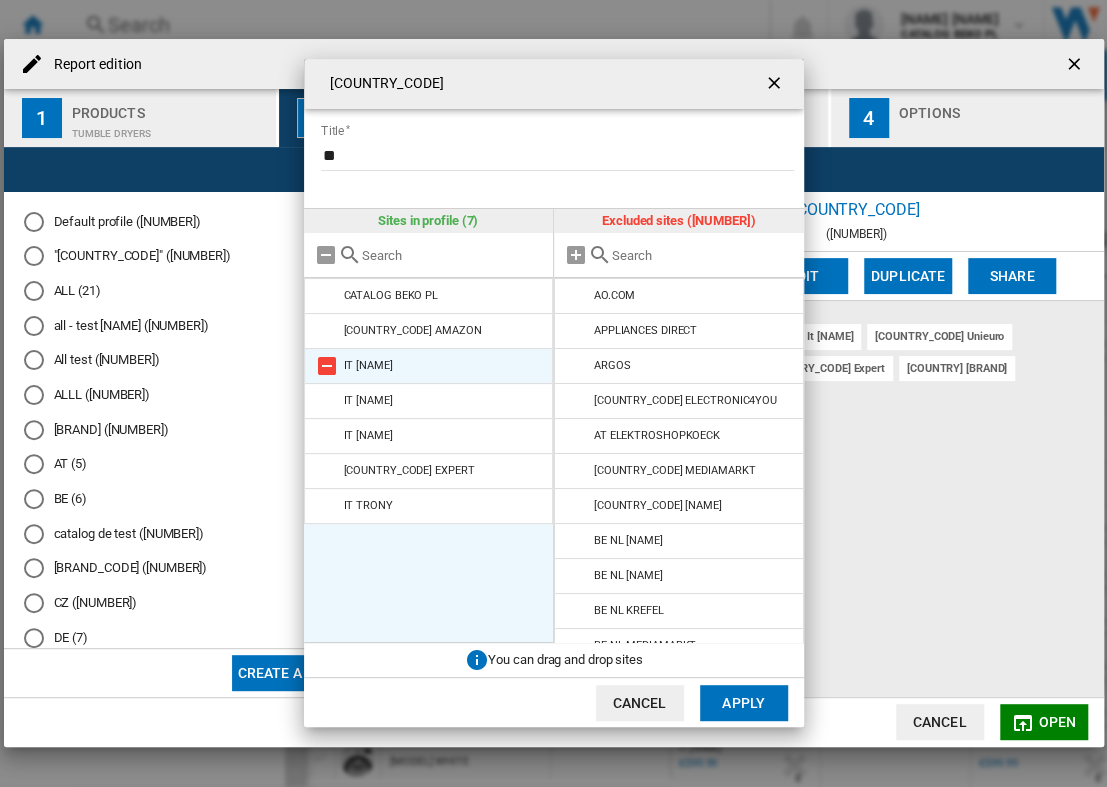 click at bounding box center (327, 366) 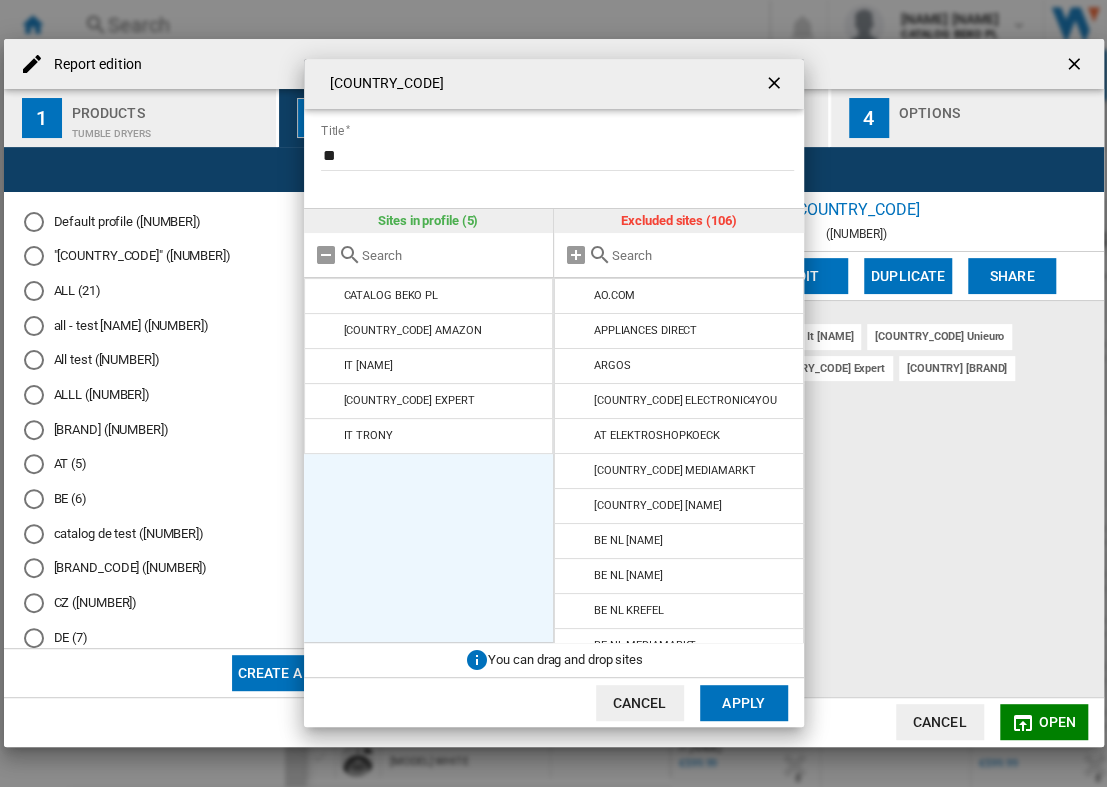 click at bounding box center [327, 366] 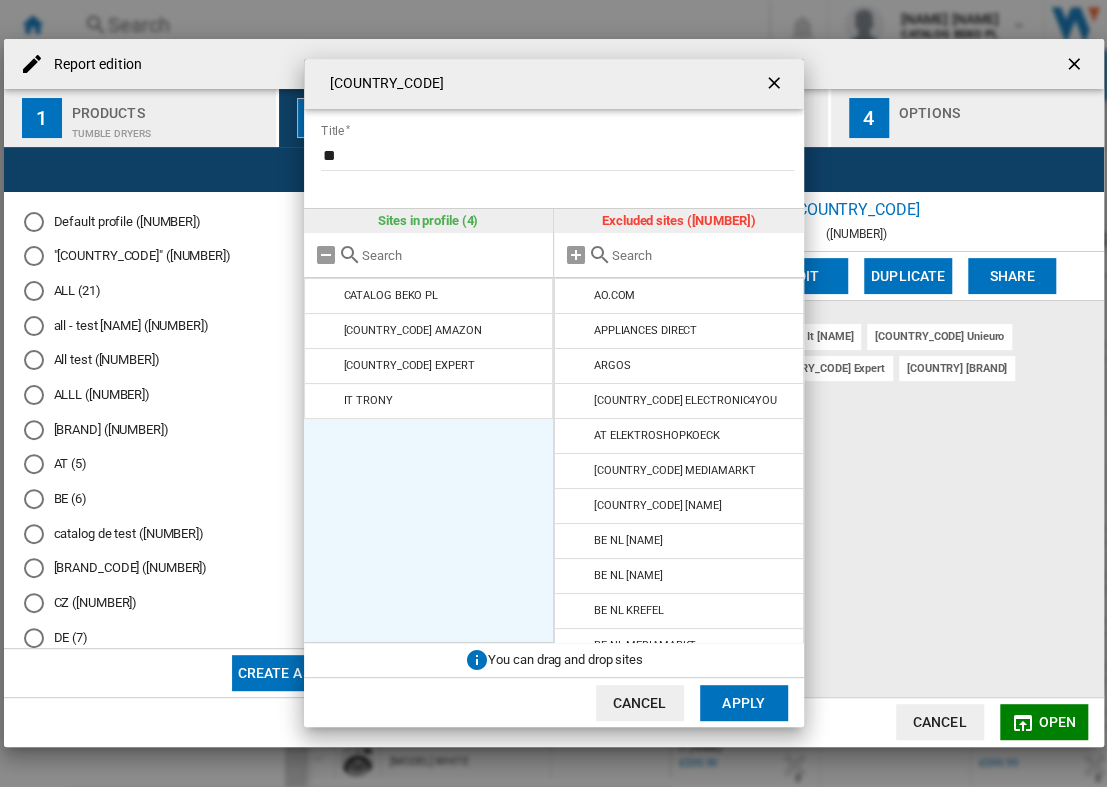 click at bounding box center (327, 366) 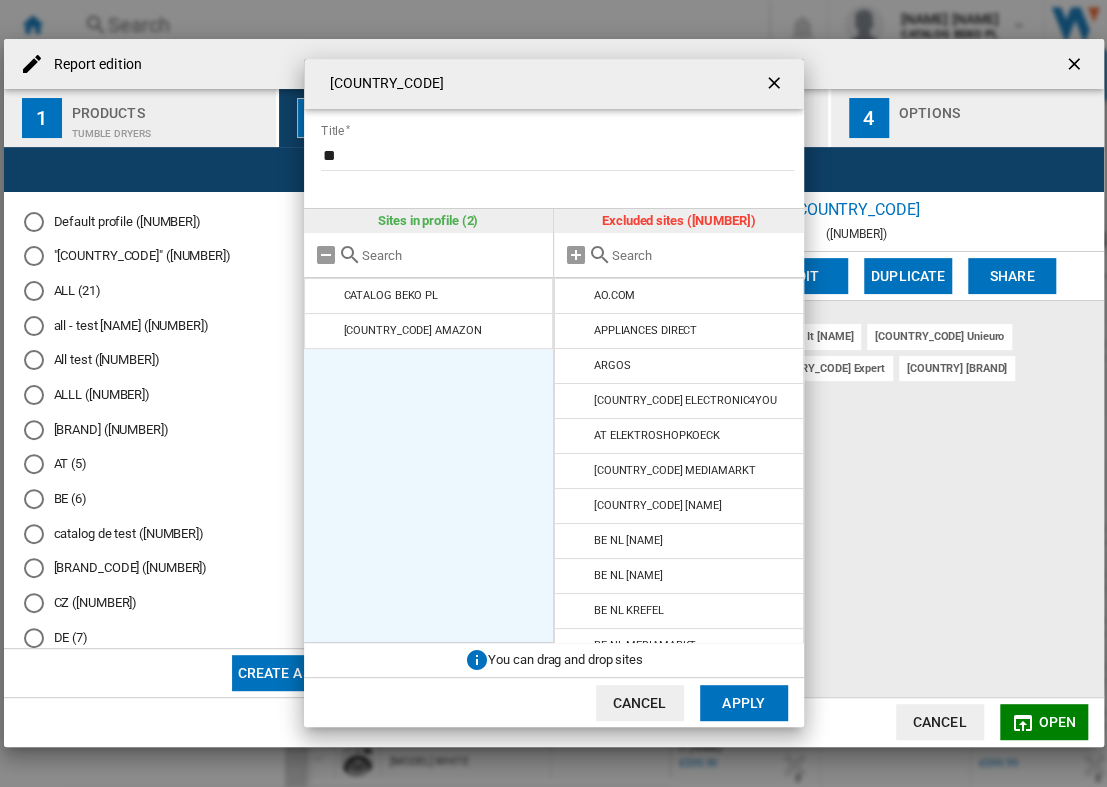 click on "CATALOG BEKO PL
IT AMAZON" at bounding box center (429, 460) 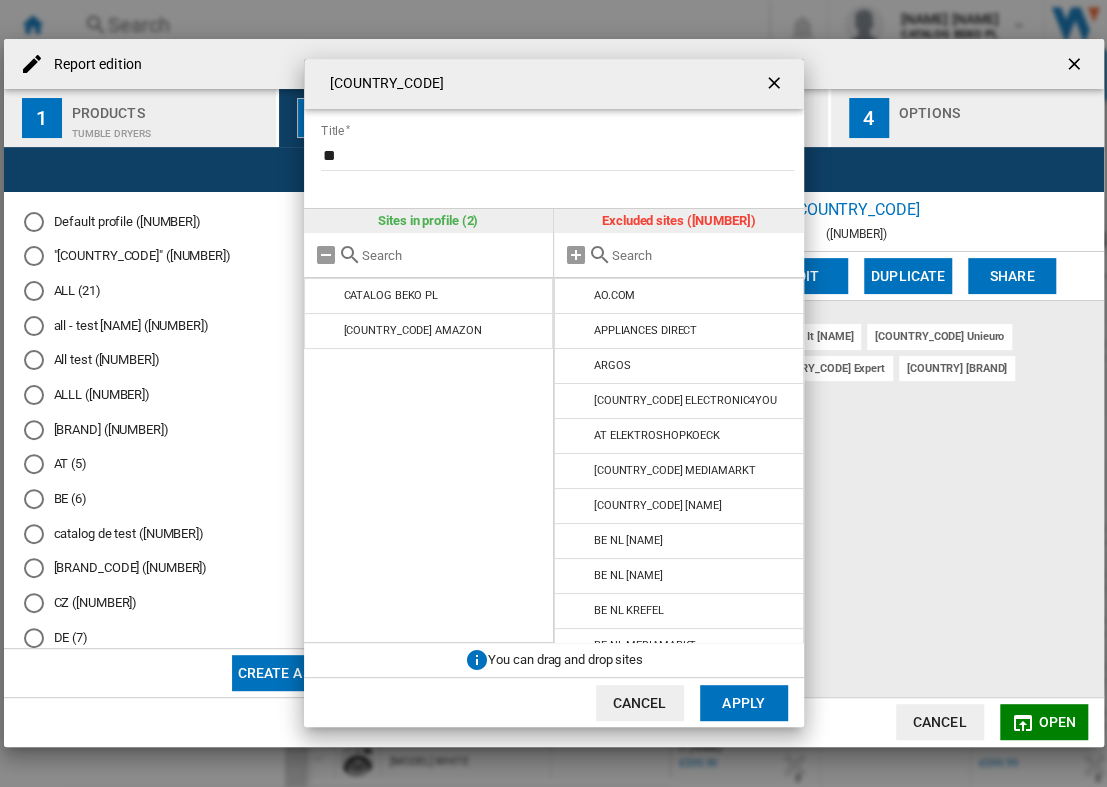 click at bounding box center (703, 255) 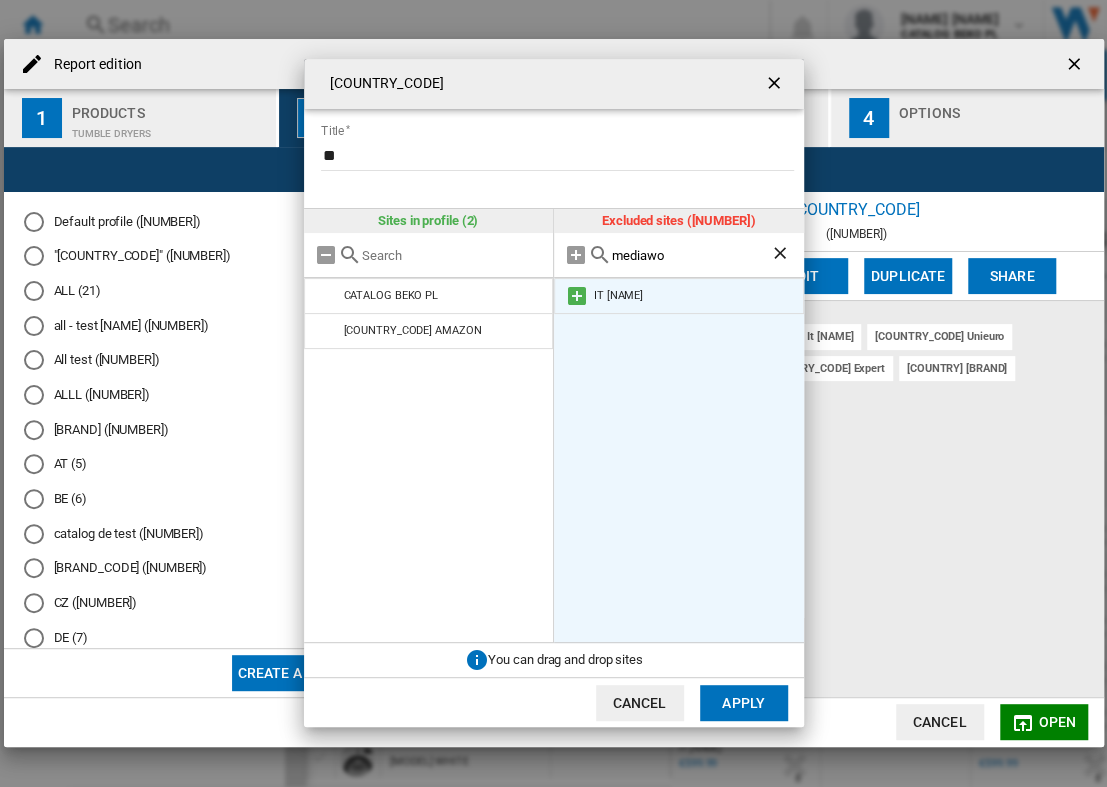 type on "mediaworl" 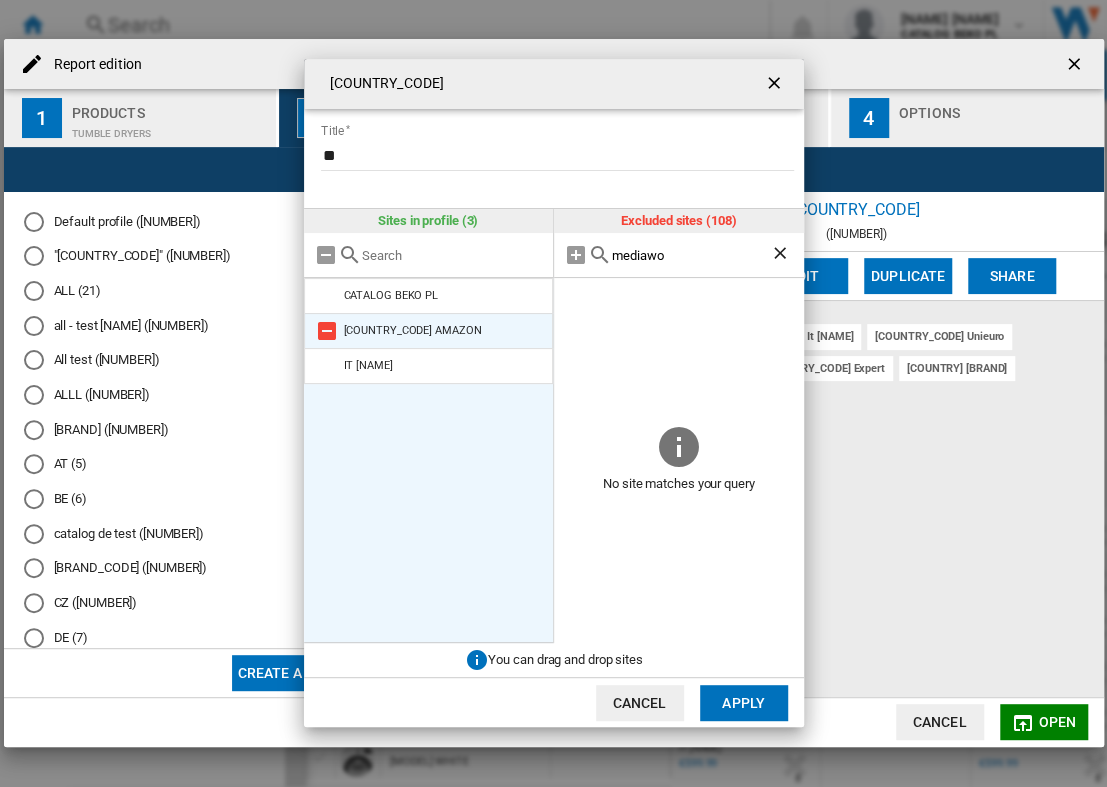 click at bounding box center (327, 331) 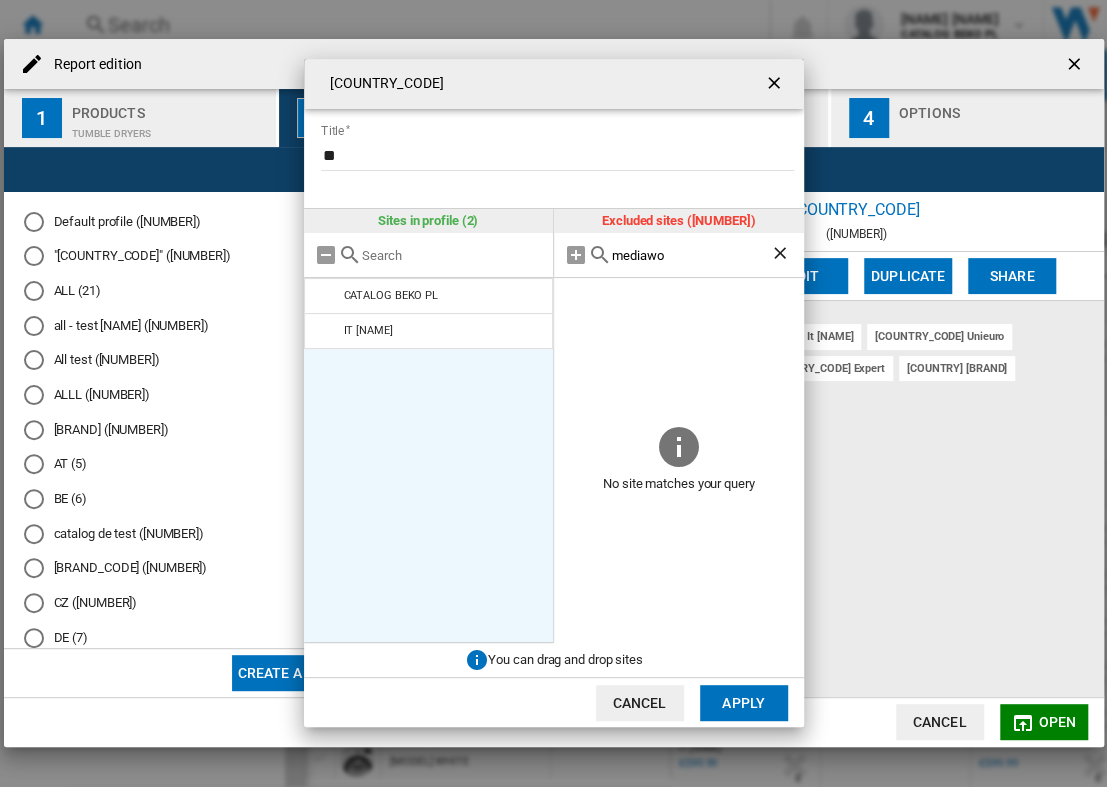 click on "Apply" 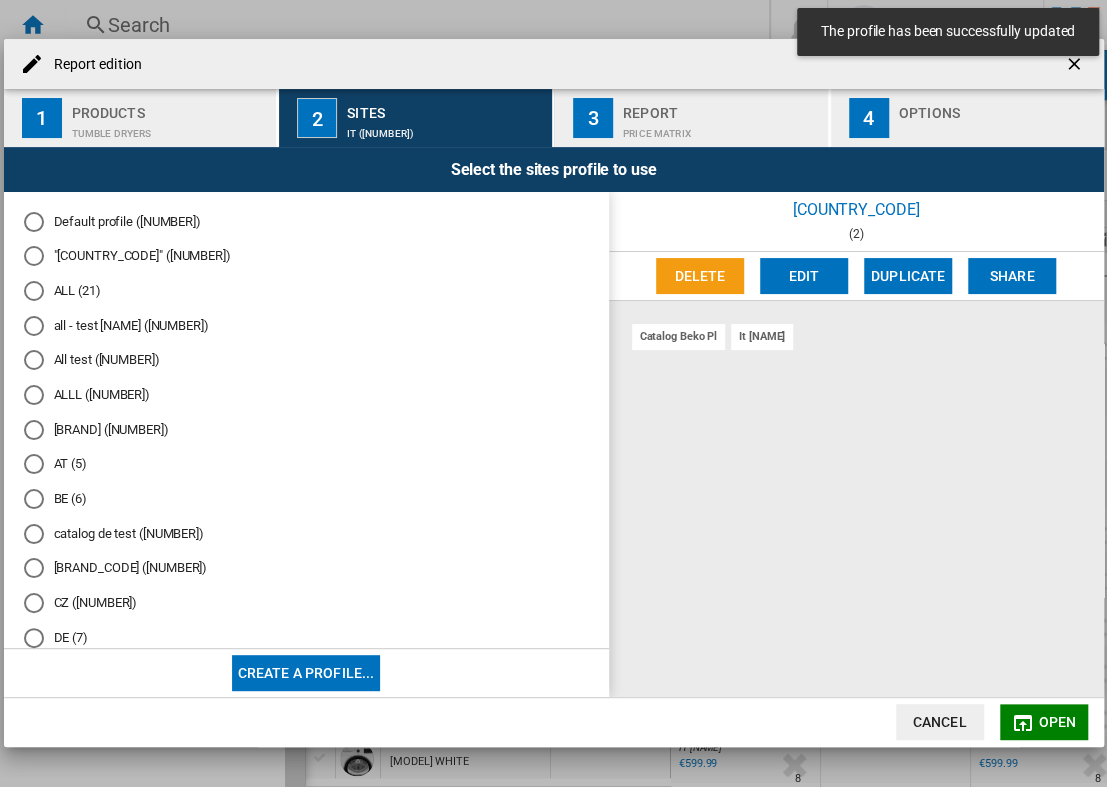 click on "Open" 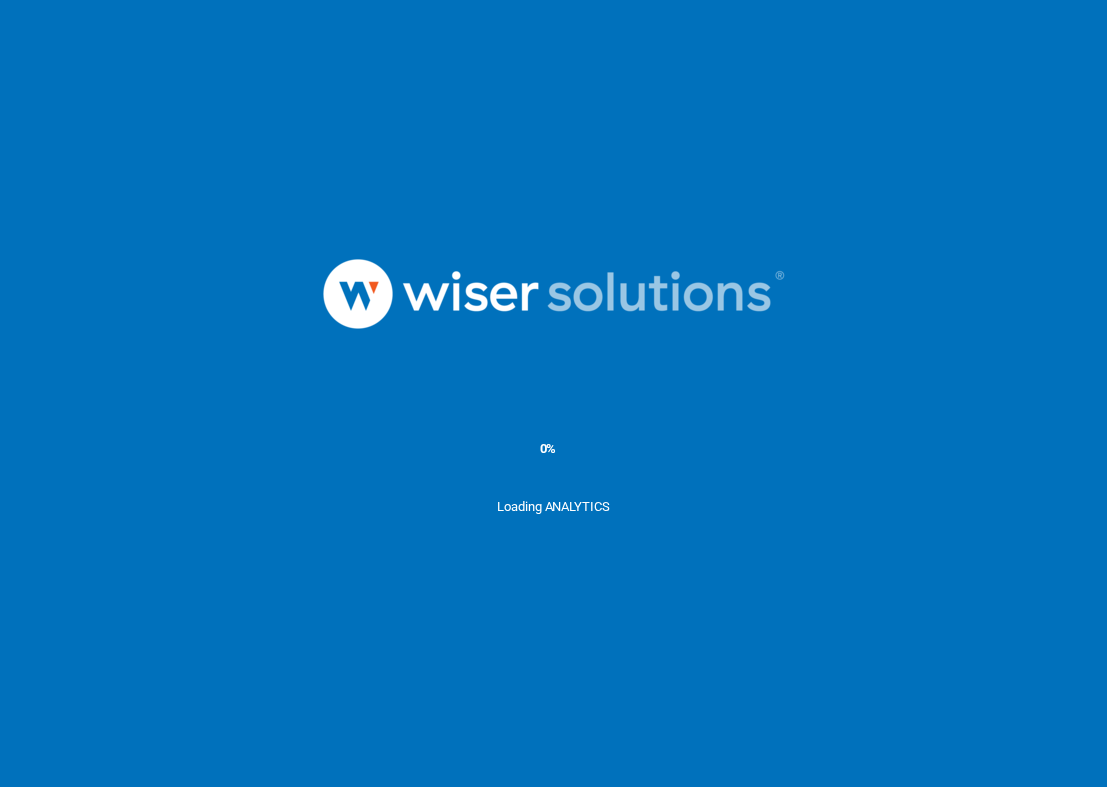 scroll, scrollTop: 0, scrollLeft: 0, axis: both 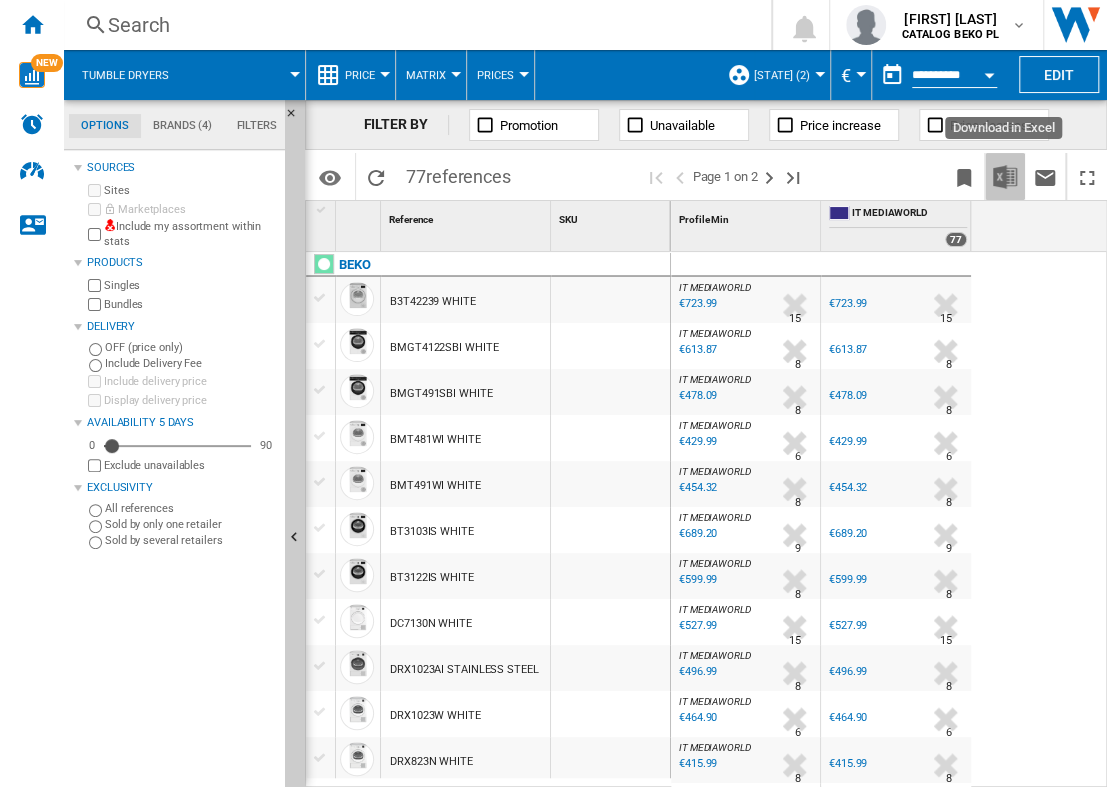 click at bounding box center [1005, 177] 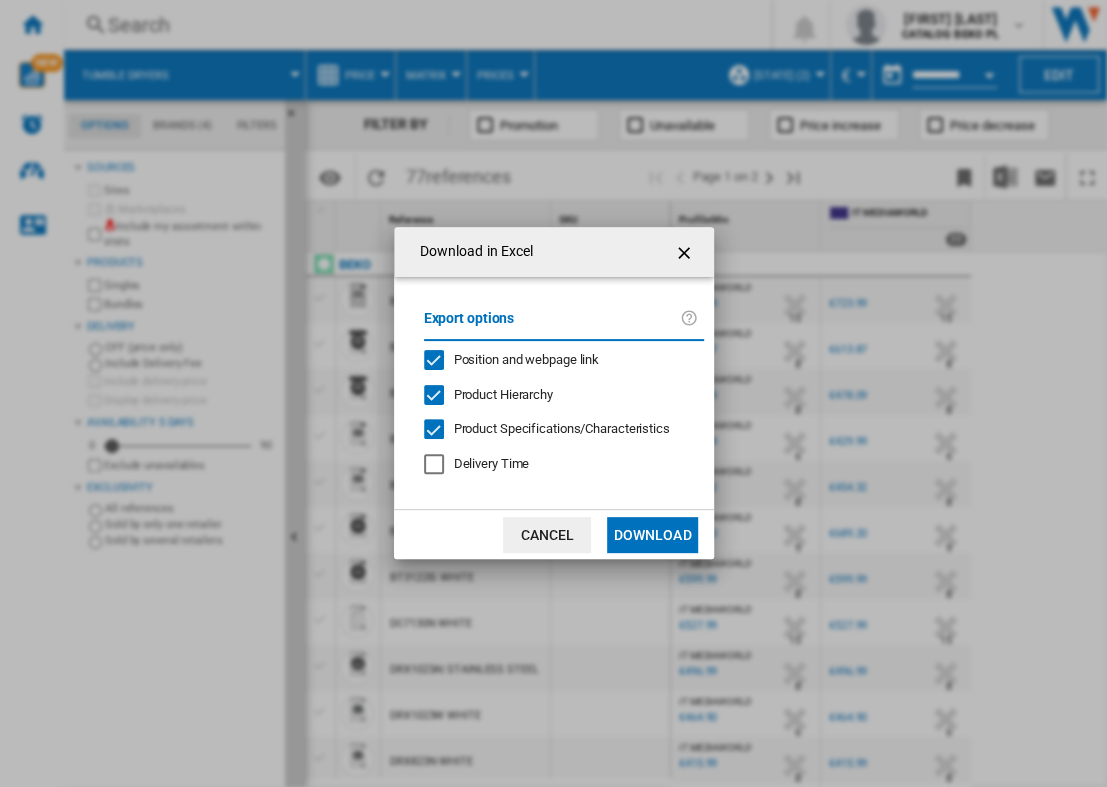 click on "Download" 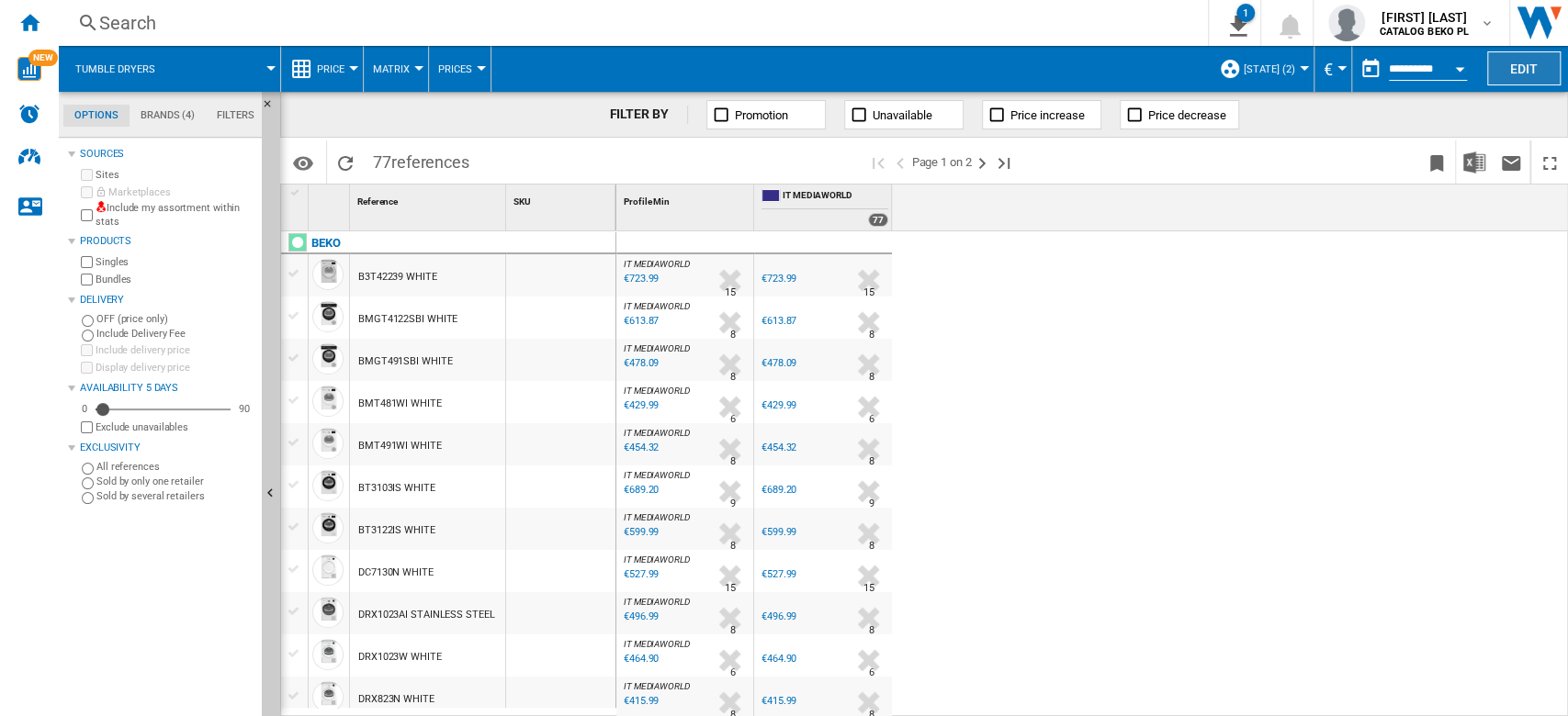 click on "Edit" at bounding box center (1524, 68) 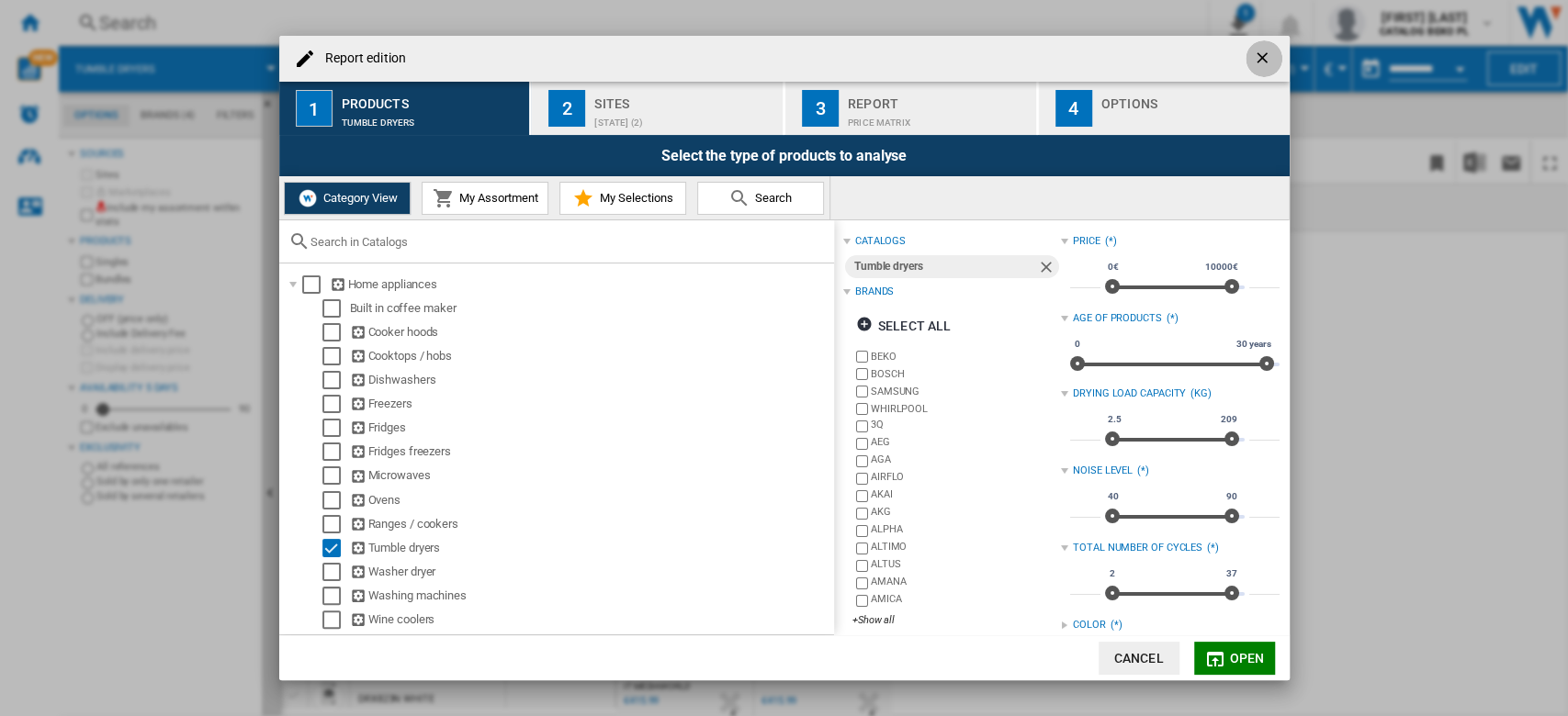 click at bounding box center [1264, 60] 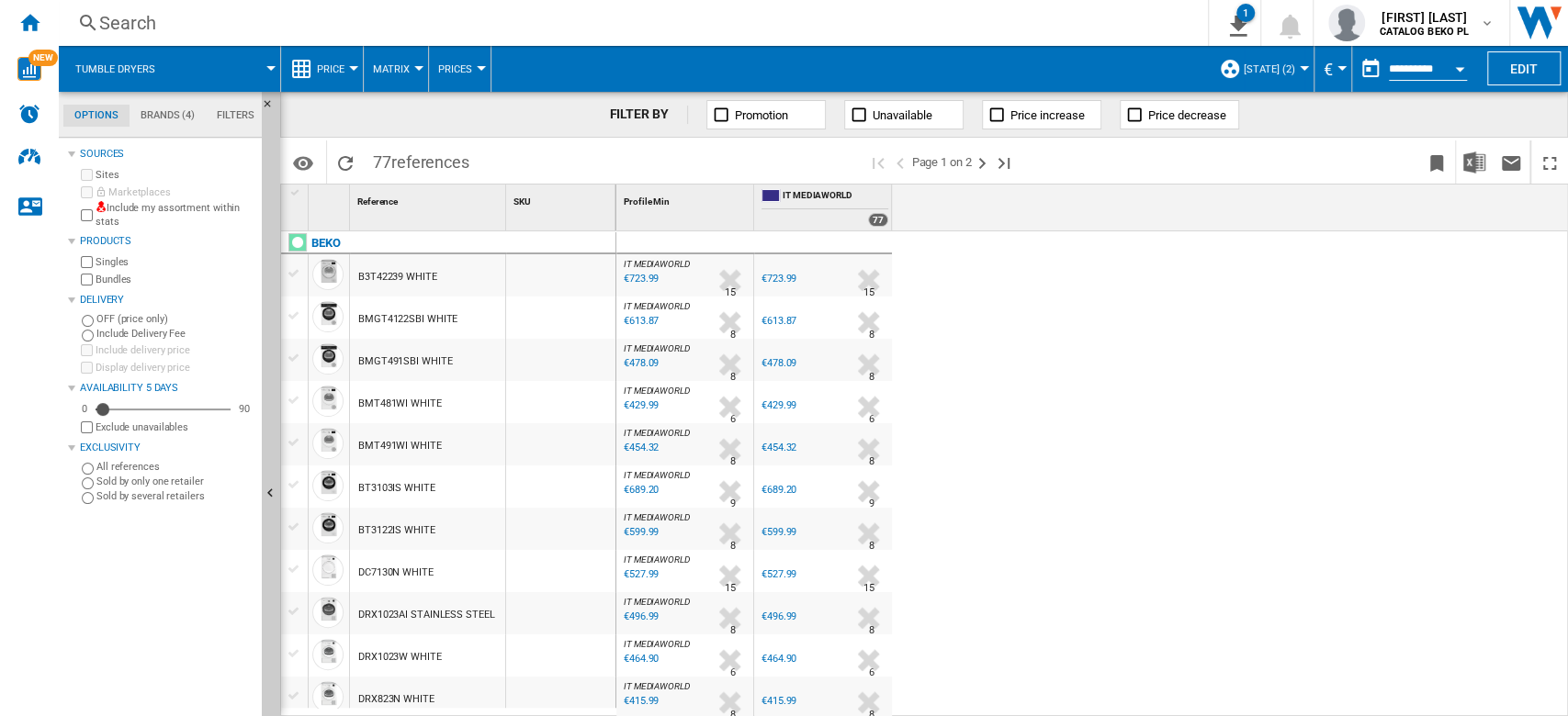 scroll, scrollTop: 122, scrollLeft: 0, axis: vertical 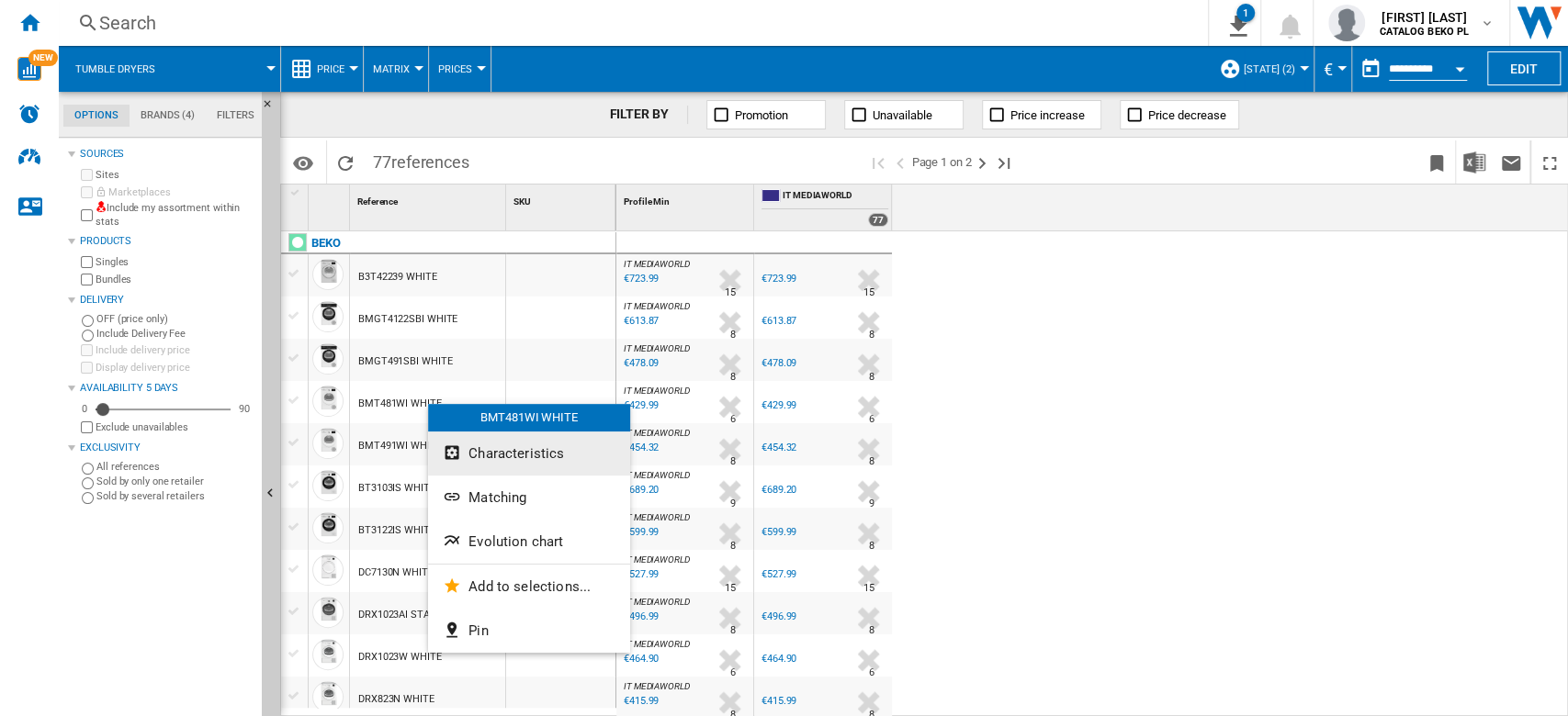 click on "Characteristics" at bounding box center [516, 453] 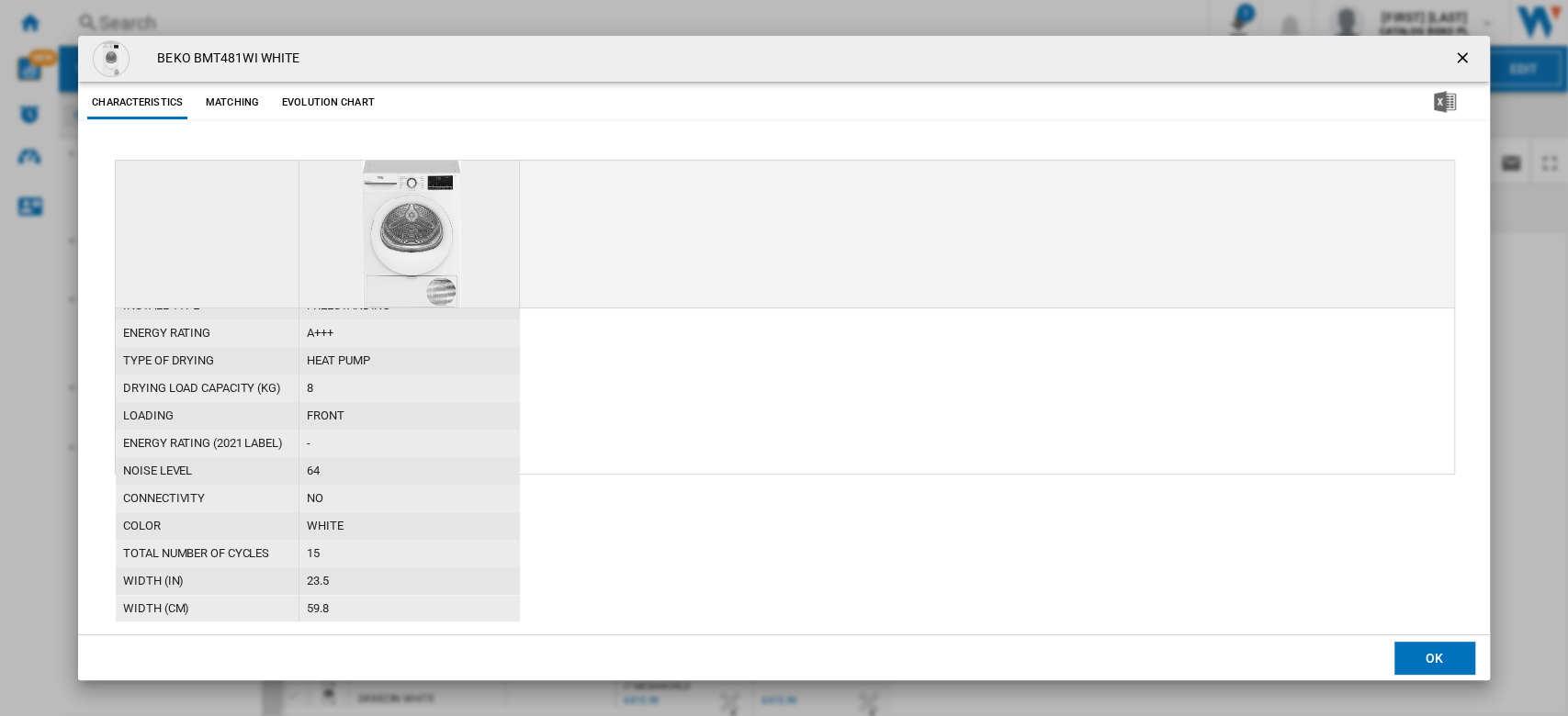 scroll, scrollTop: 0, scrollLeft: 0, axis: both 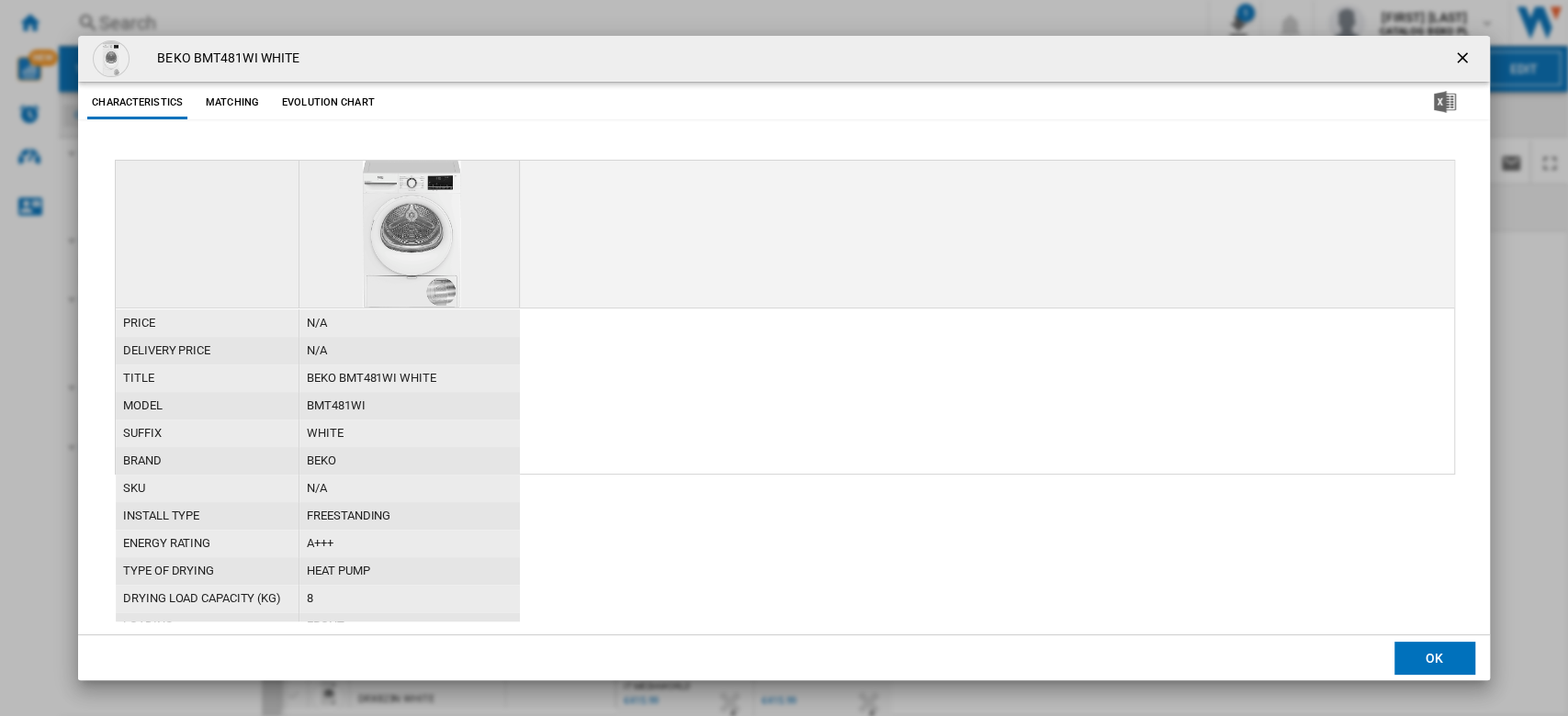 click at bounding box center (1464, 60) 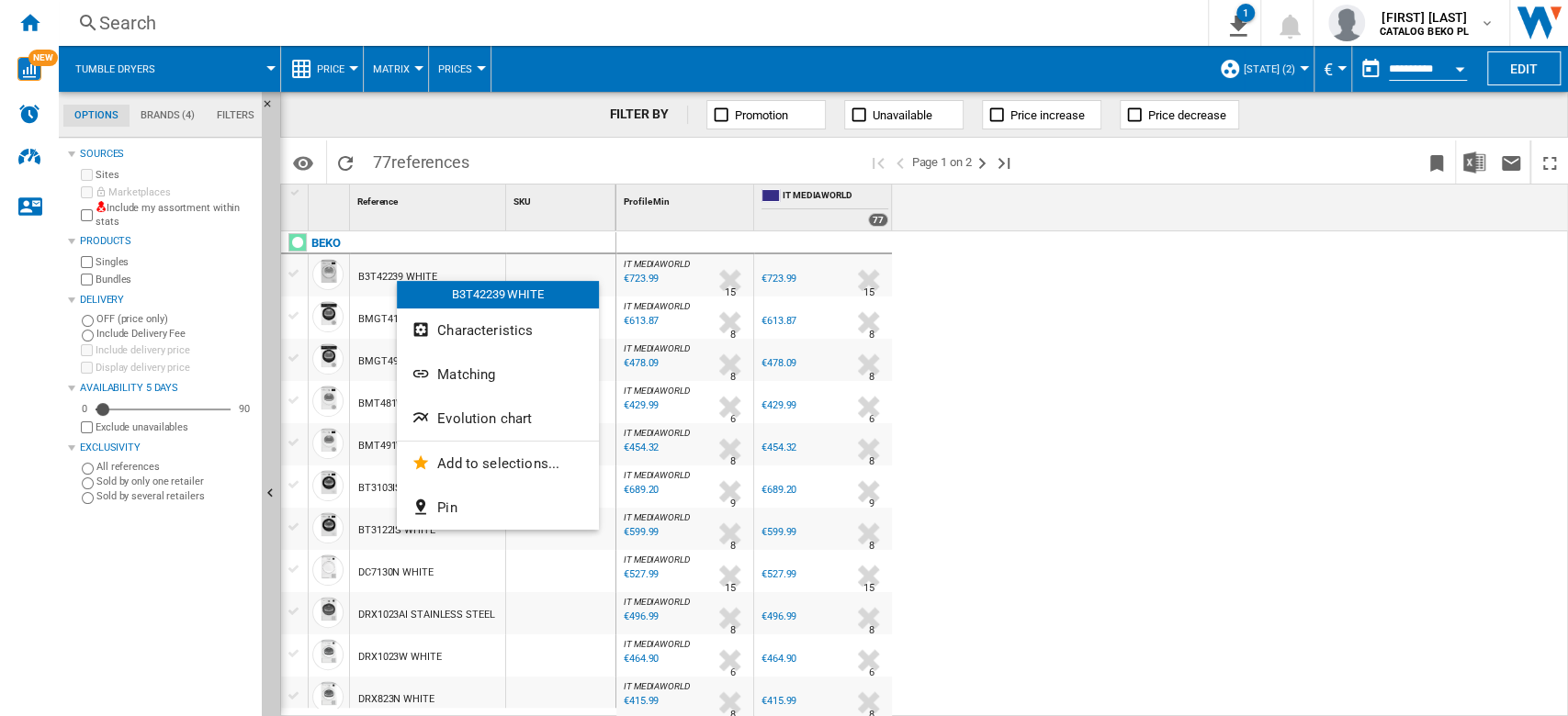 click at bounding box center (784, 358) 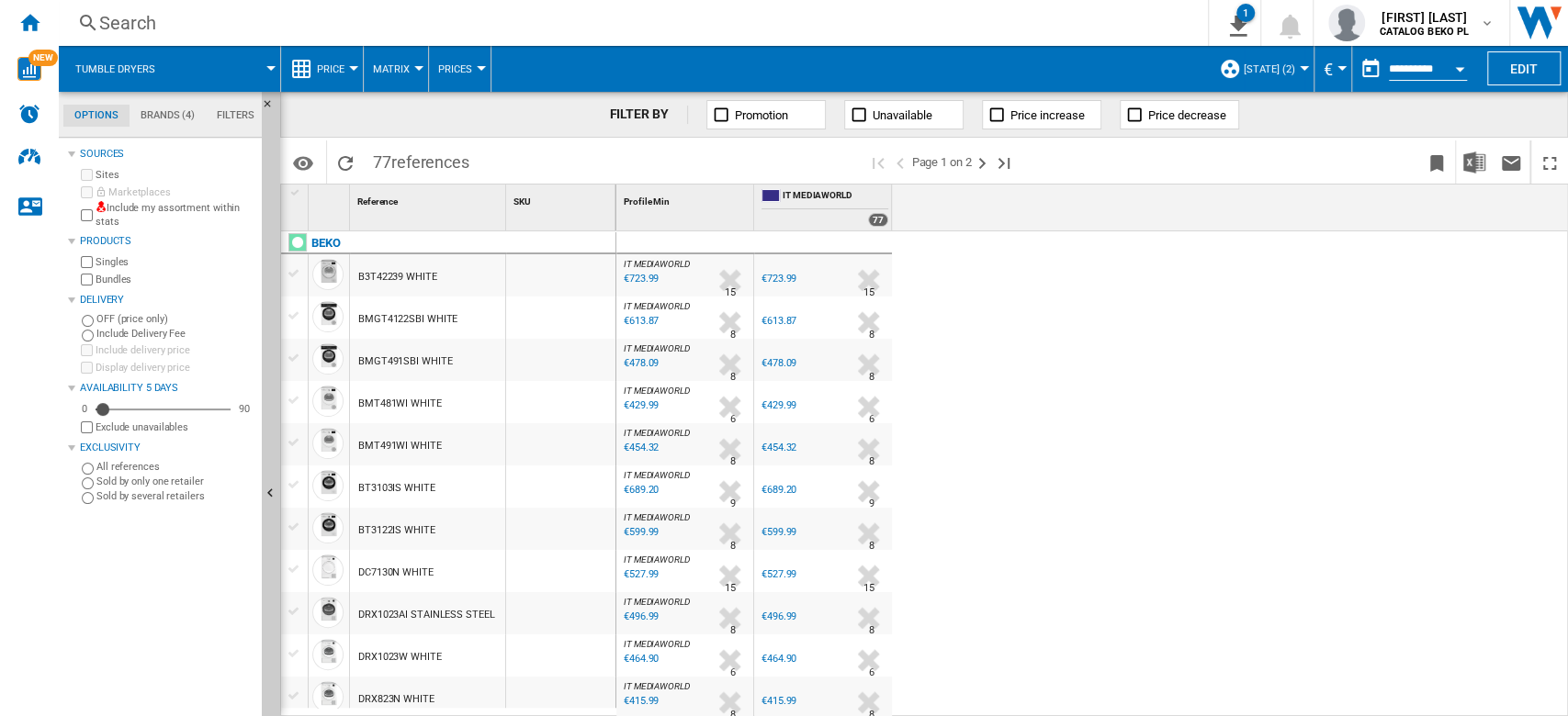 scroll, scrollTop: 244, scrollLeft: 0, axis: vertical 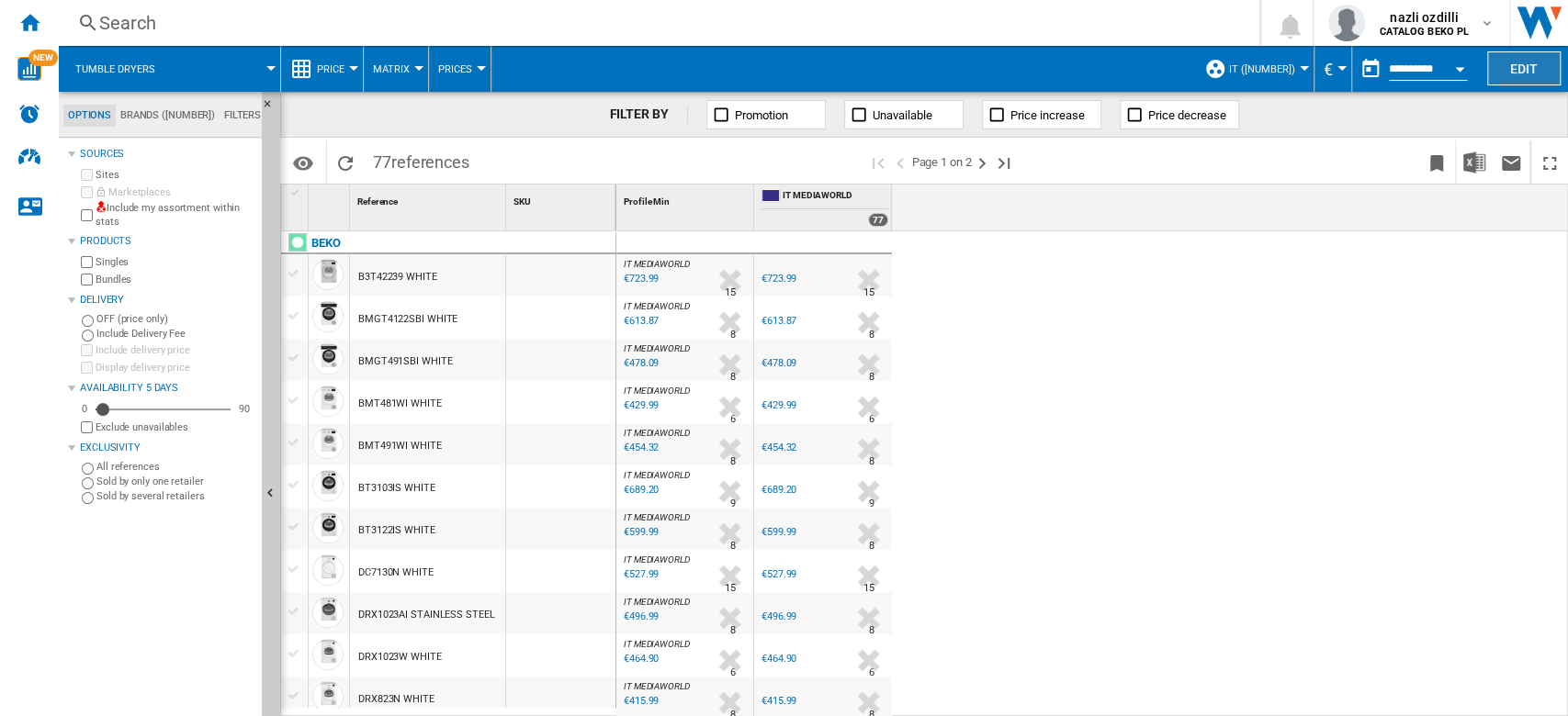 click on "Edit" at bounding box center [1524, 68] 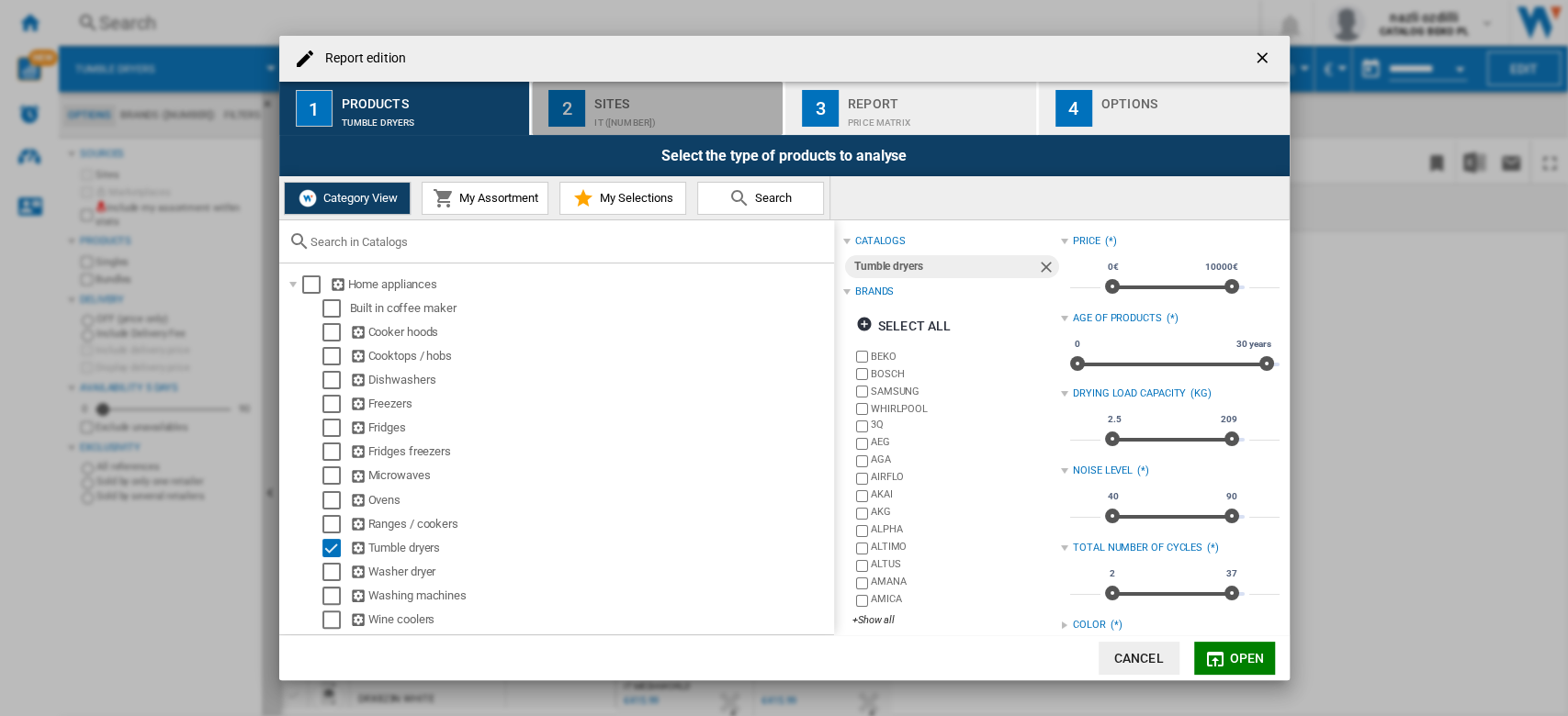 click on "Sites" at bounding box center (684, 98) 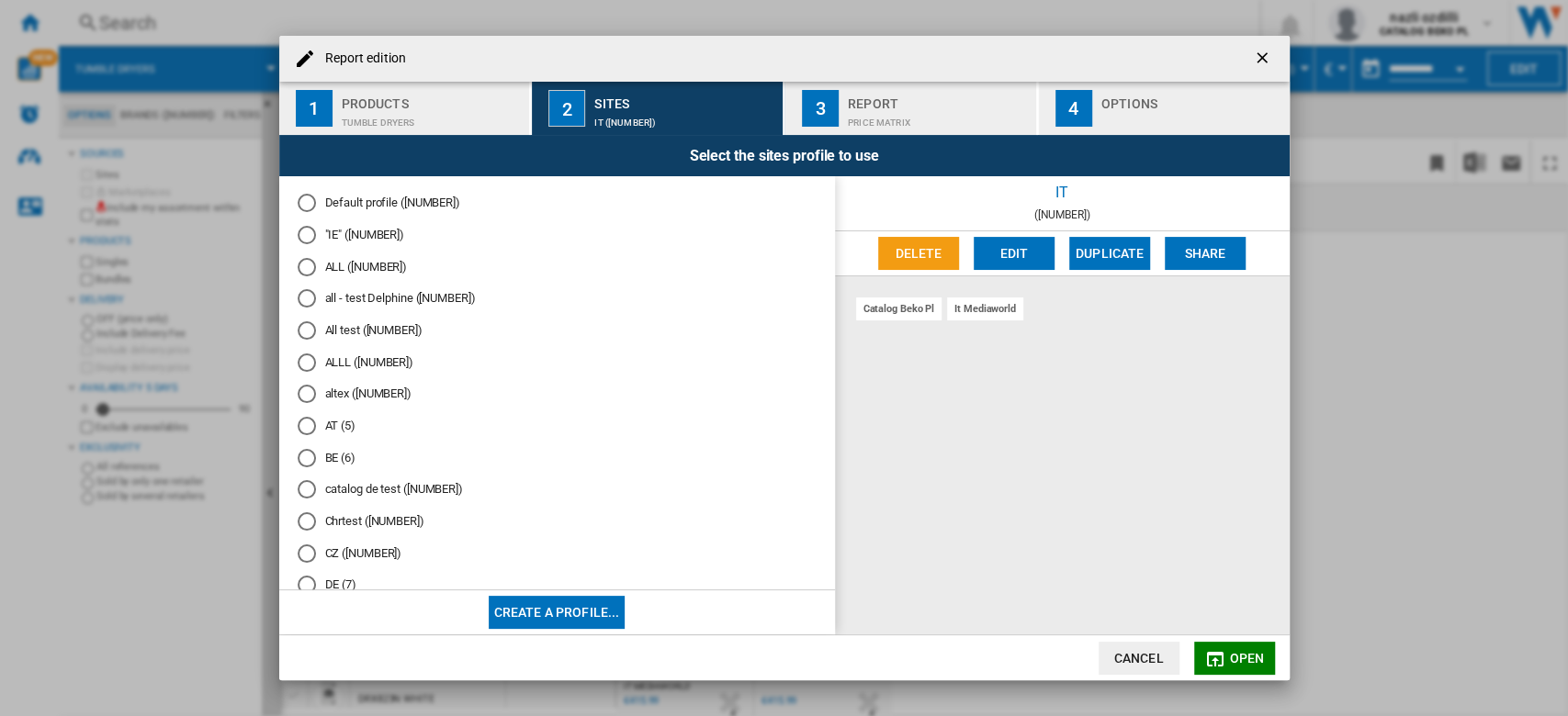 click on "Edit" at bounding box center (1014, 253) 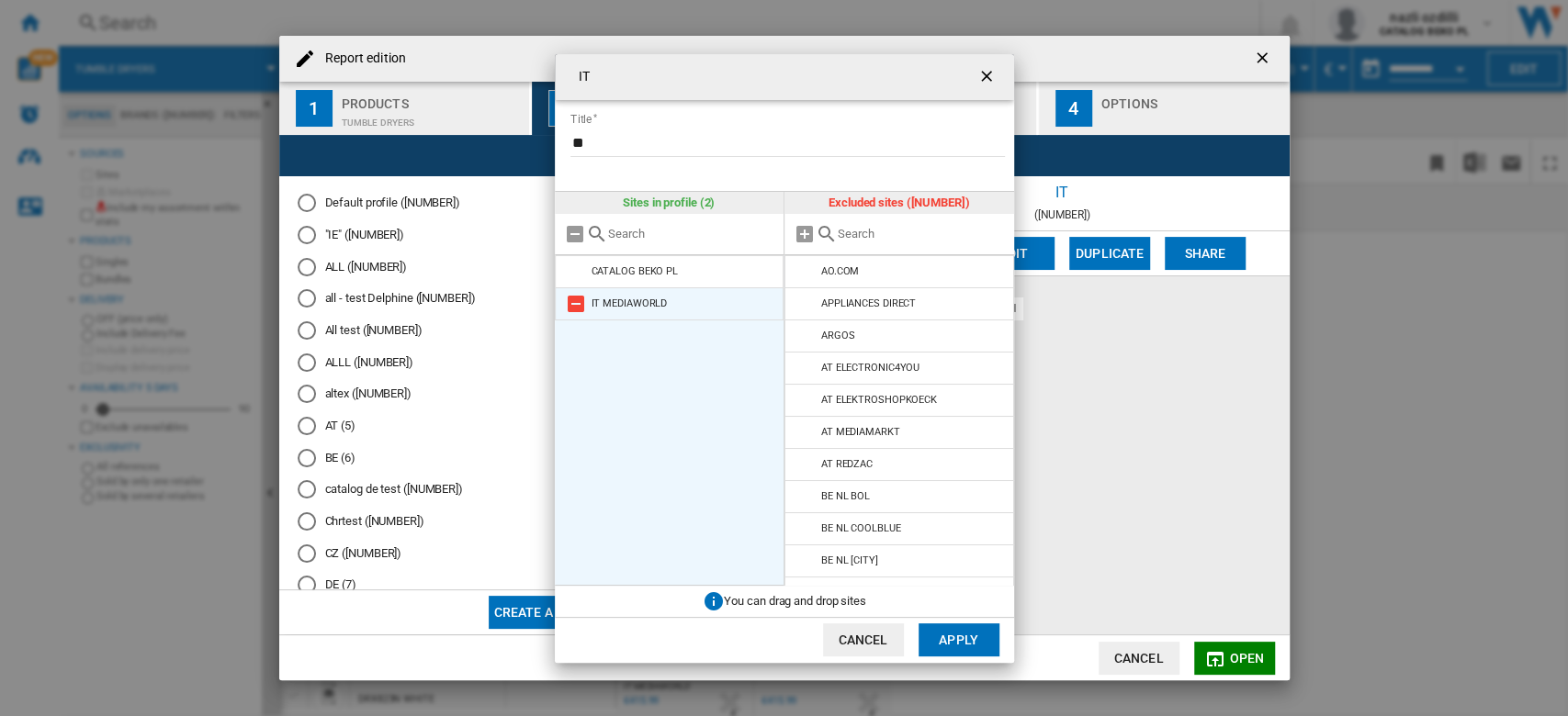 click at bounding box center (576, 304) 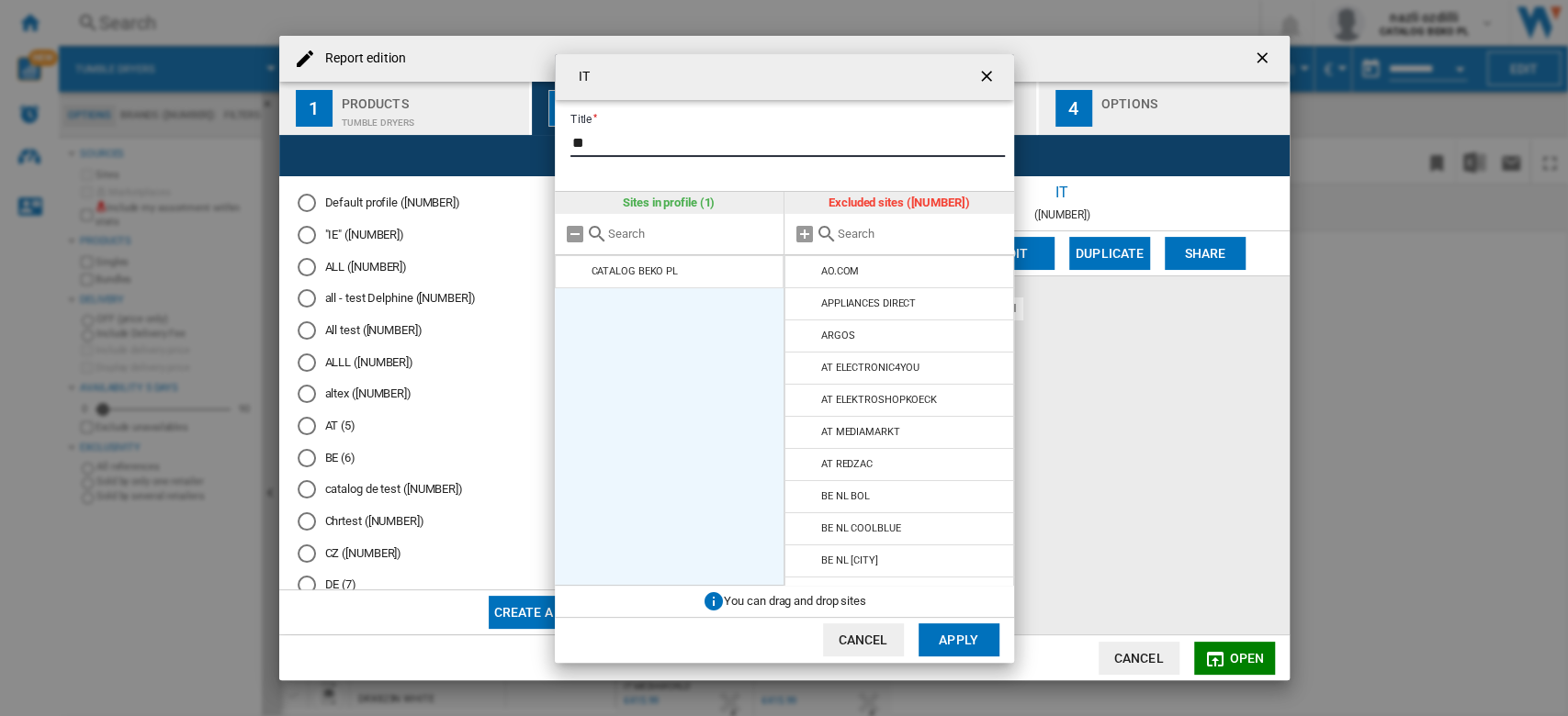 click on "**" at bounding box center [787, 143] 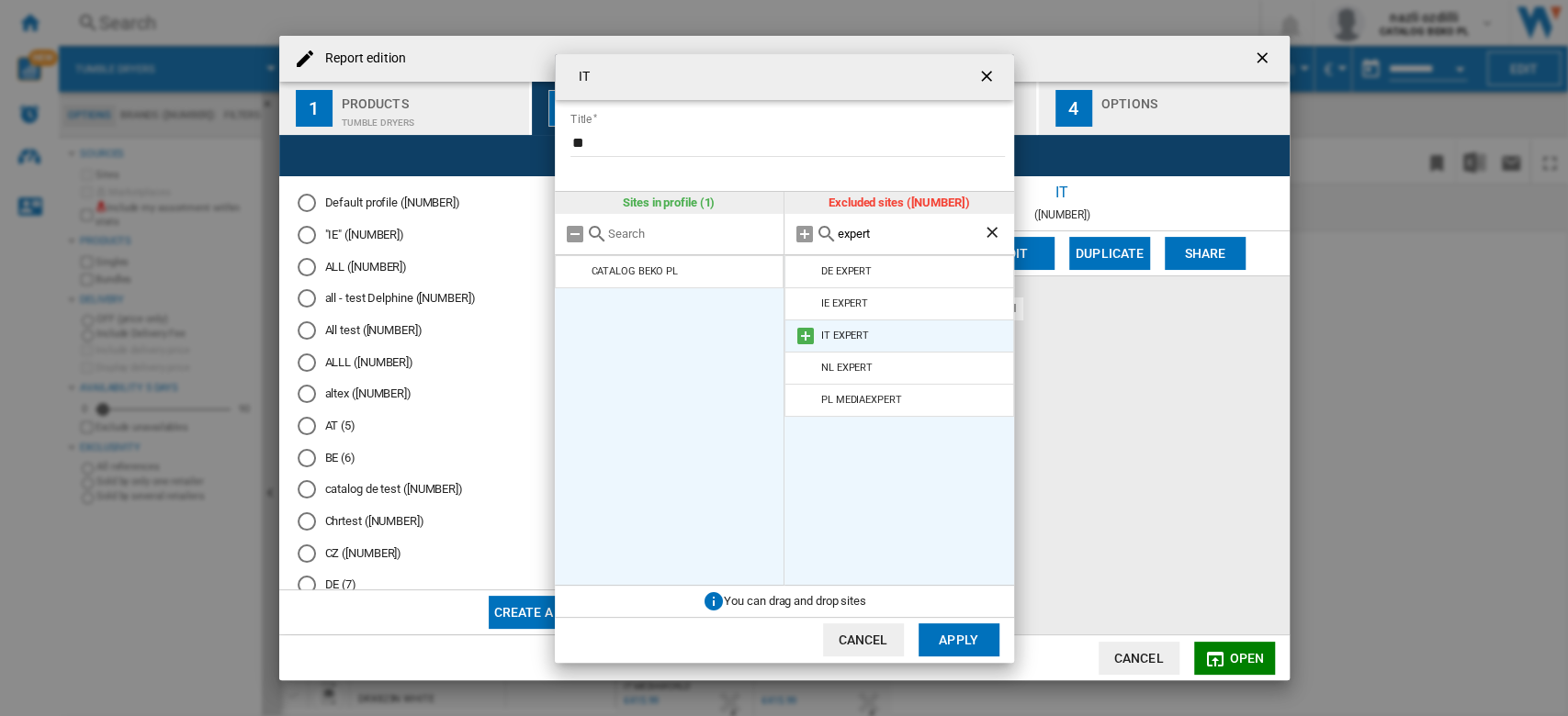 type on "expert" 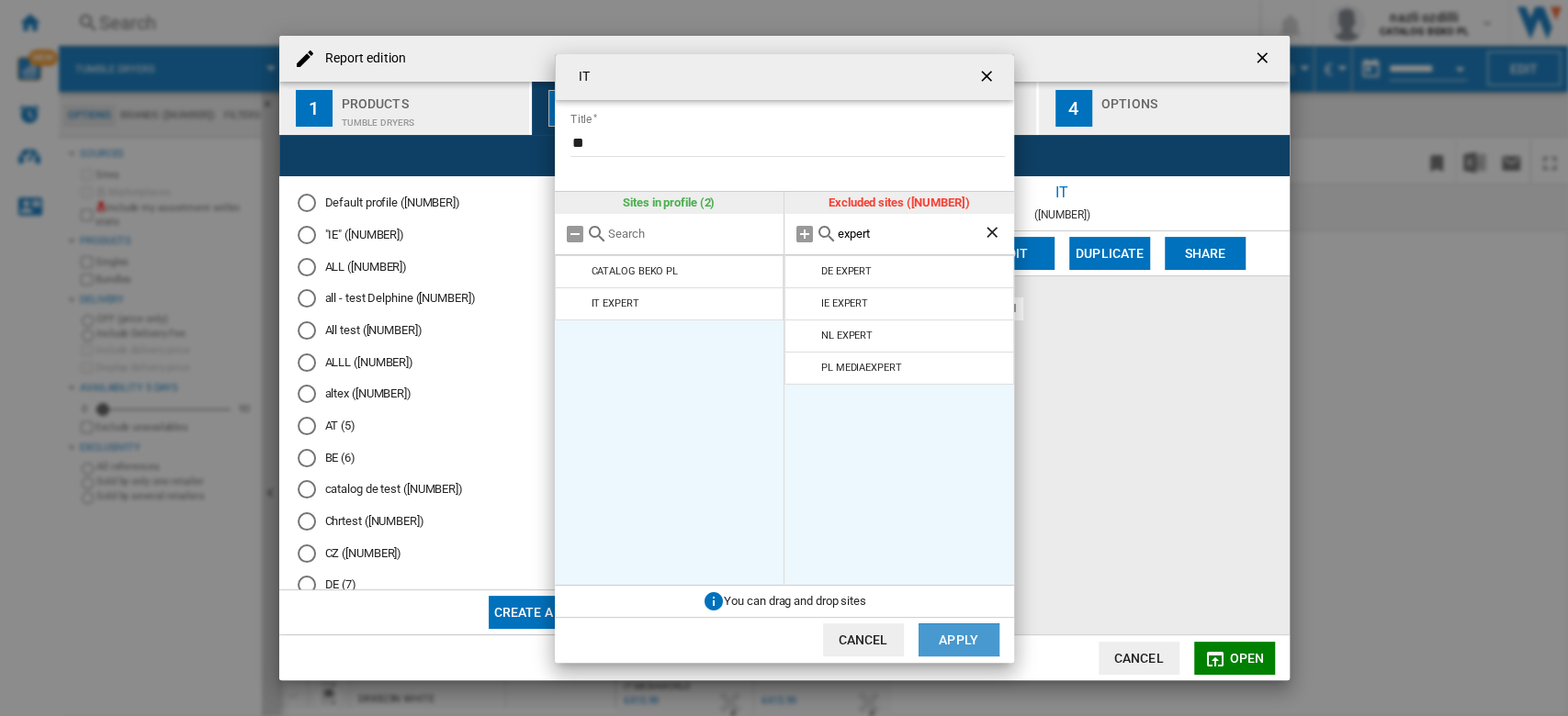 click on "Apply" 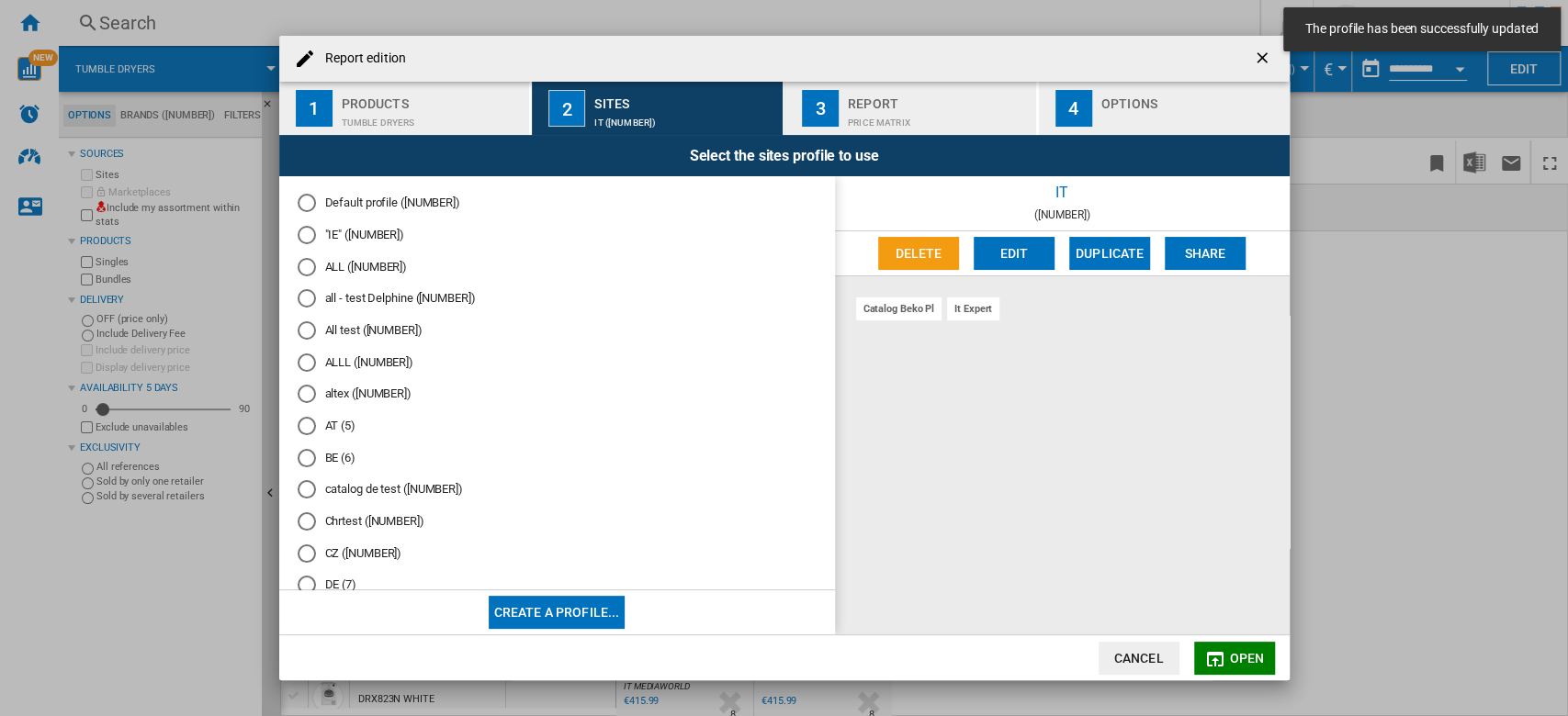 click on "Open" 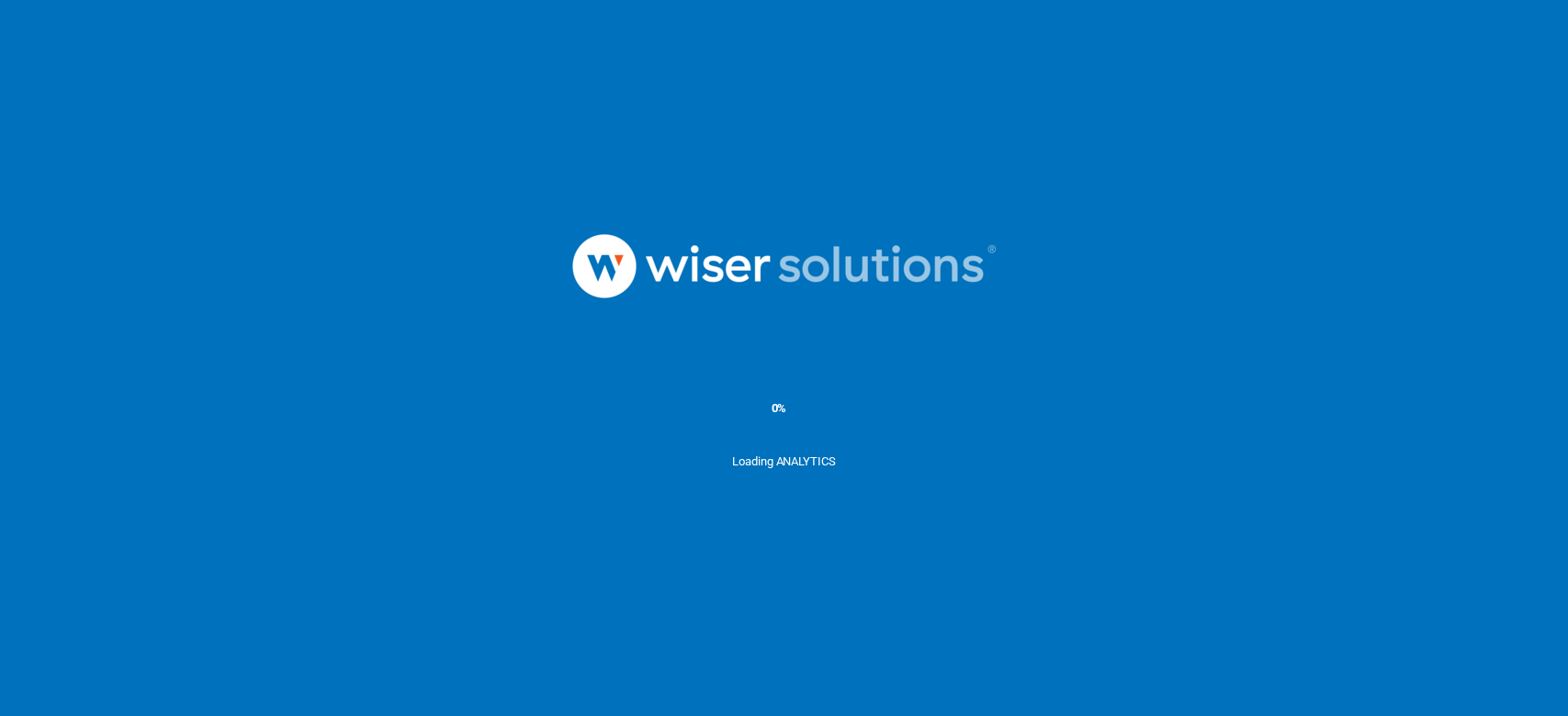scroll, scrollTop: 0, scrollLeft: 0, axis: both 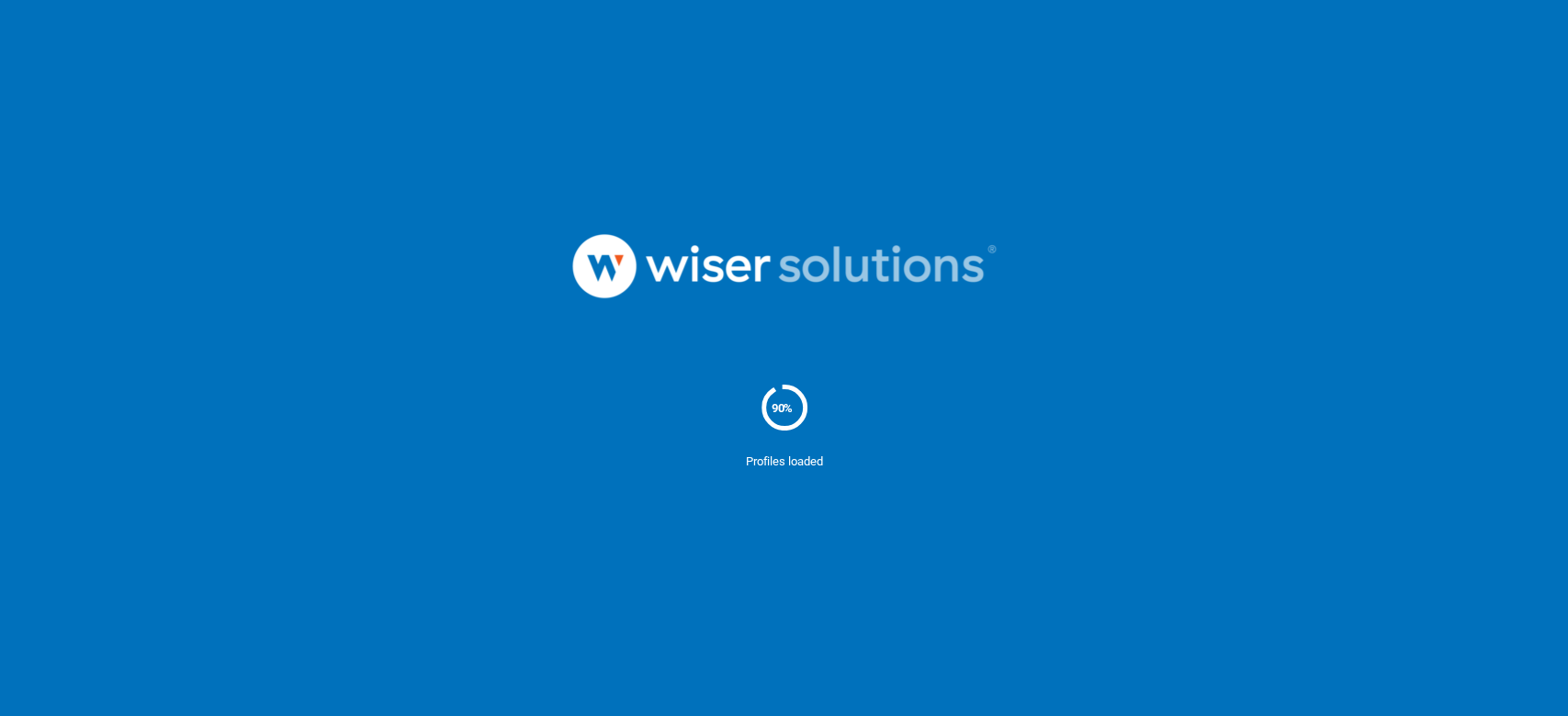 click on "90%" at bounding box center [784, 408] 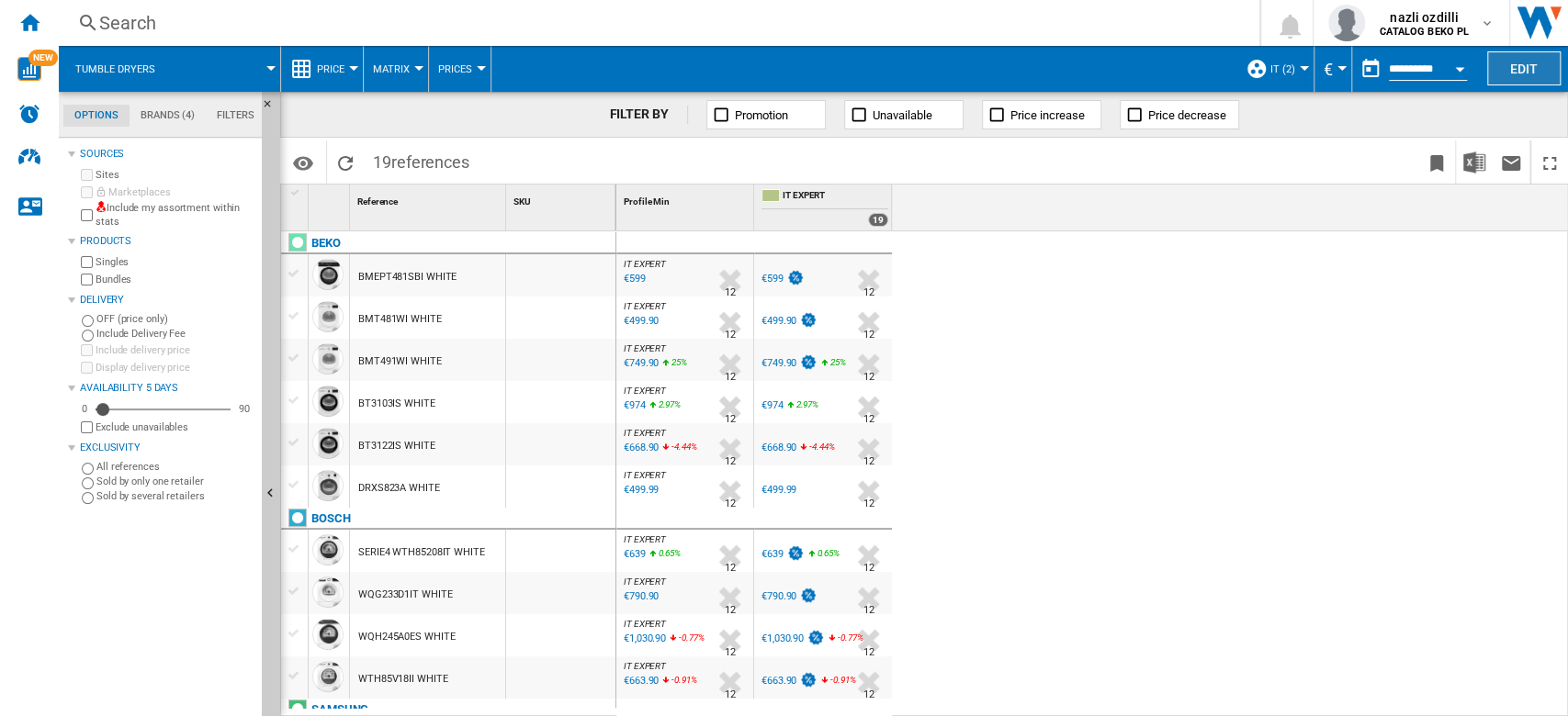 click on "Edit" at bounding box center [1524, 68] 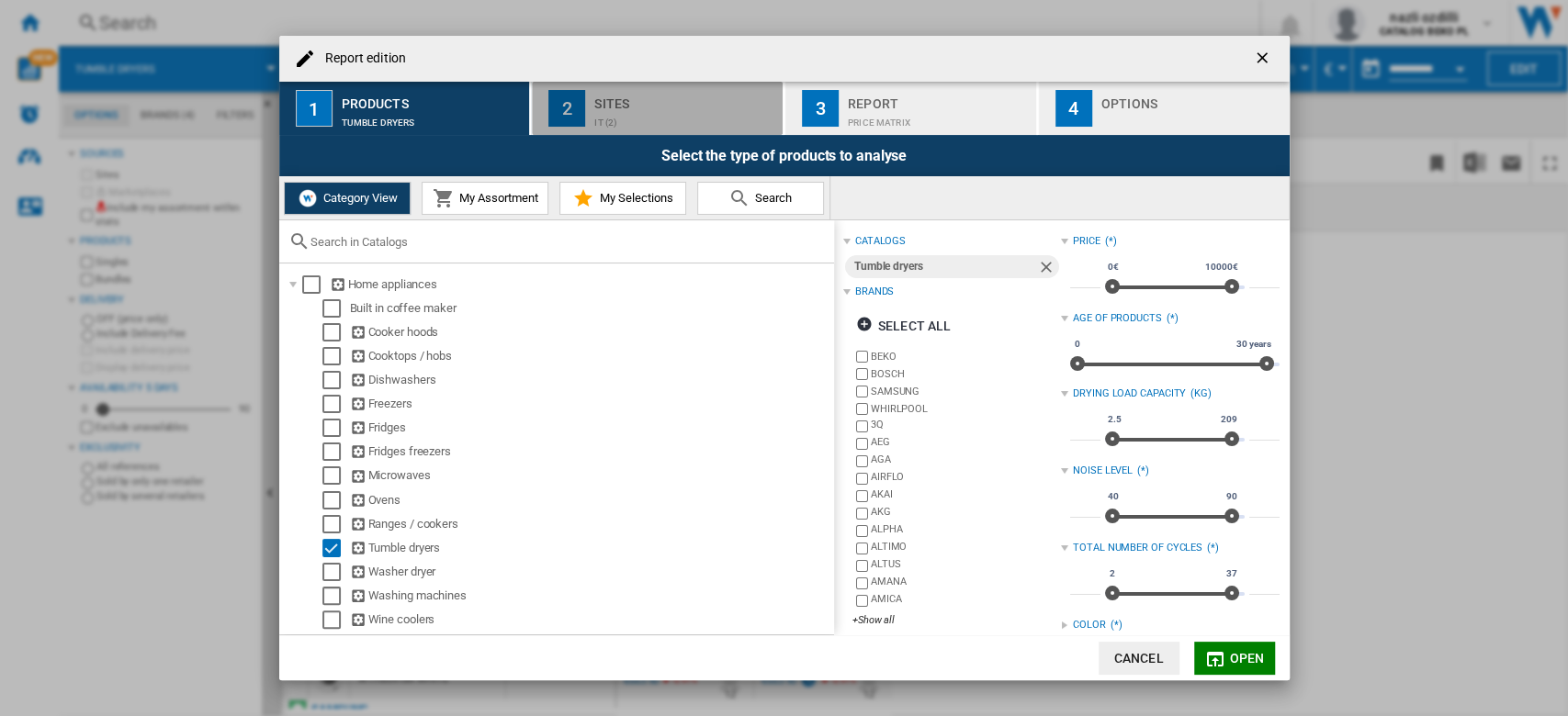 click on "[STATE] (2)" at bounding box center [684, 117] 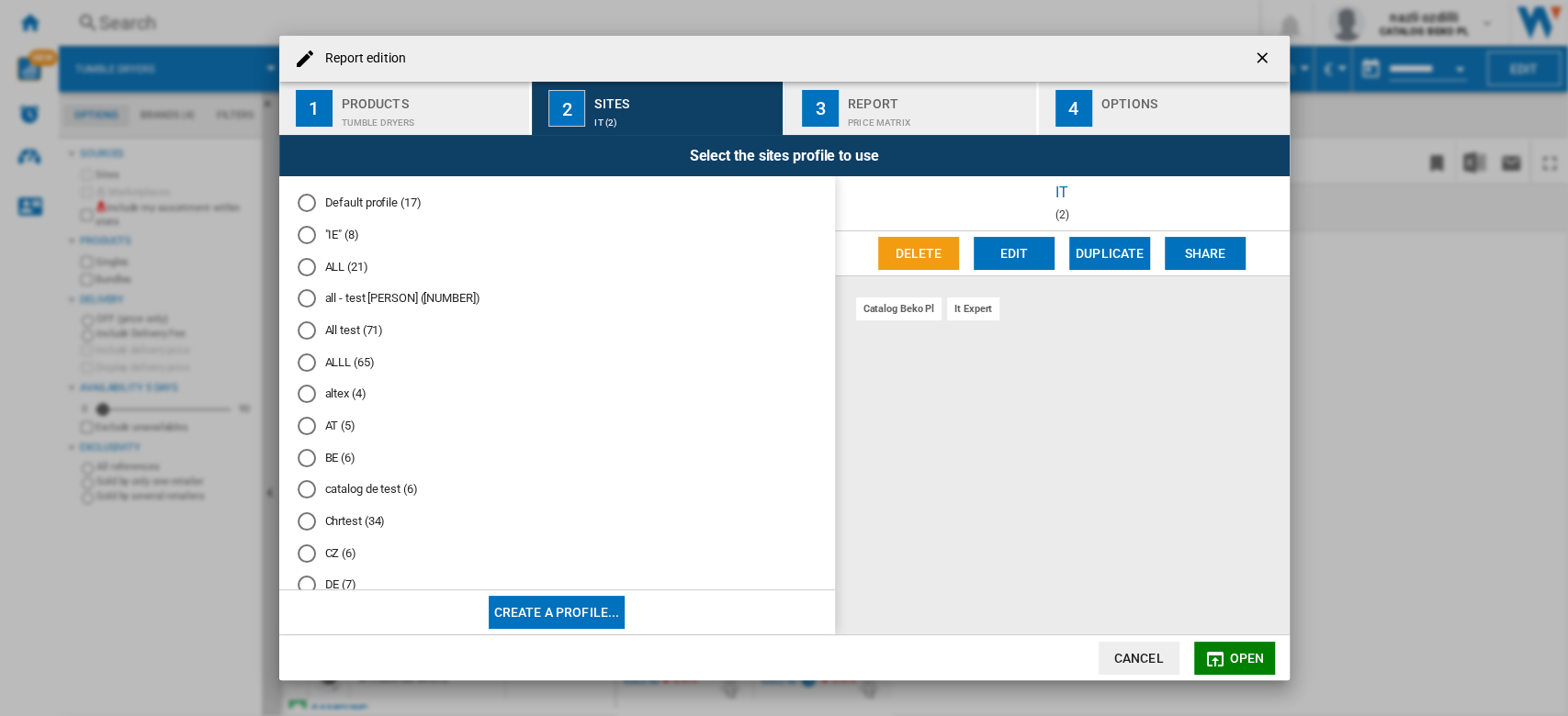 click on "Edit" at bounding box center [1014, 253] 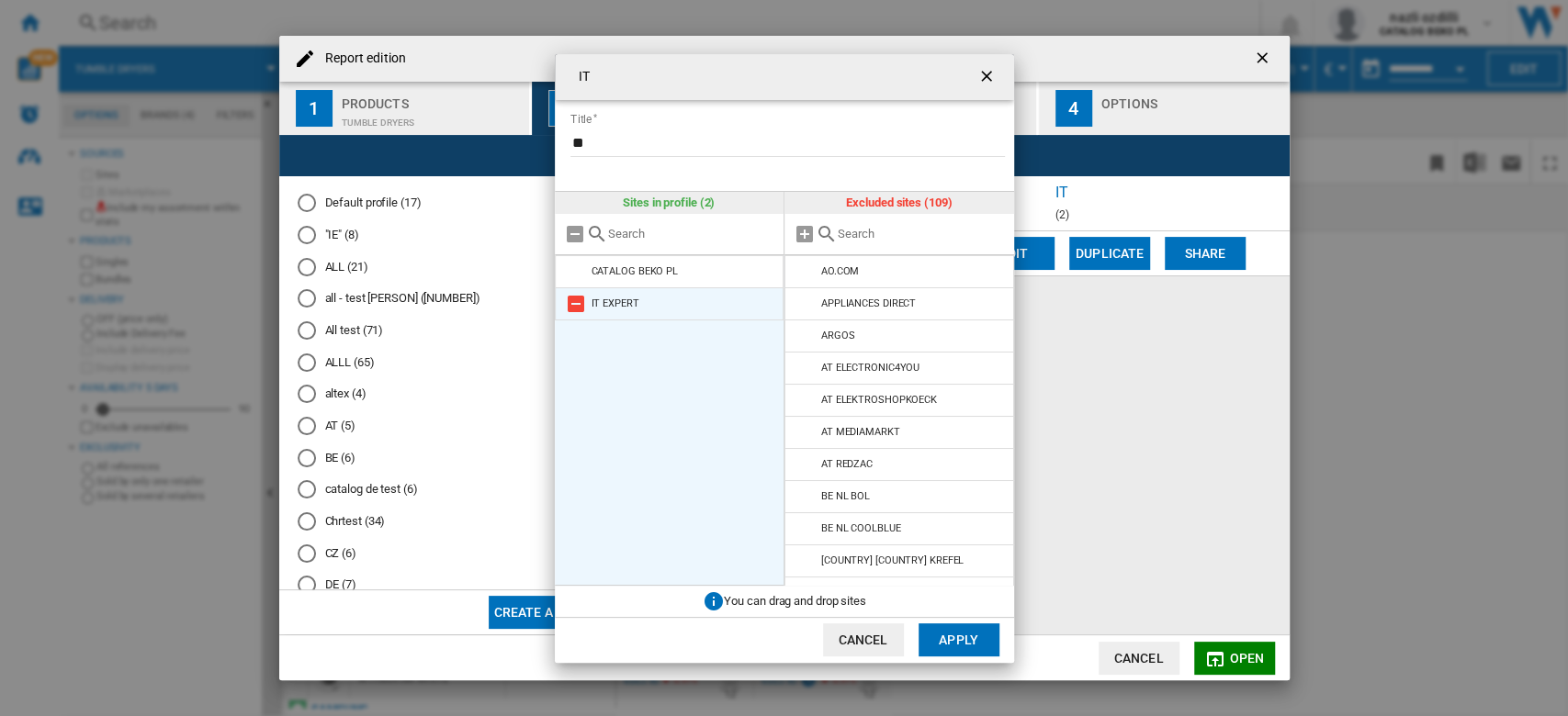 click at bounding box center [576, 304] 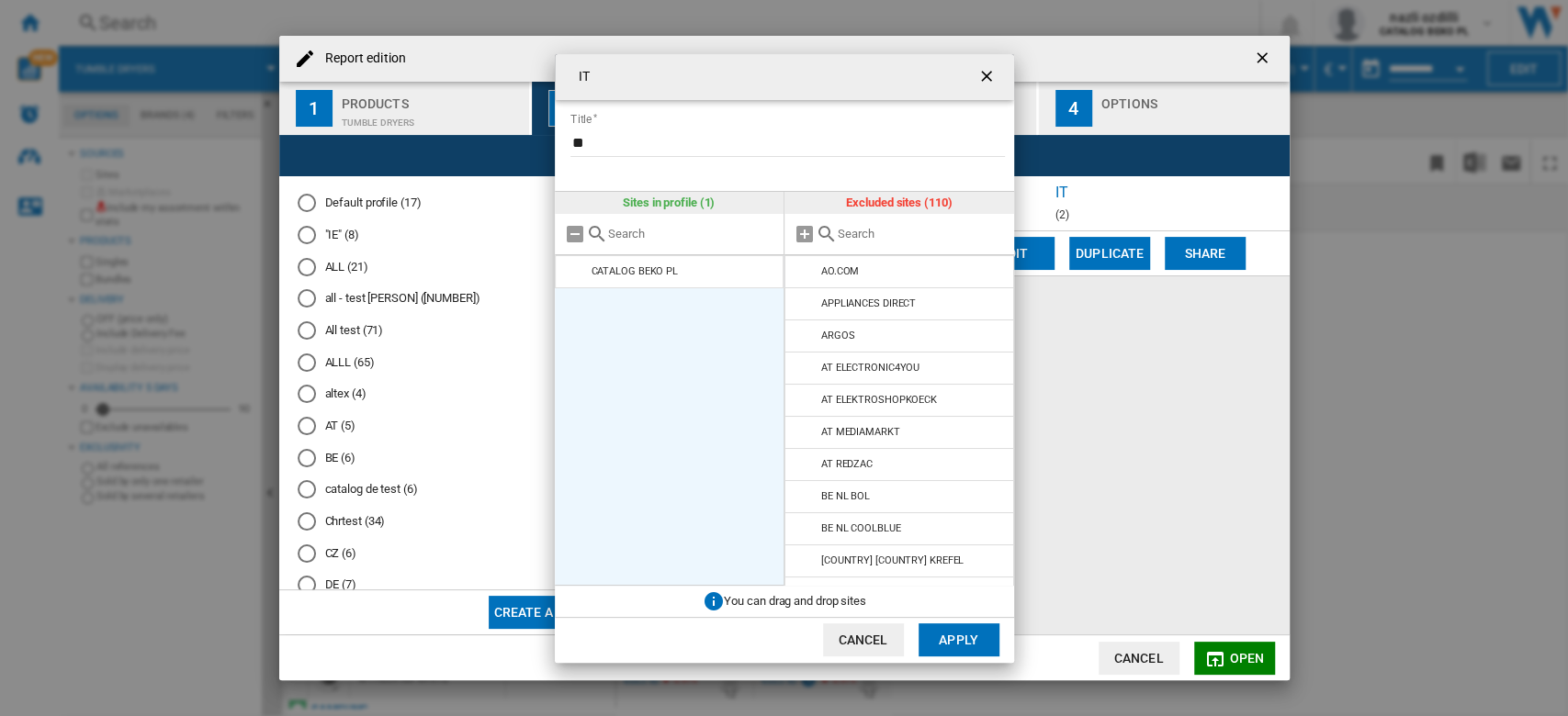 click at bounding box center (921, 233) 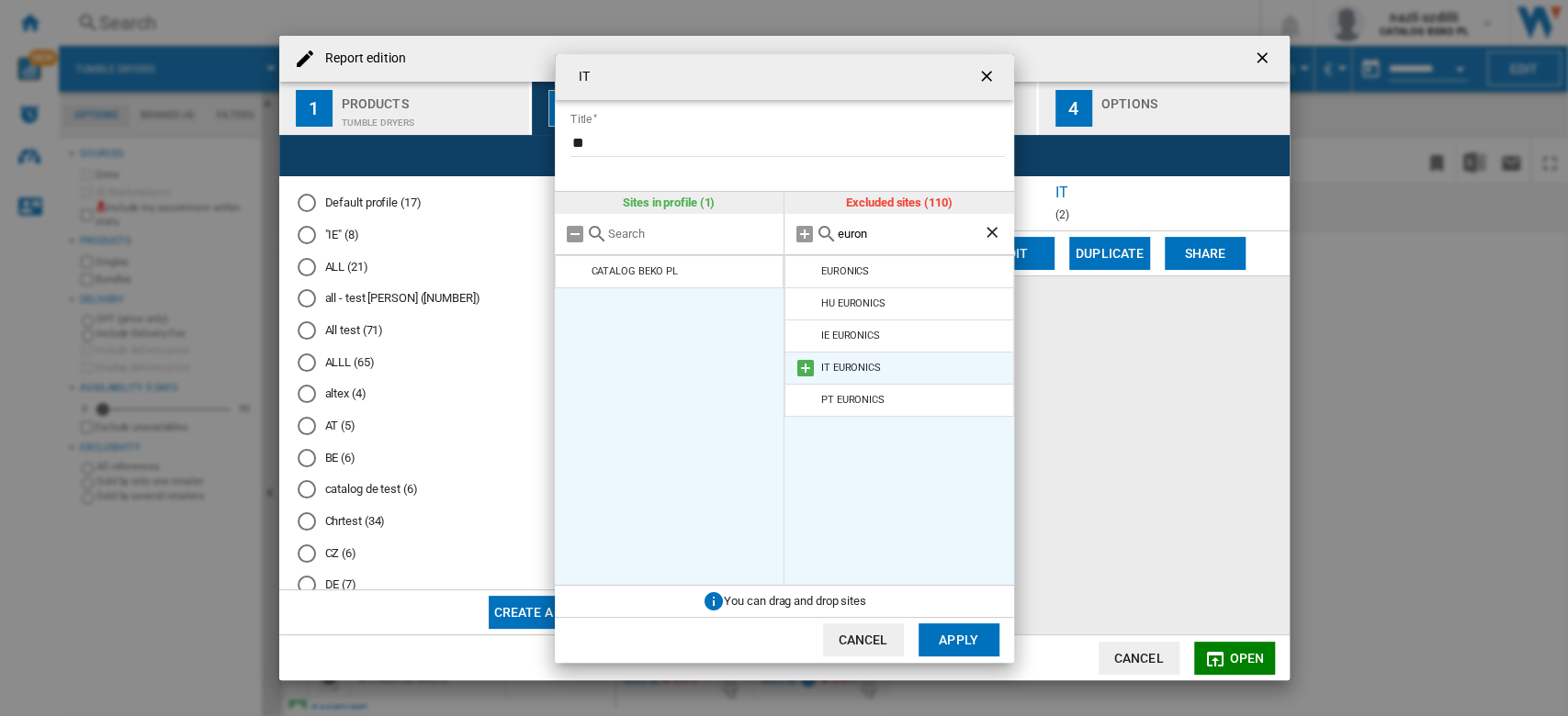type on "euron" 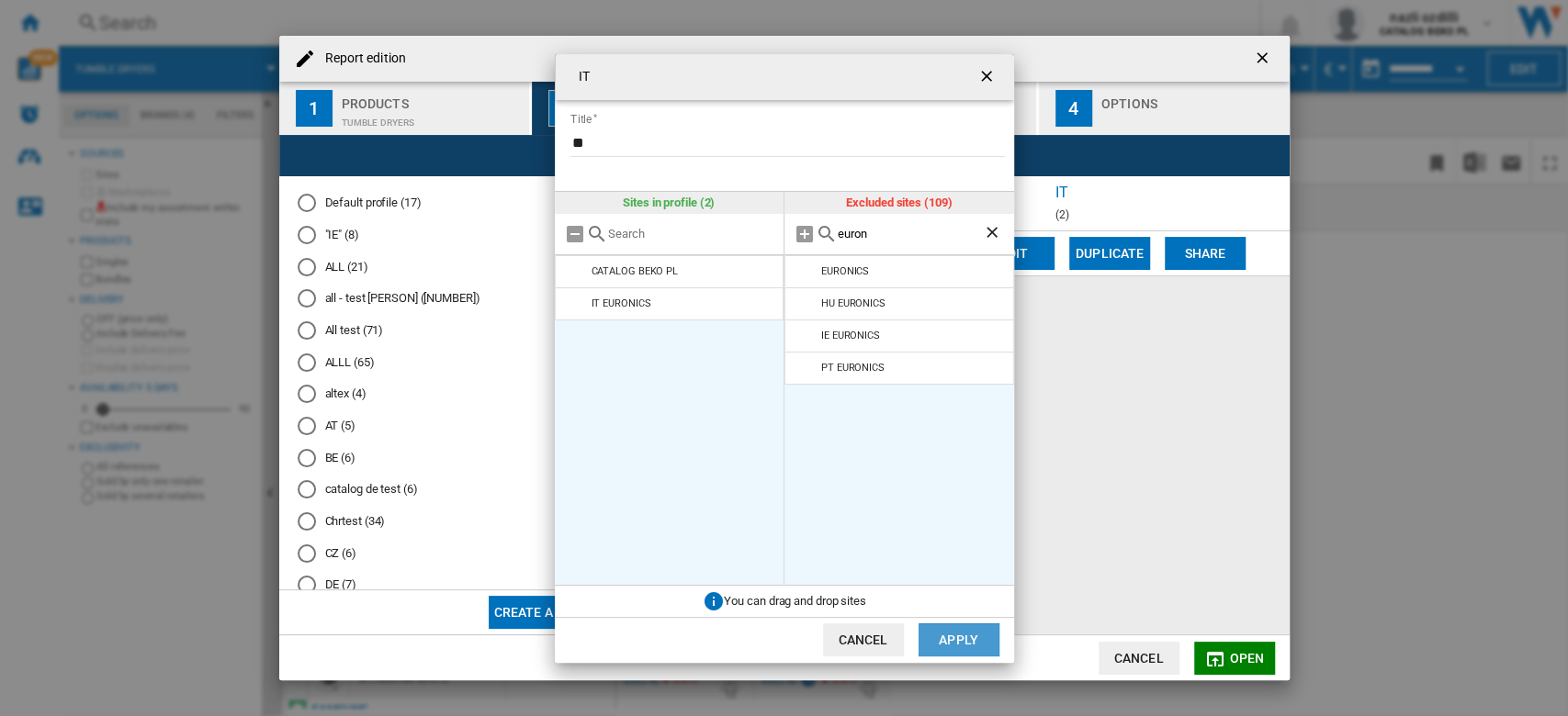 click on "Apply" 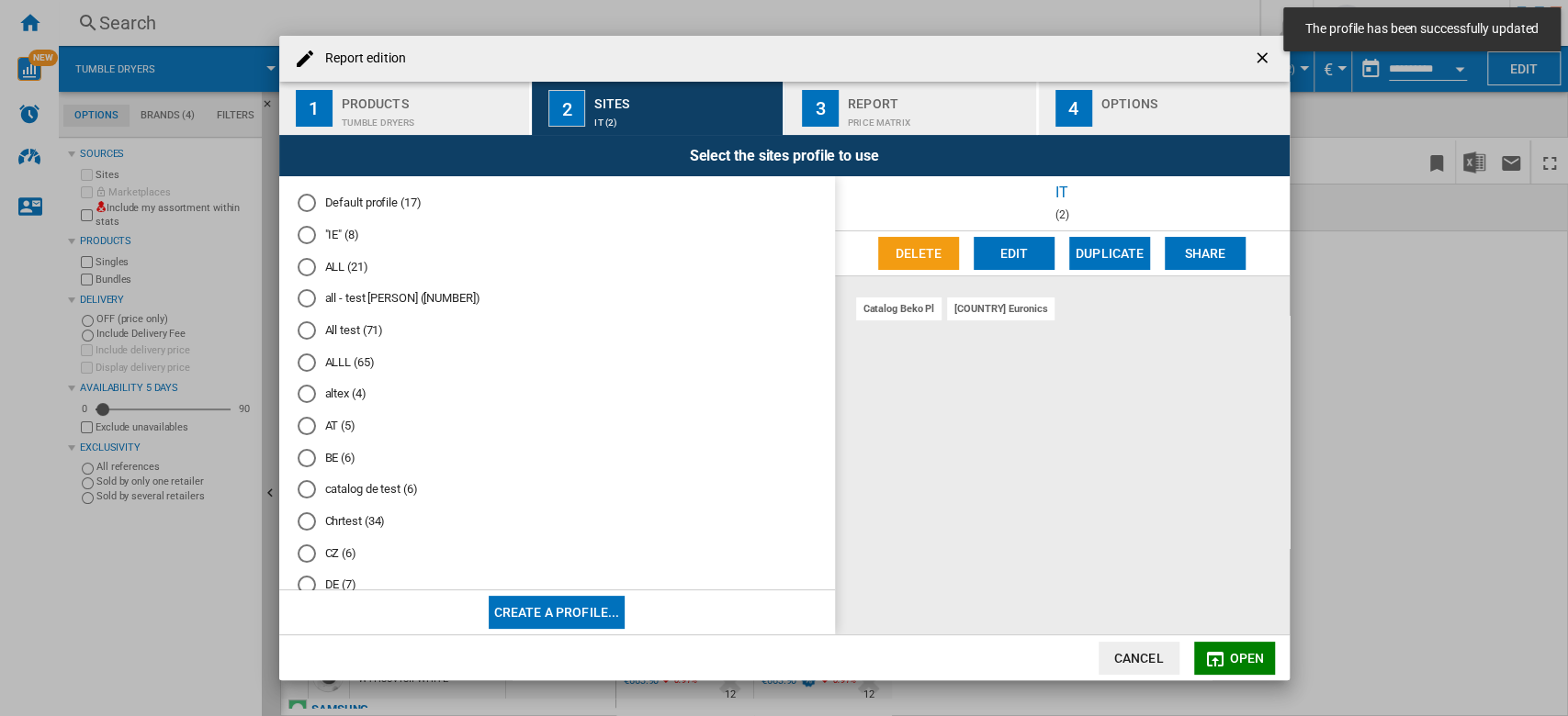 click on "Open" 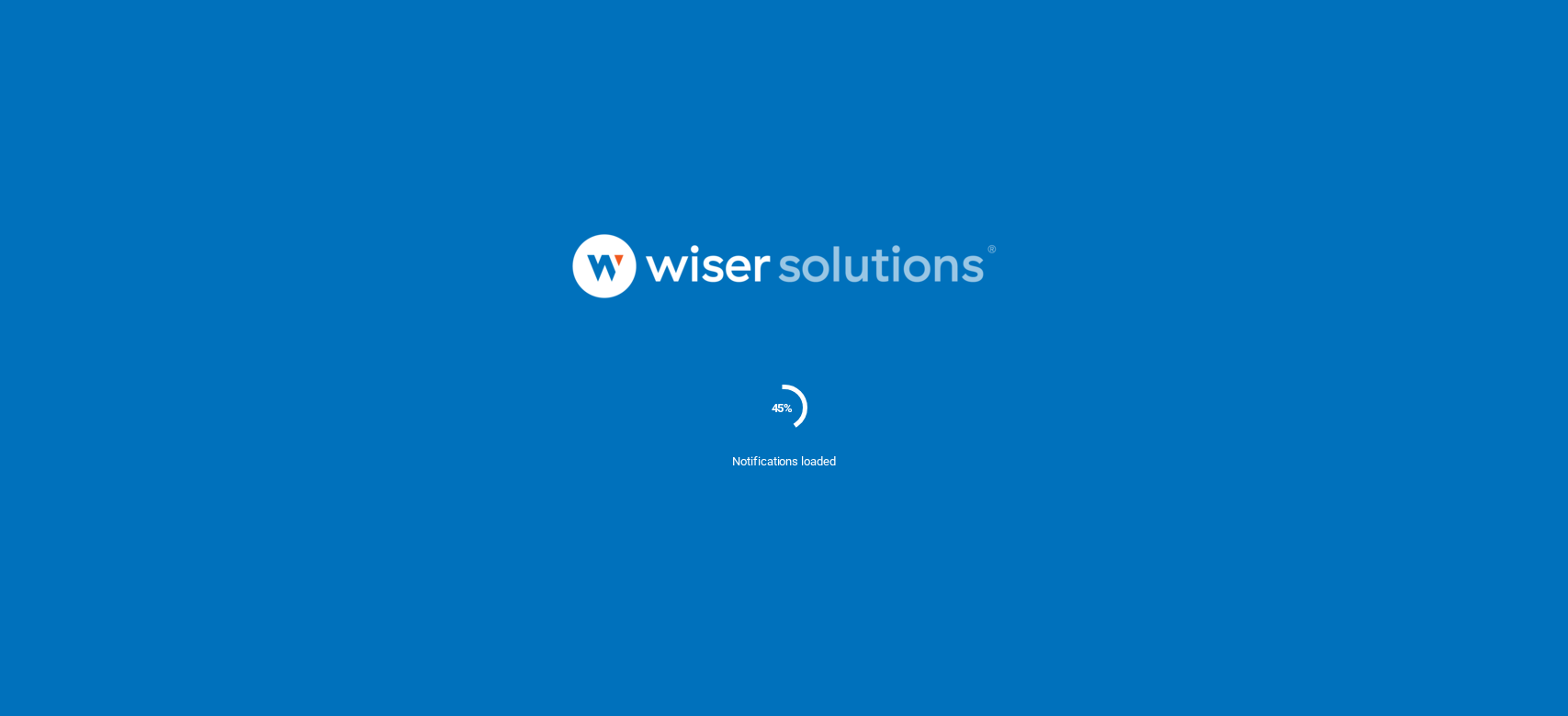 scroll, scrollTop: 0, scrollLeft: 0, axis: both 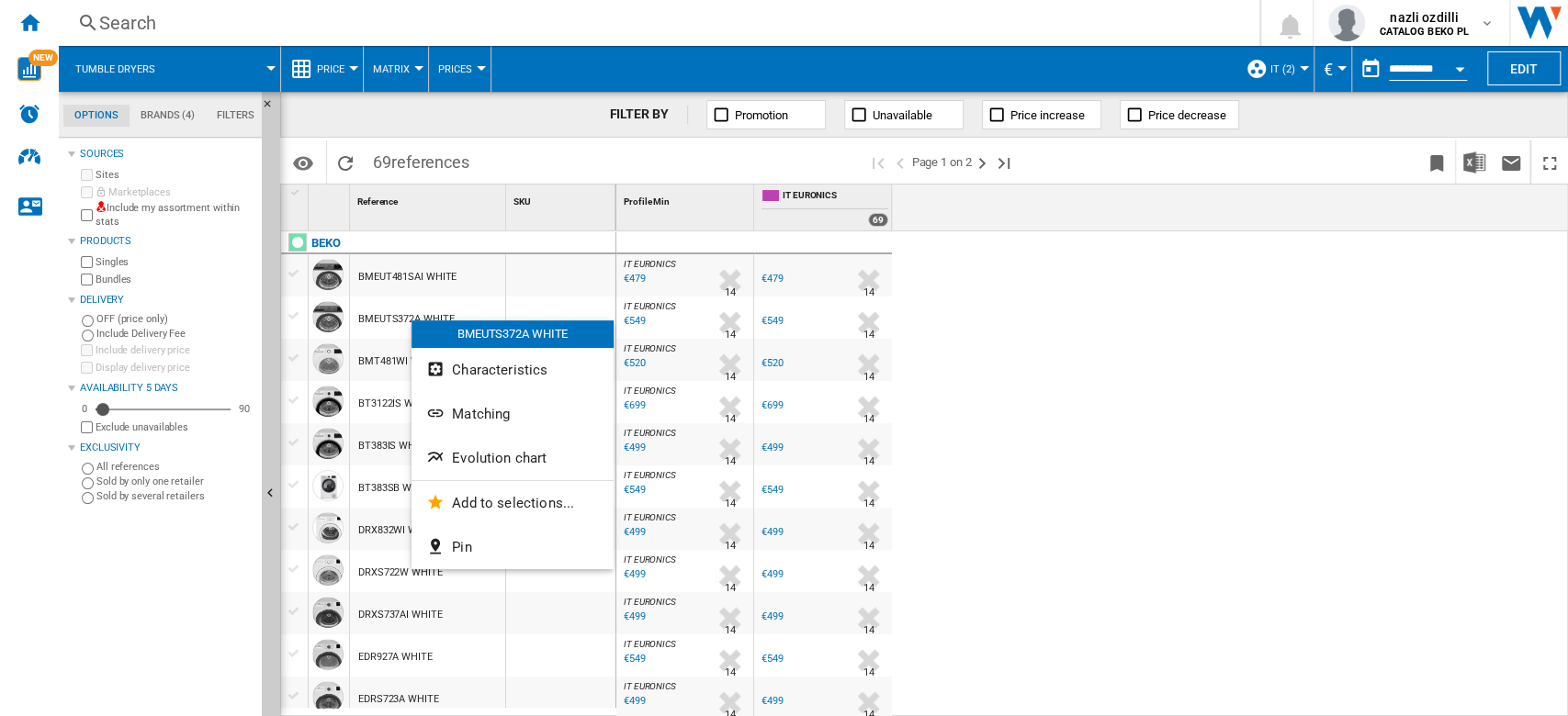 click at bounding box center (784, 358) 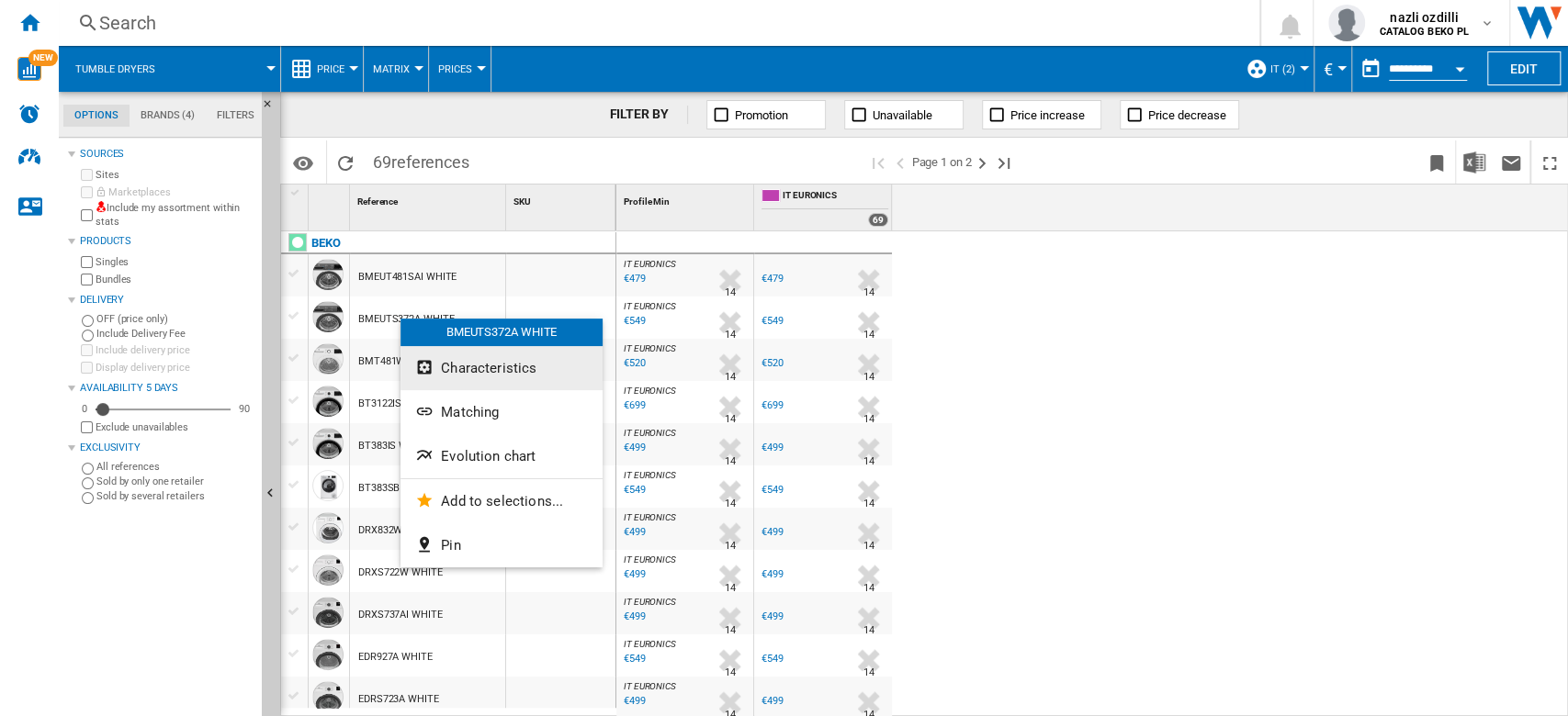 click on "Characteristics" at bounding box center (489, 368) 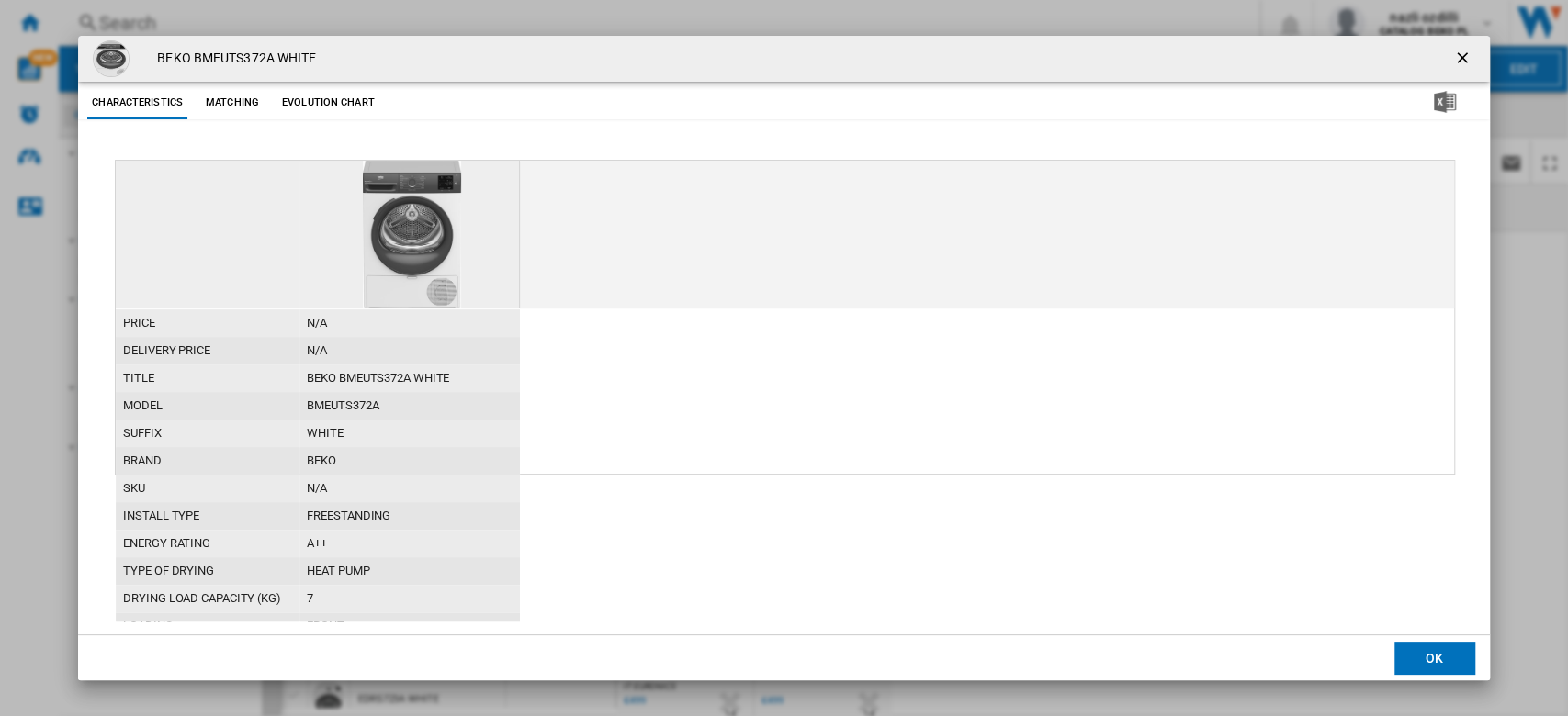 click on "BEKO BMEUTS372A WHITE" at bounding box center (410, 378) 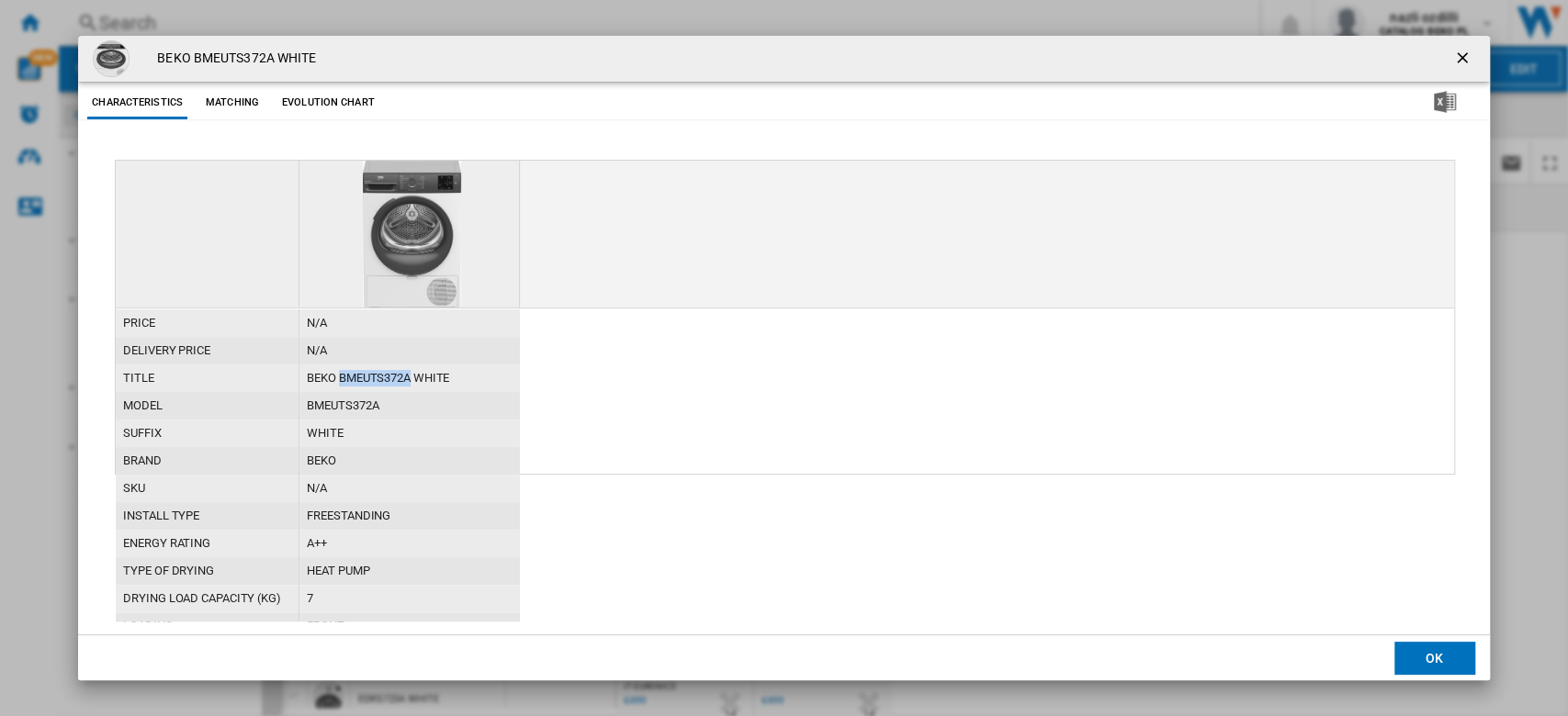 click on "BEKO BMEUTS372A WHITE" at bounding box center (410, 378) 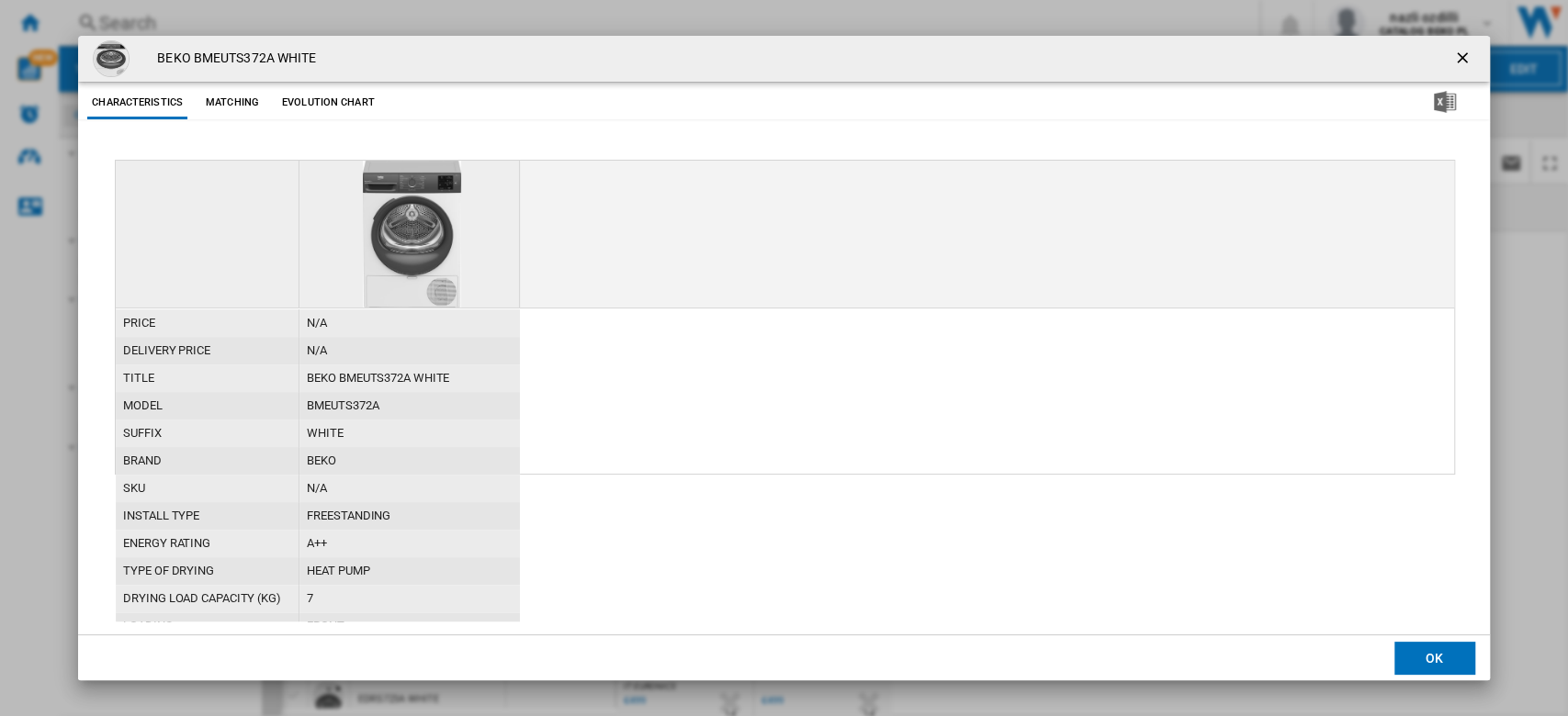 click at bounding box center (784, 358) 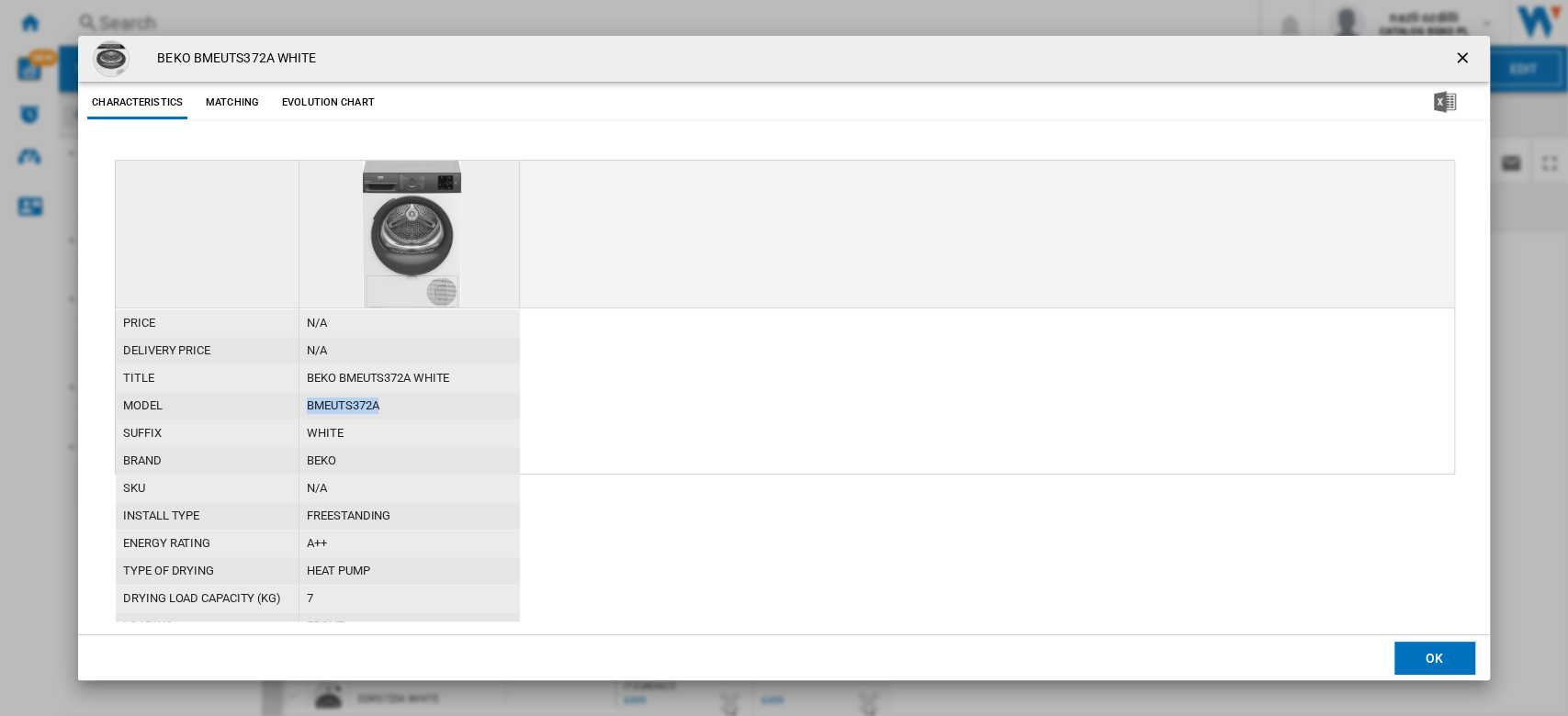 click on "BMEUTS372A" at bounding box center [410, 406] 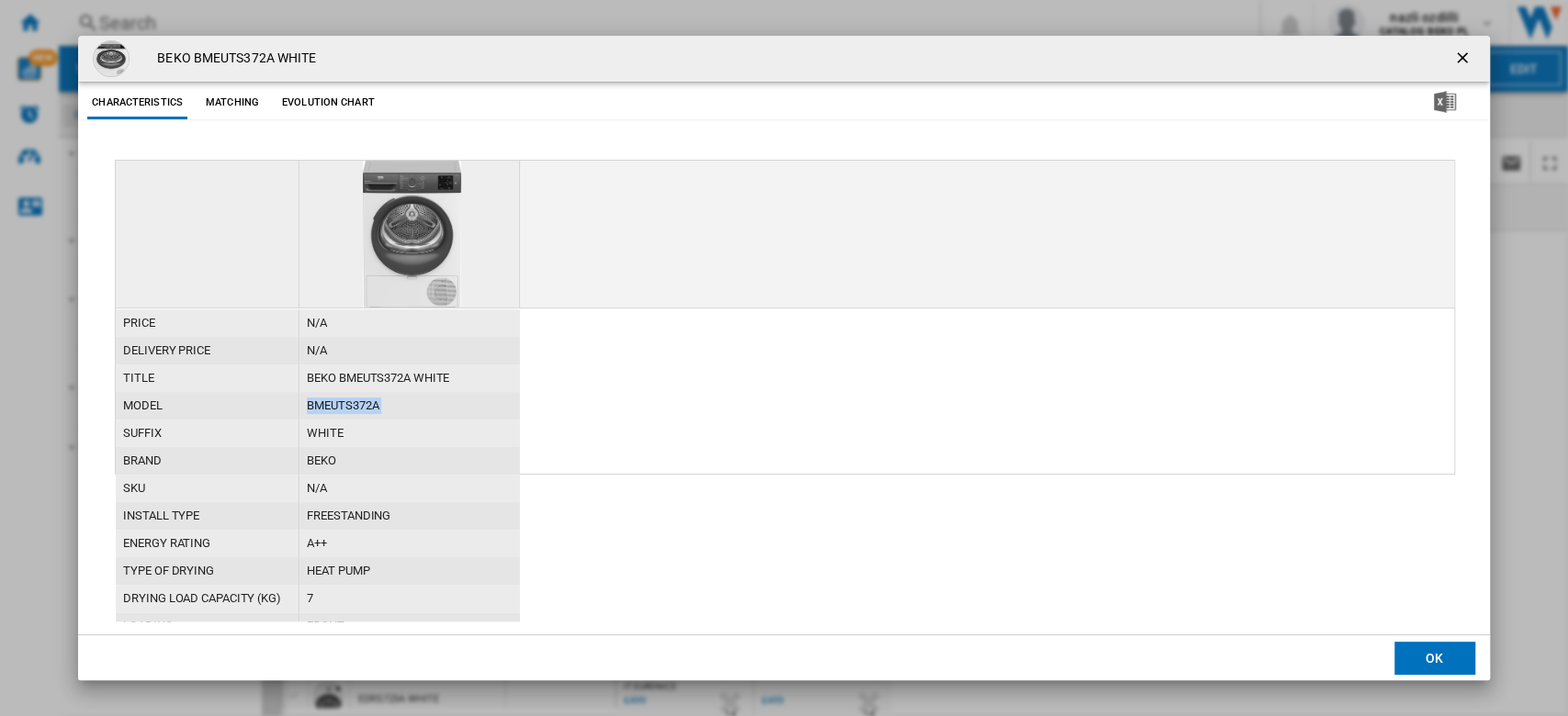 click on "BMEUTS372A" at bounding box center (410, 406) 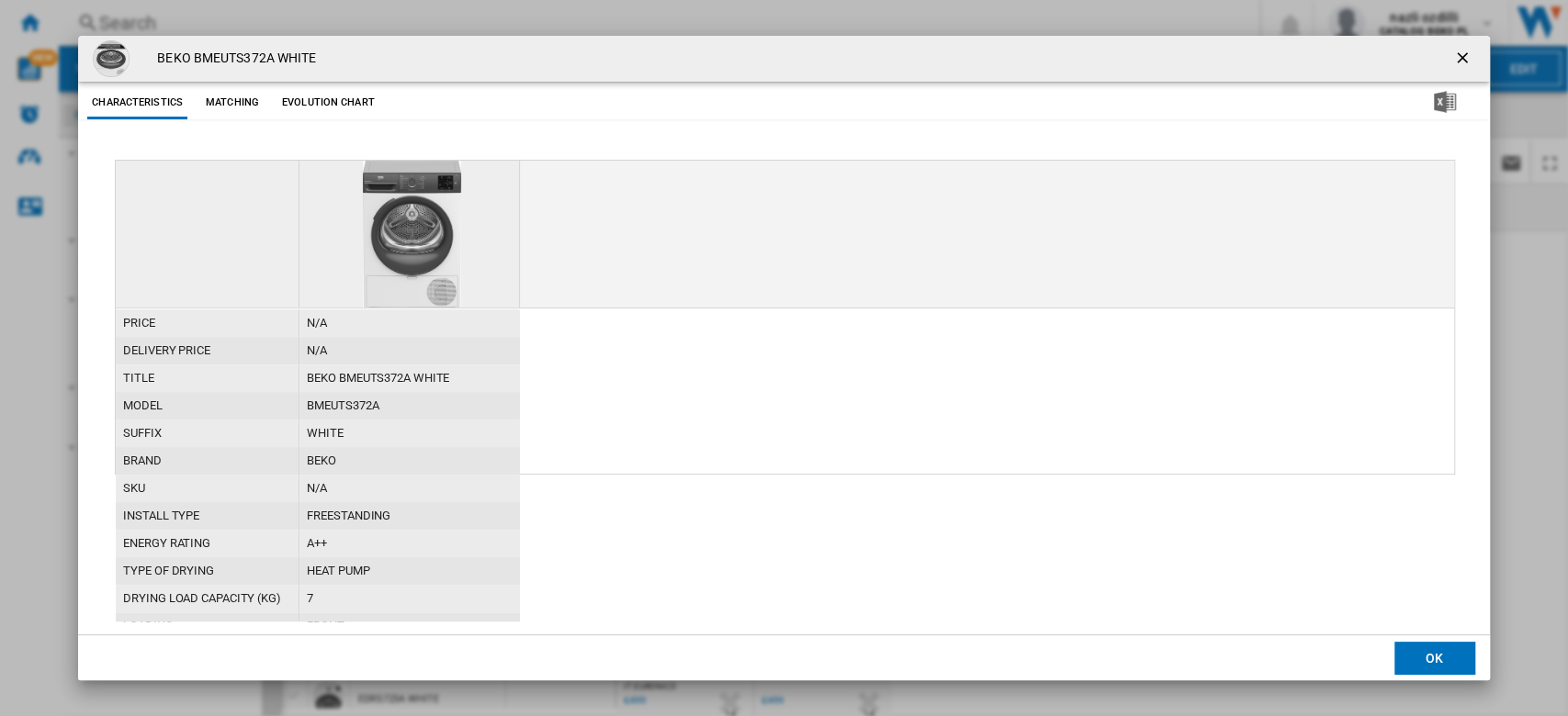 click at bounding box center (784, 358) 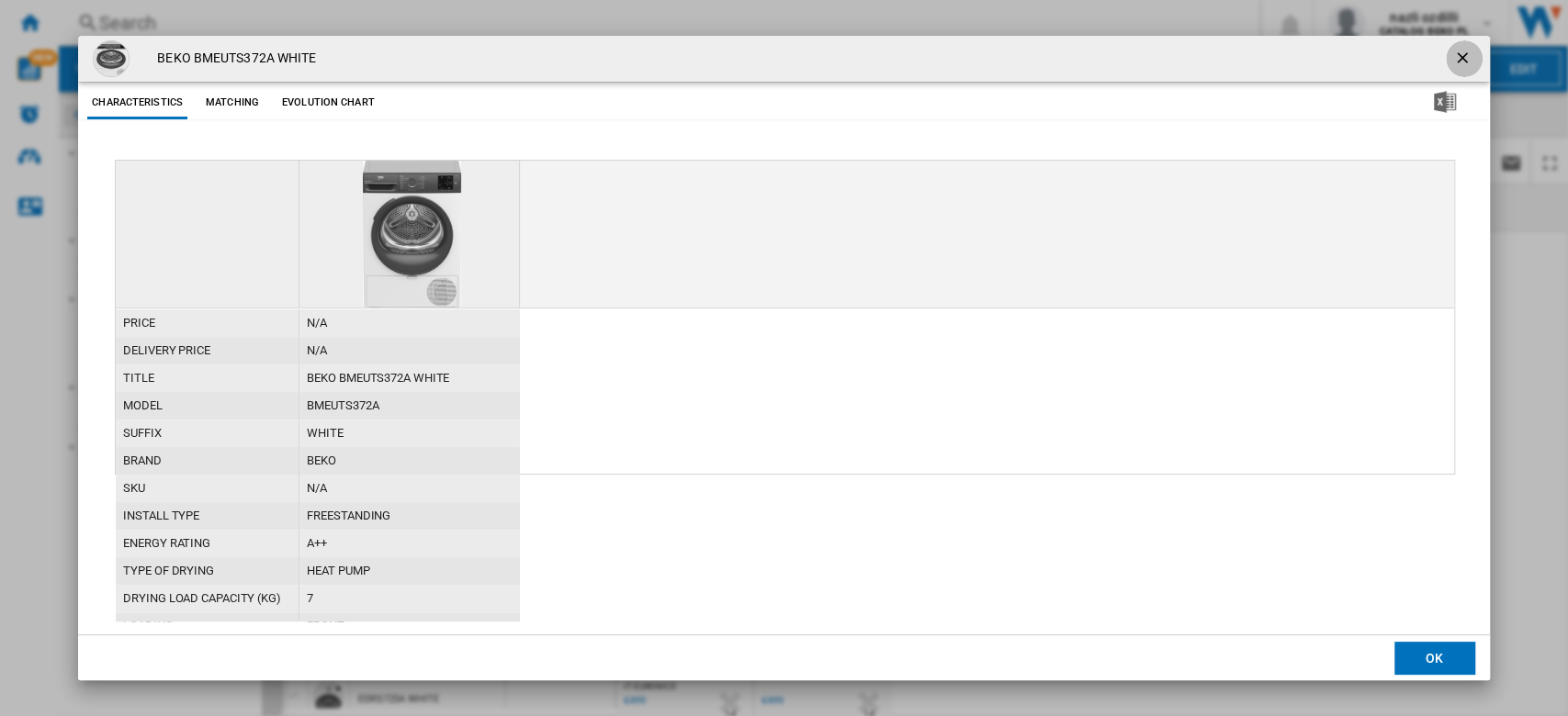 click at bounding box center [1464, 60] 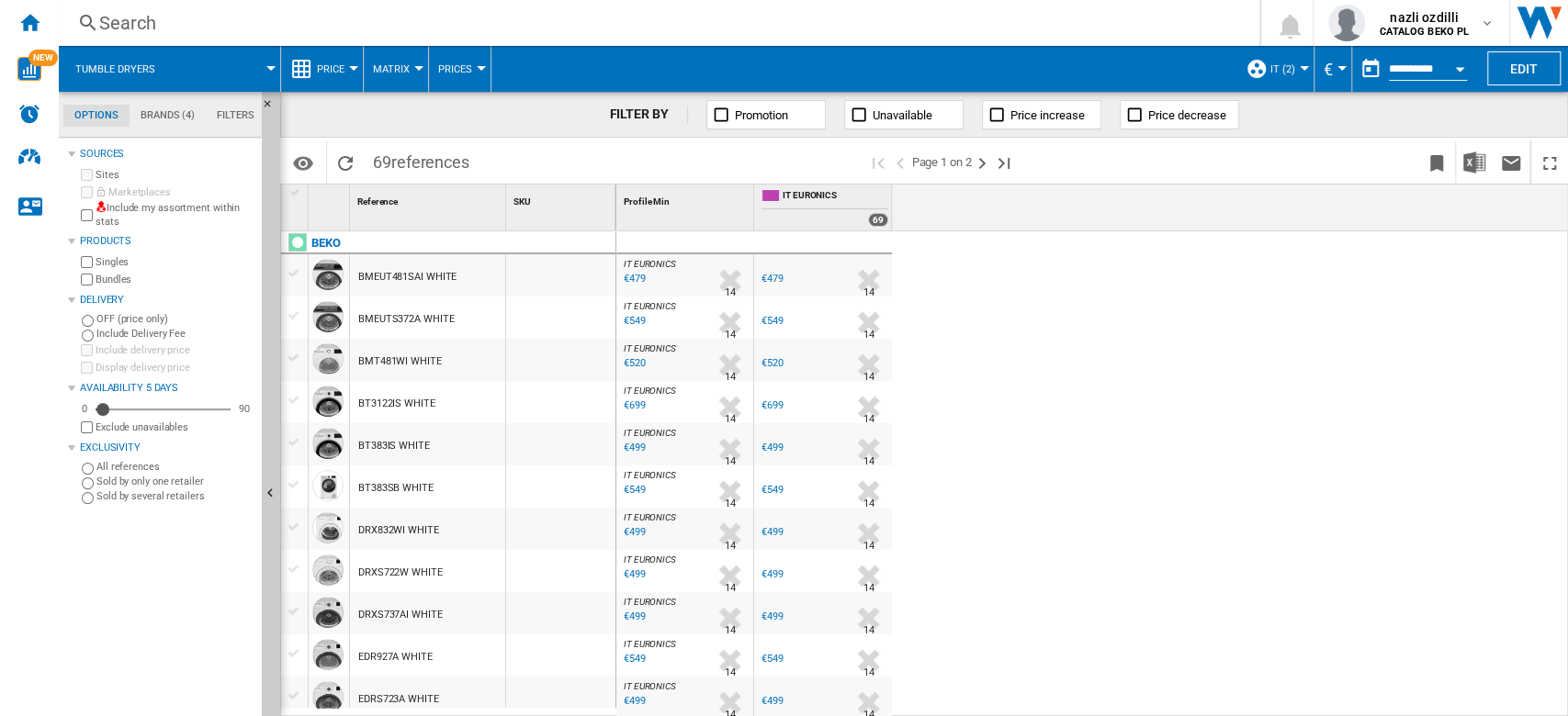 scroll, scrollTop: 122, scrollLeft: 0, axis: vertical 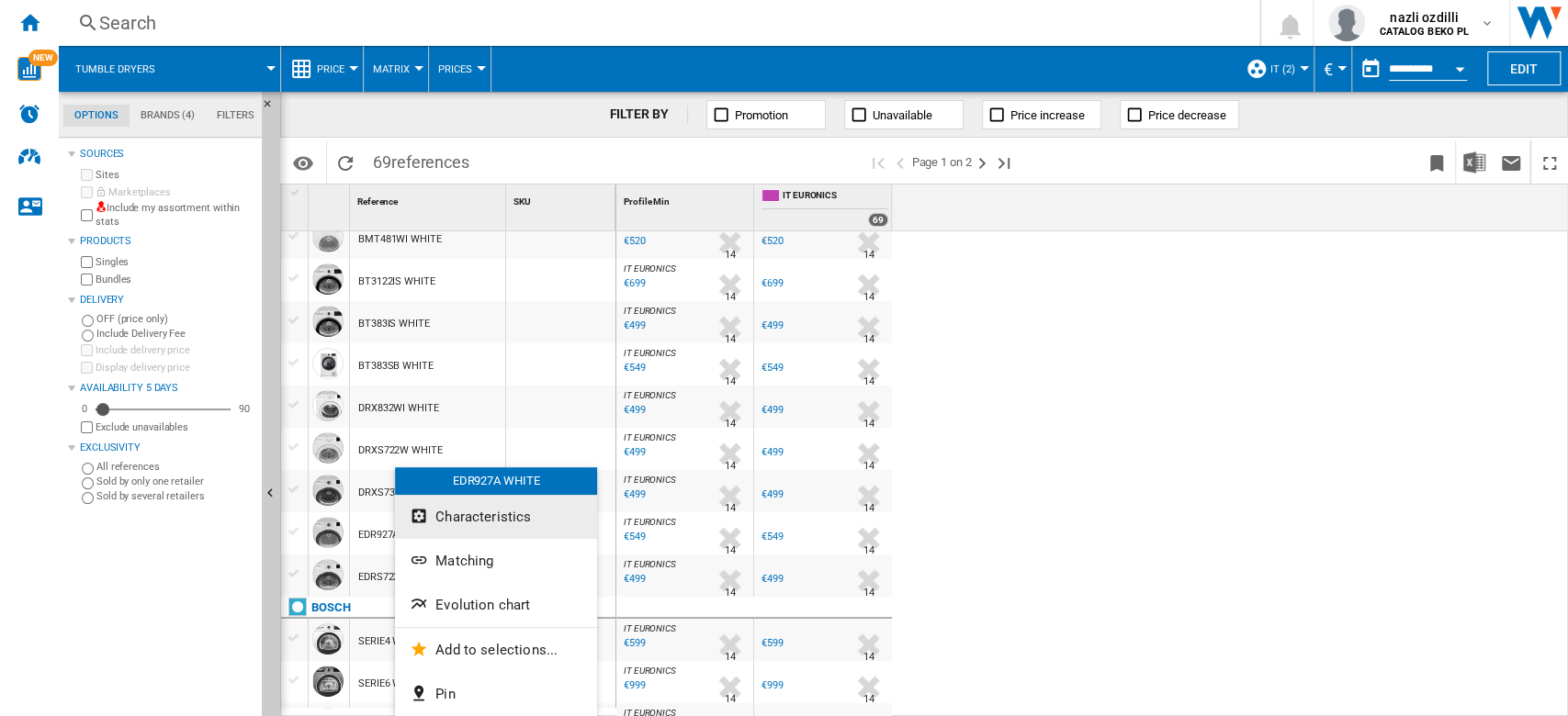 click on "Characteristics" at bounding box center (496, 517) 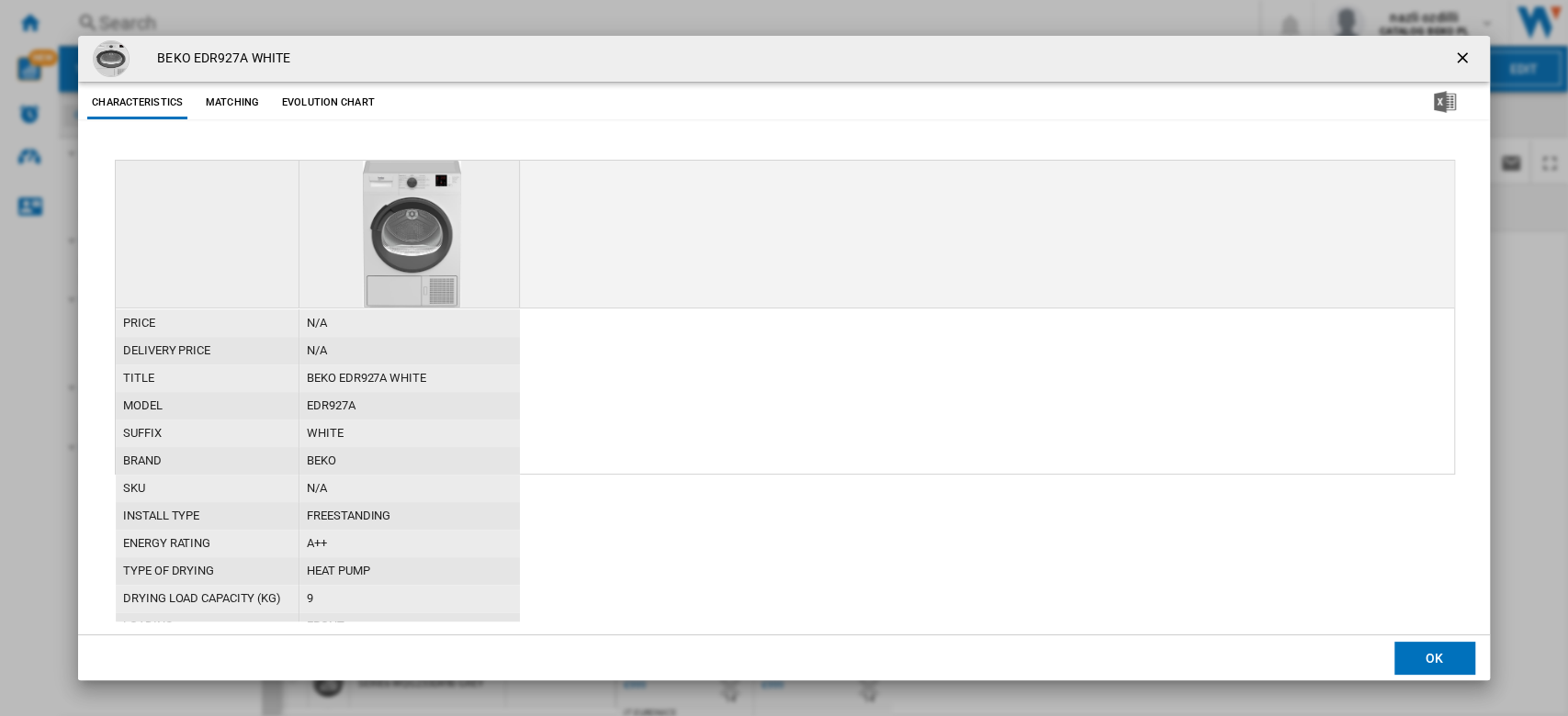 click on "EDR927A" at bounding box center (410, 406) 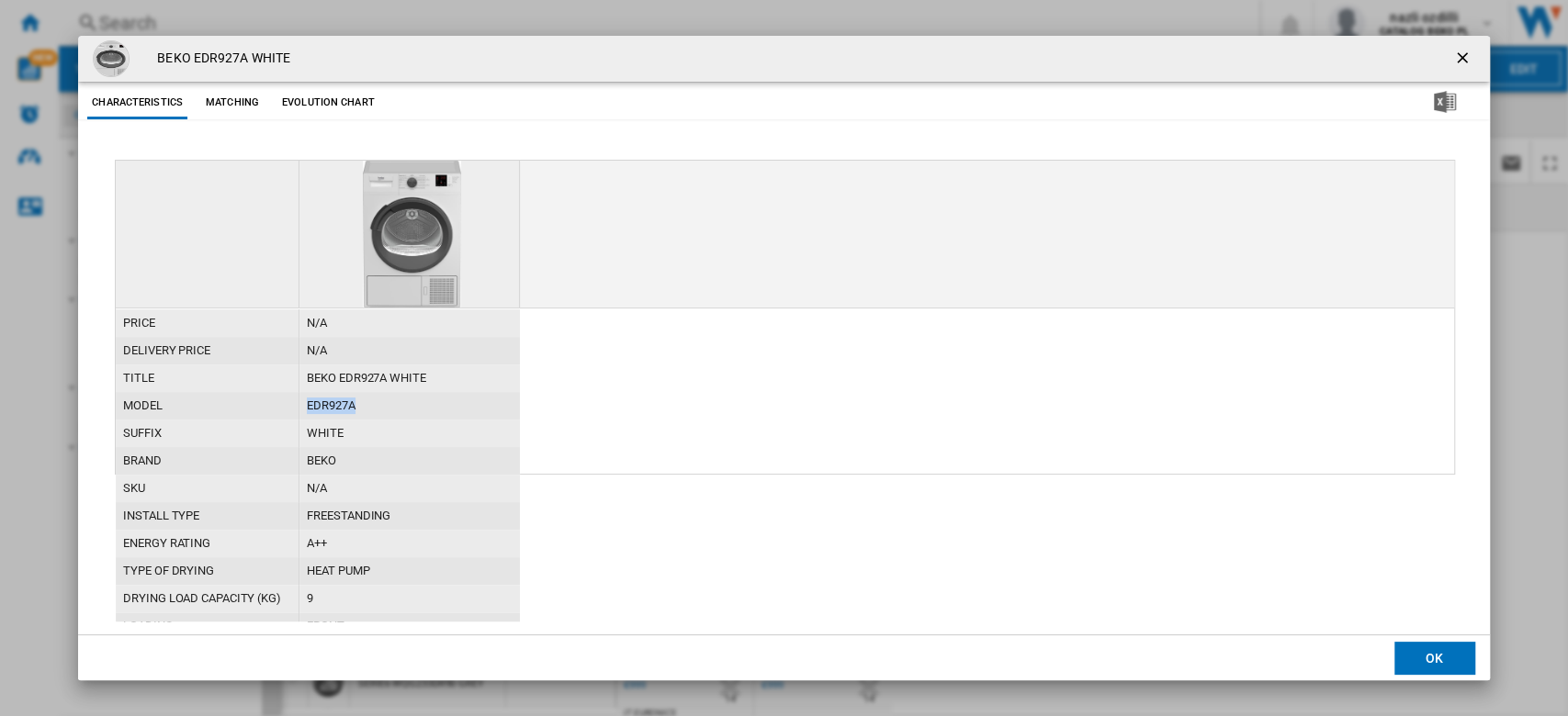 click on "EDR927A" at bounding box center [410, 406] 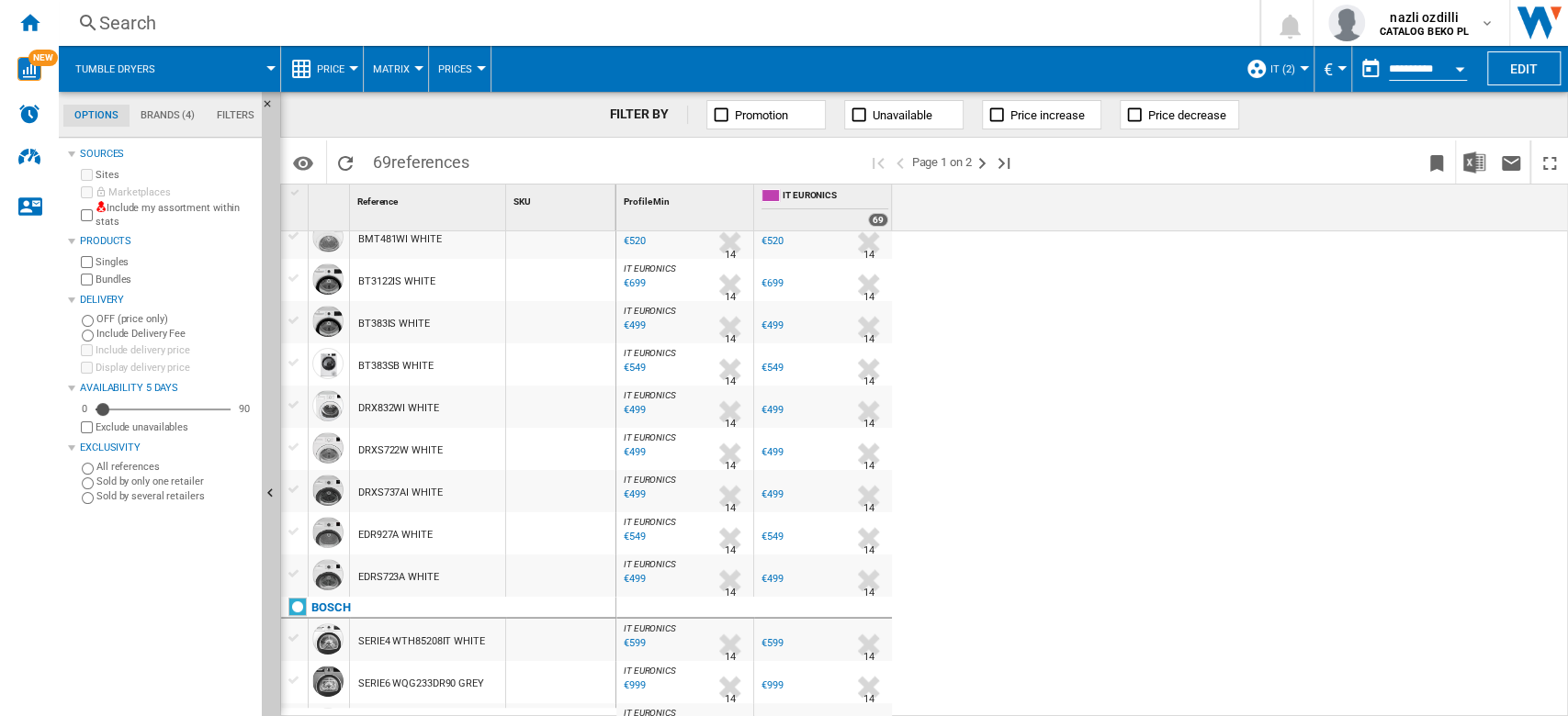 scroll, scrollTop: 244, scrollLeft: 0, axis: vertical 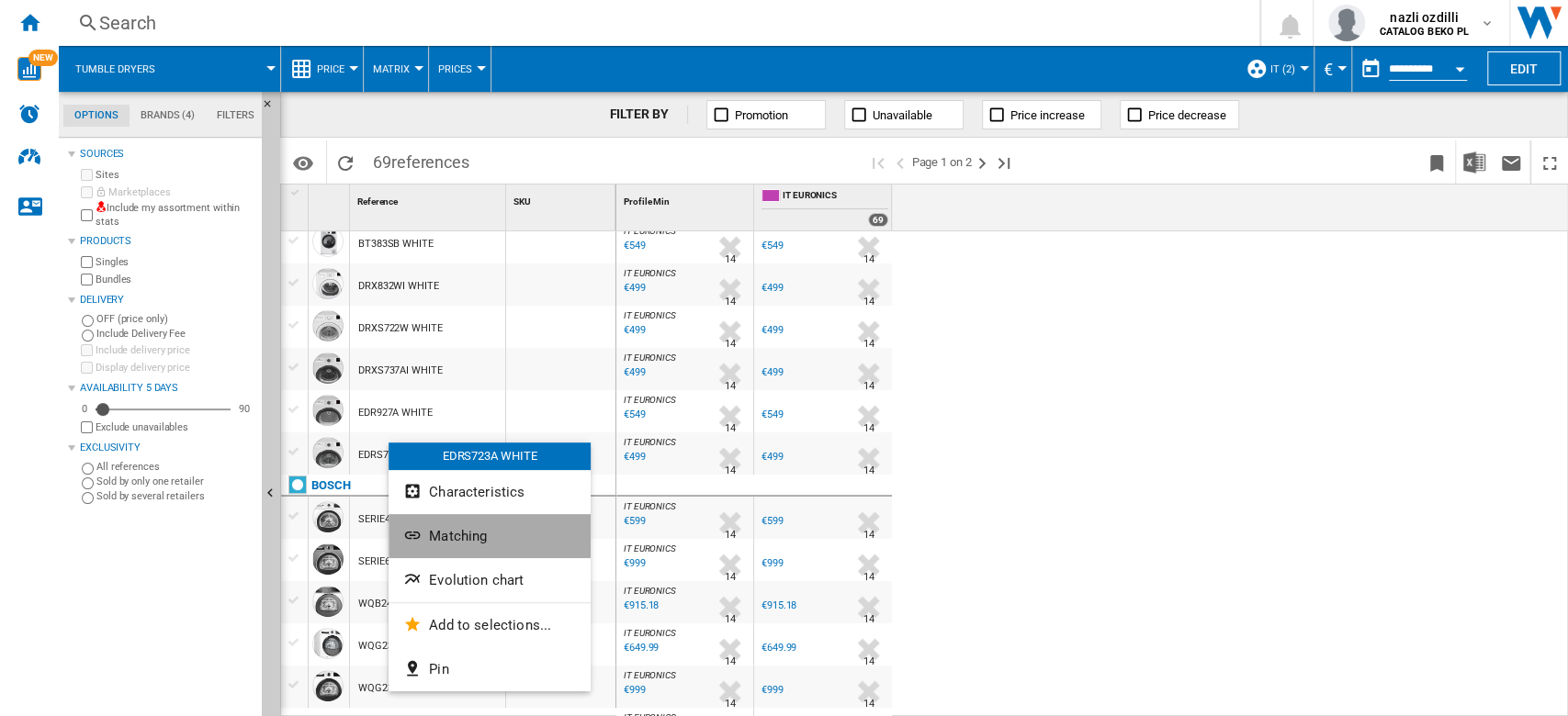 click on "Matching" at bounding box center (457, 536) 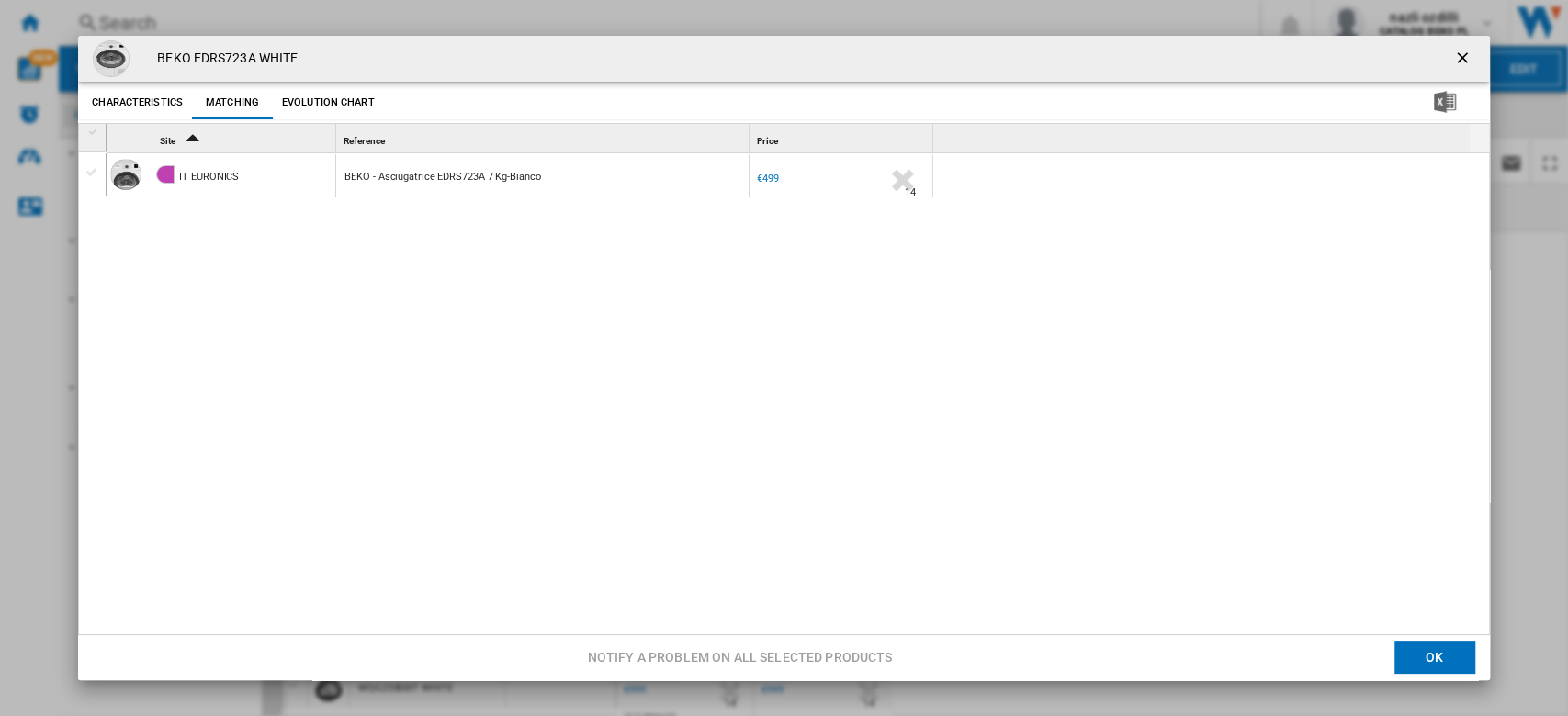click on "Characteristics" 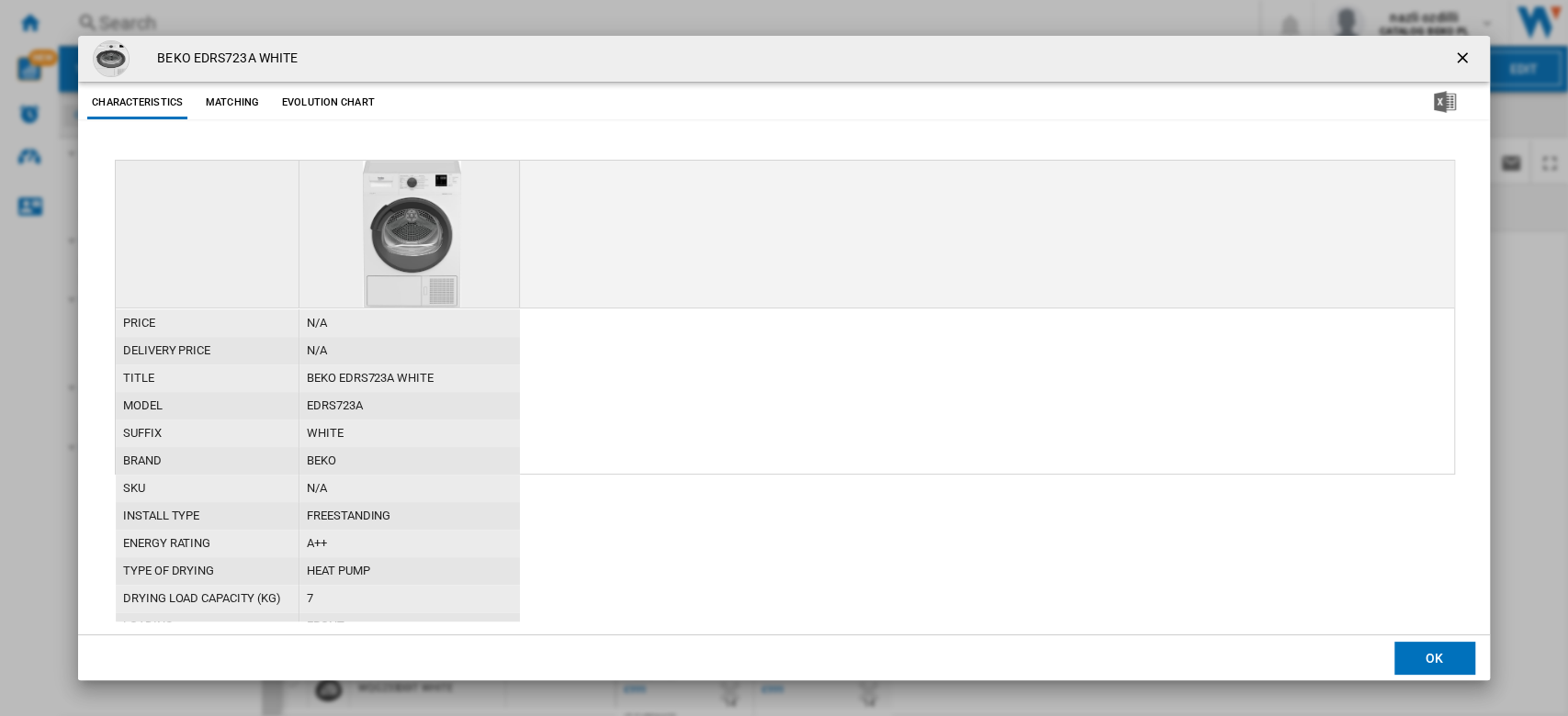 click on "BEKO EDRS723A WHITE" at bounding box center [410, 378] 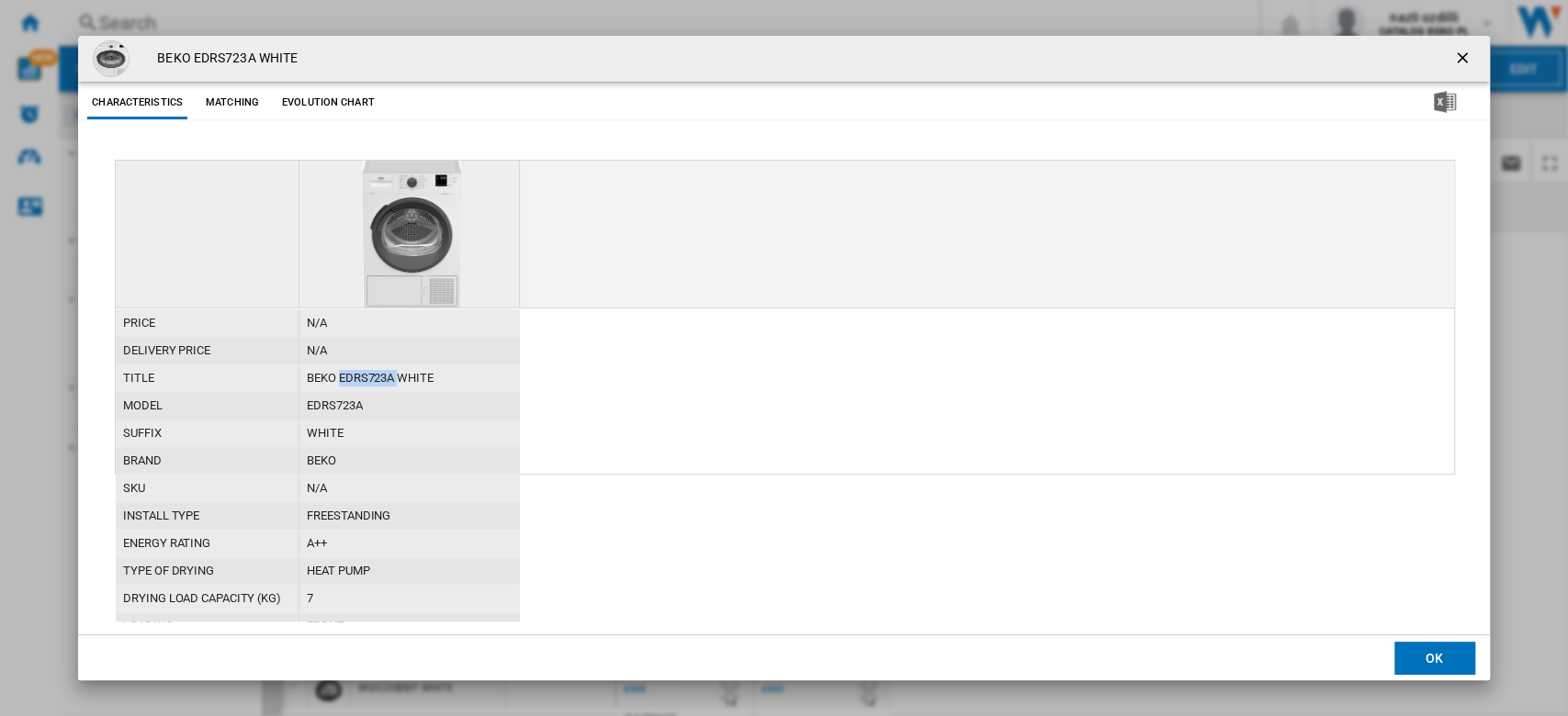 click on "BEKO EDRS723A WHITE" at bounding box center (410, 378) 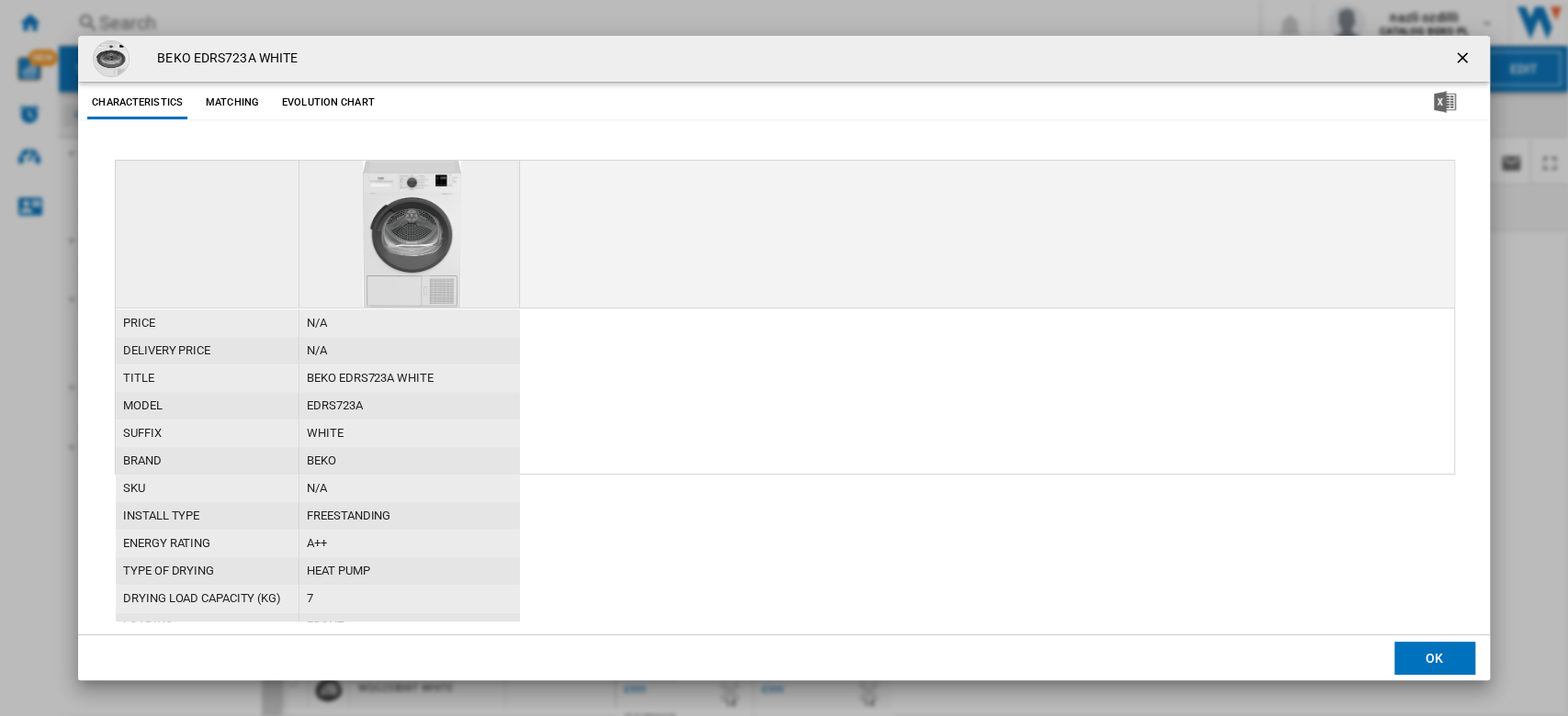 click at bounding box center [784, 358] 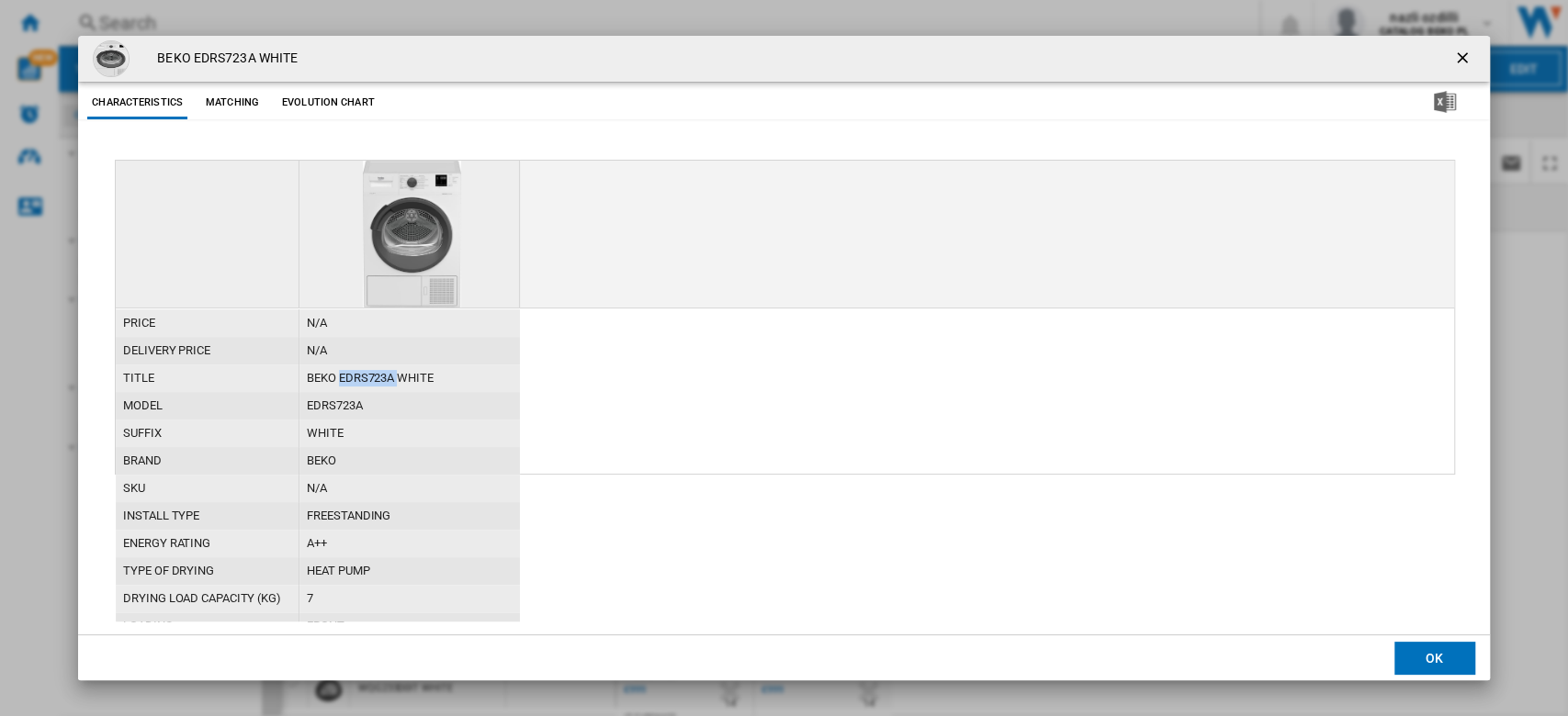 click on "BEKO EDRS723A WHITE" at bounding box center [410, 378] 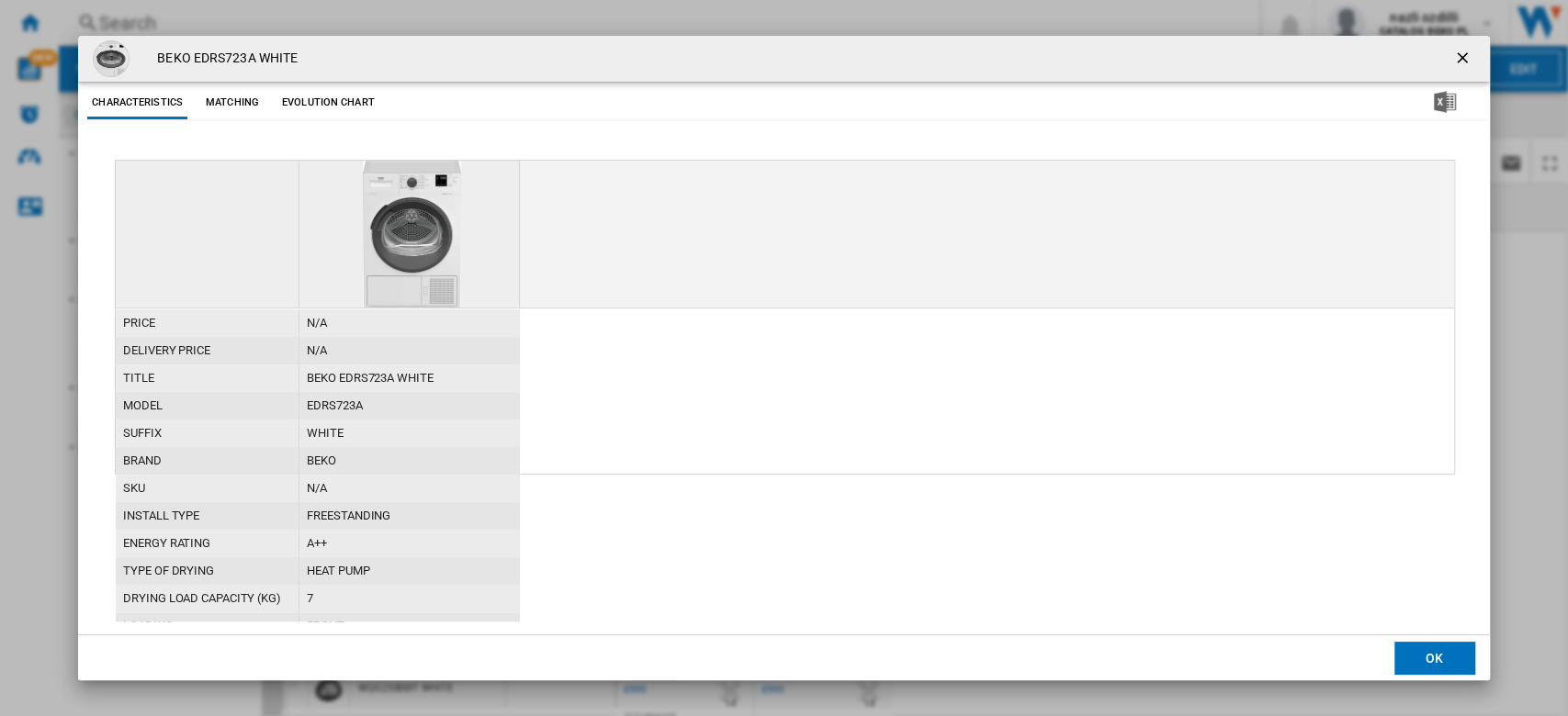 drag, startPoint x: 375, startPoint y: 384, endPoint x: 367, endPoint y: 371, distance: 15.264338 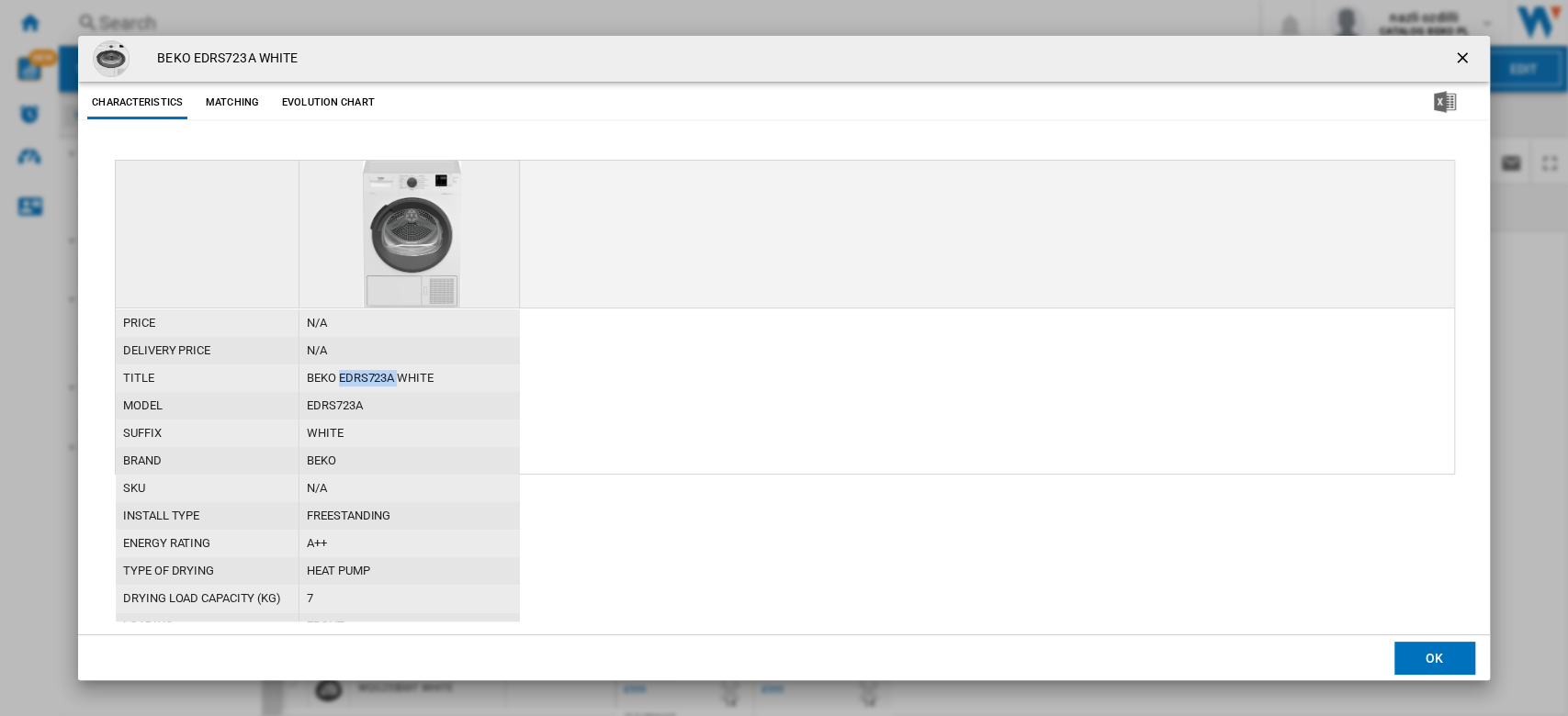 click on "BEKO EDRS723A WHITE" at bounding box center [410, 378] 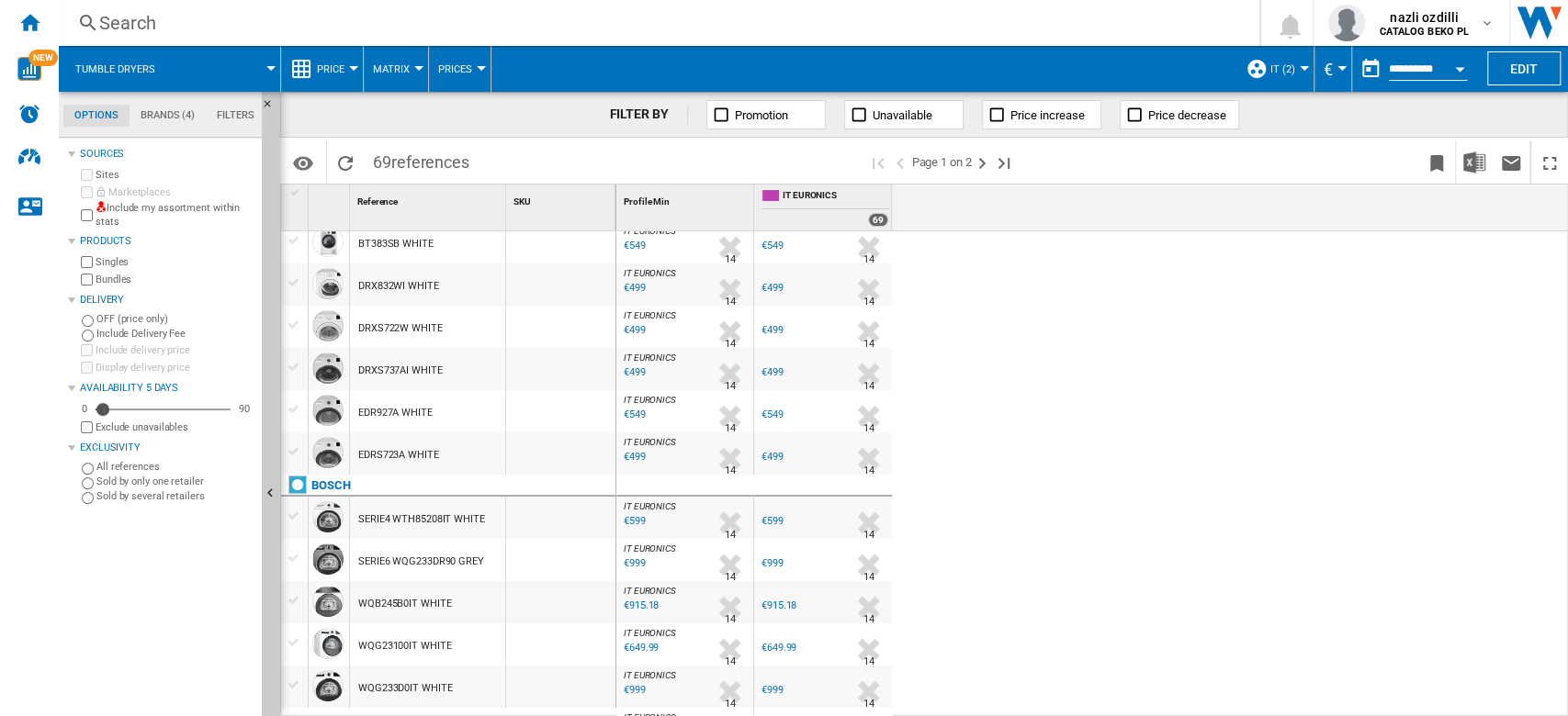click on "IT EURONICS
: IT EURONICS
-1.0 %
€479
%
N/A
14
IT EURONICS  : IT EURONICS
IT EURONICS
-1.0 %
€479
%
N/A" at bounding box center [1092, 475] 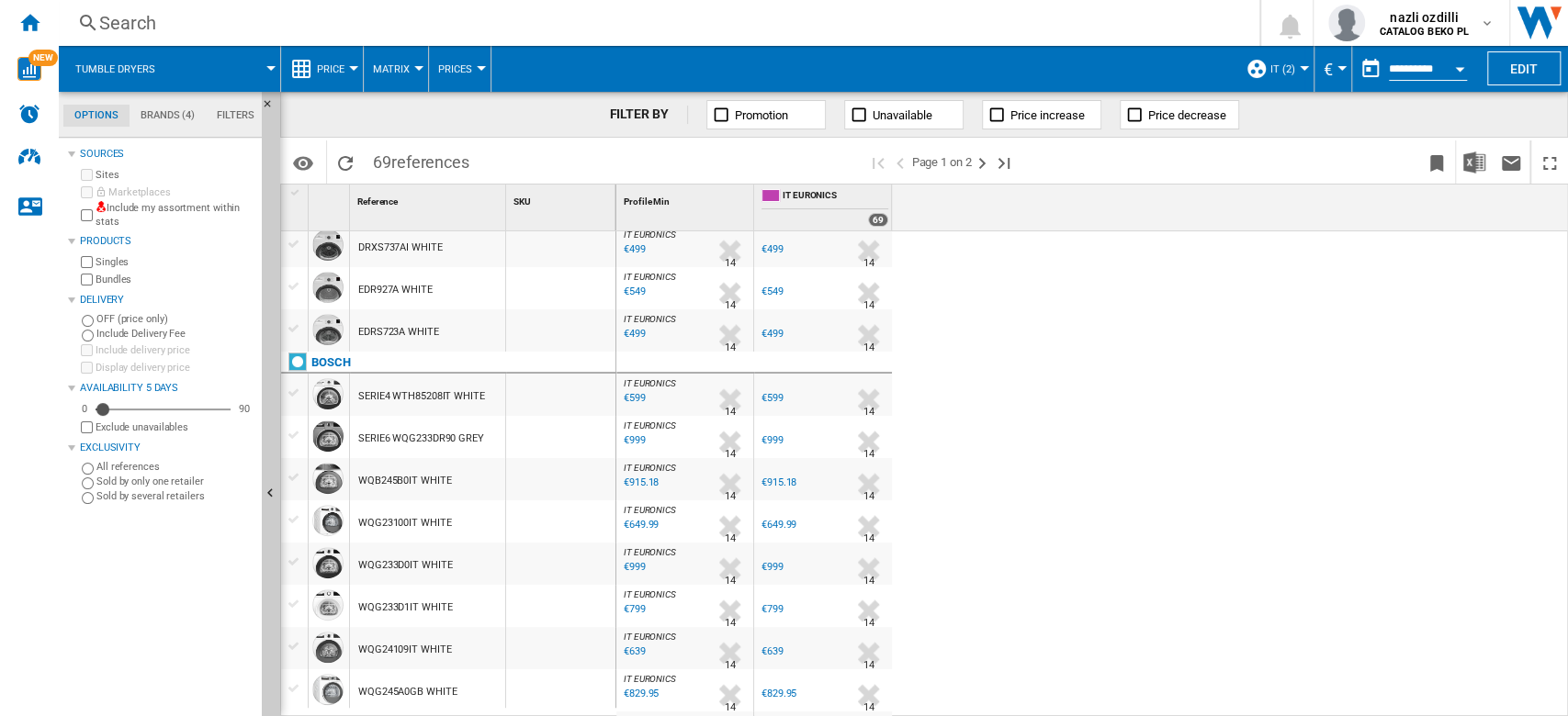 scroll, scrollTop: 489, scrollLeft: 0, axis: vertical 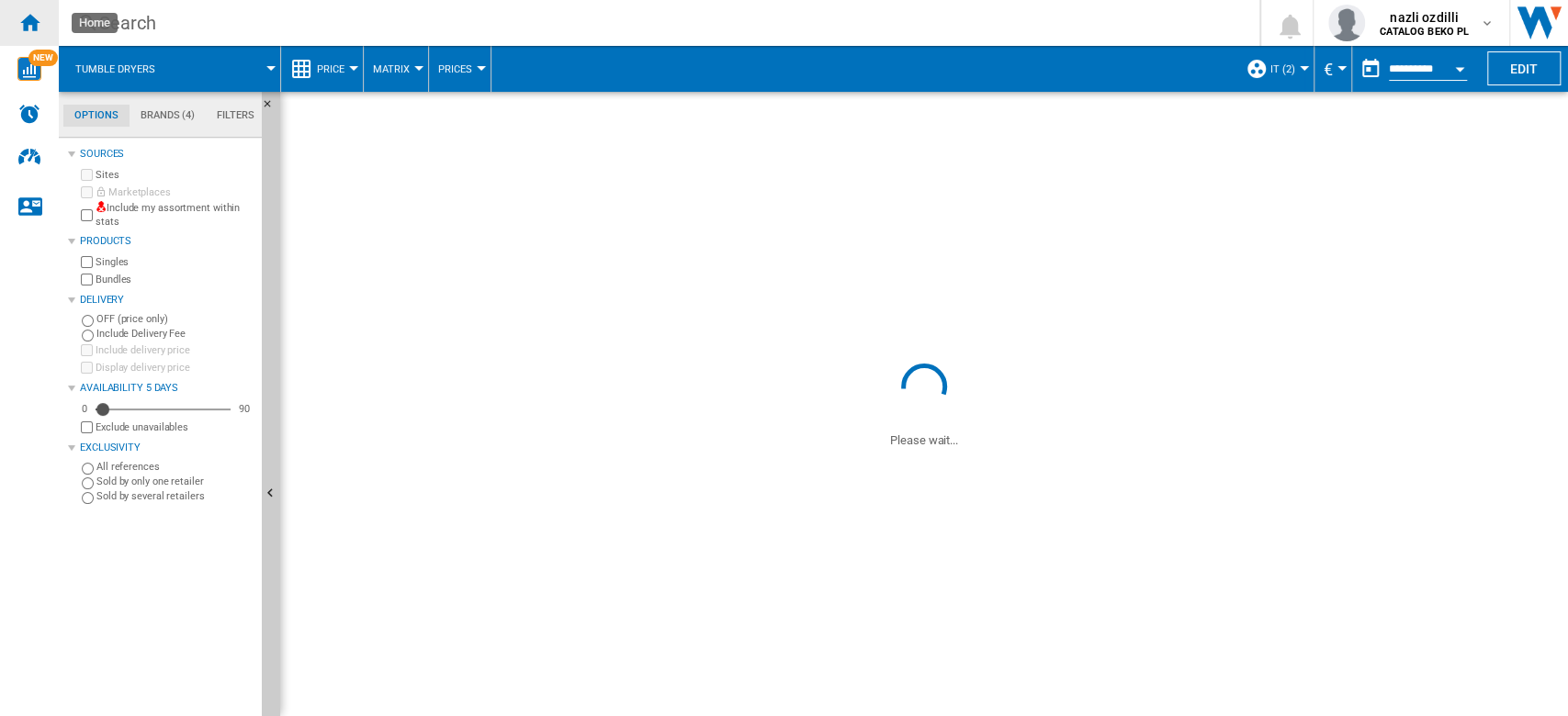 click at bounding box center (29, 22) 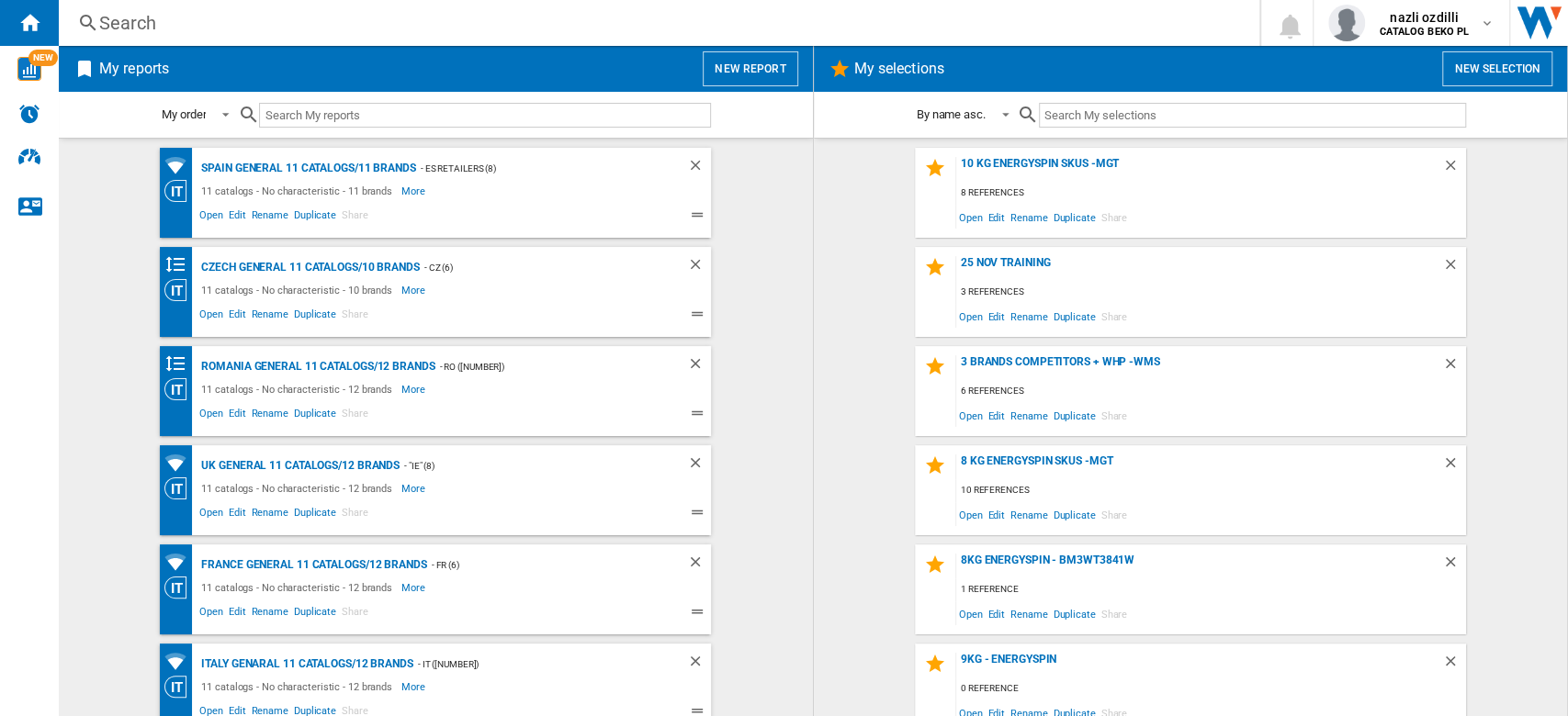 click on "New report" at bounding box center [750, 69] 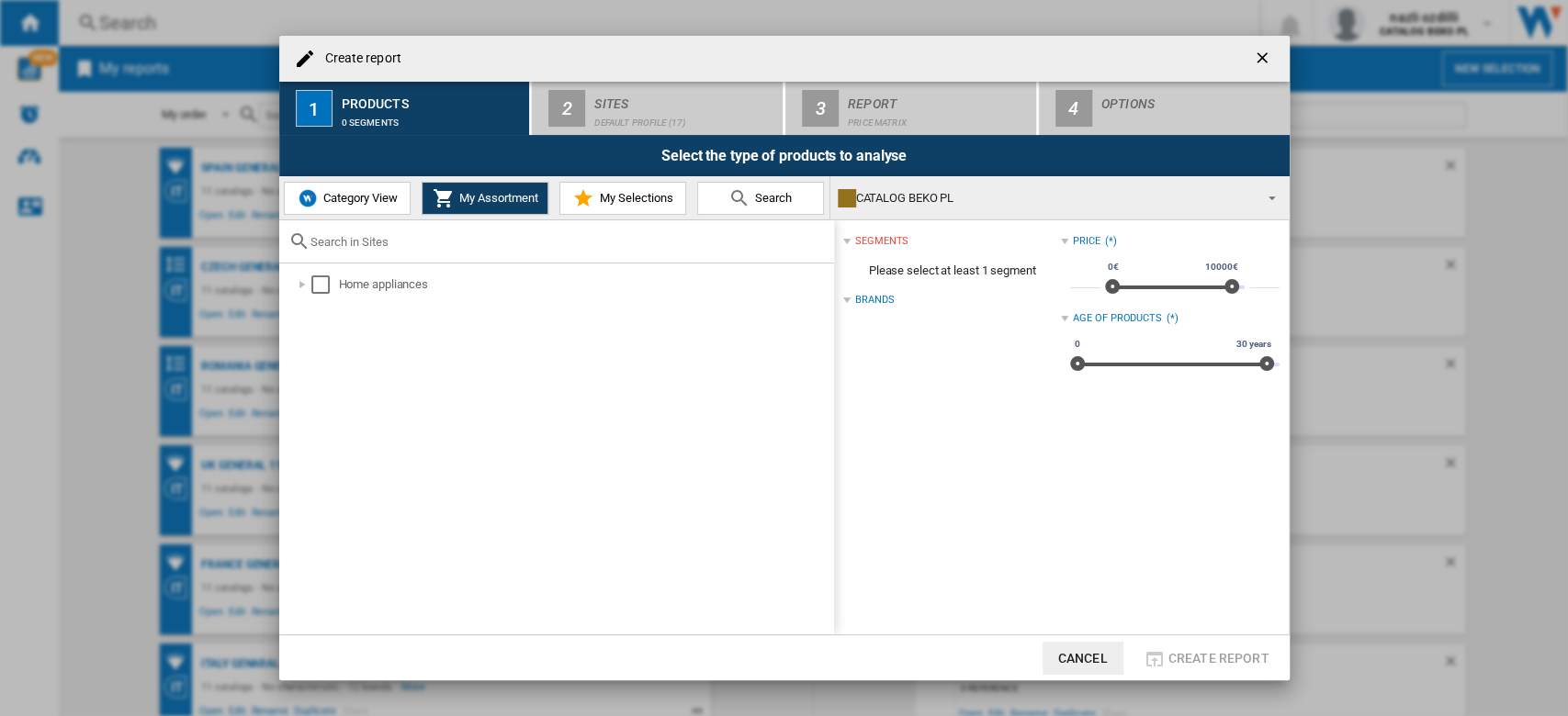 click on "Category View" at bounding box center [358, 197] 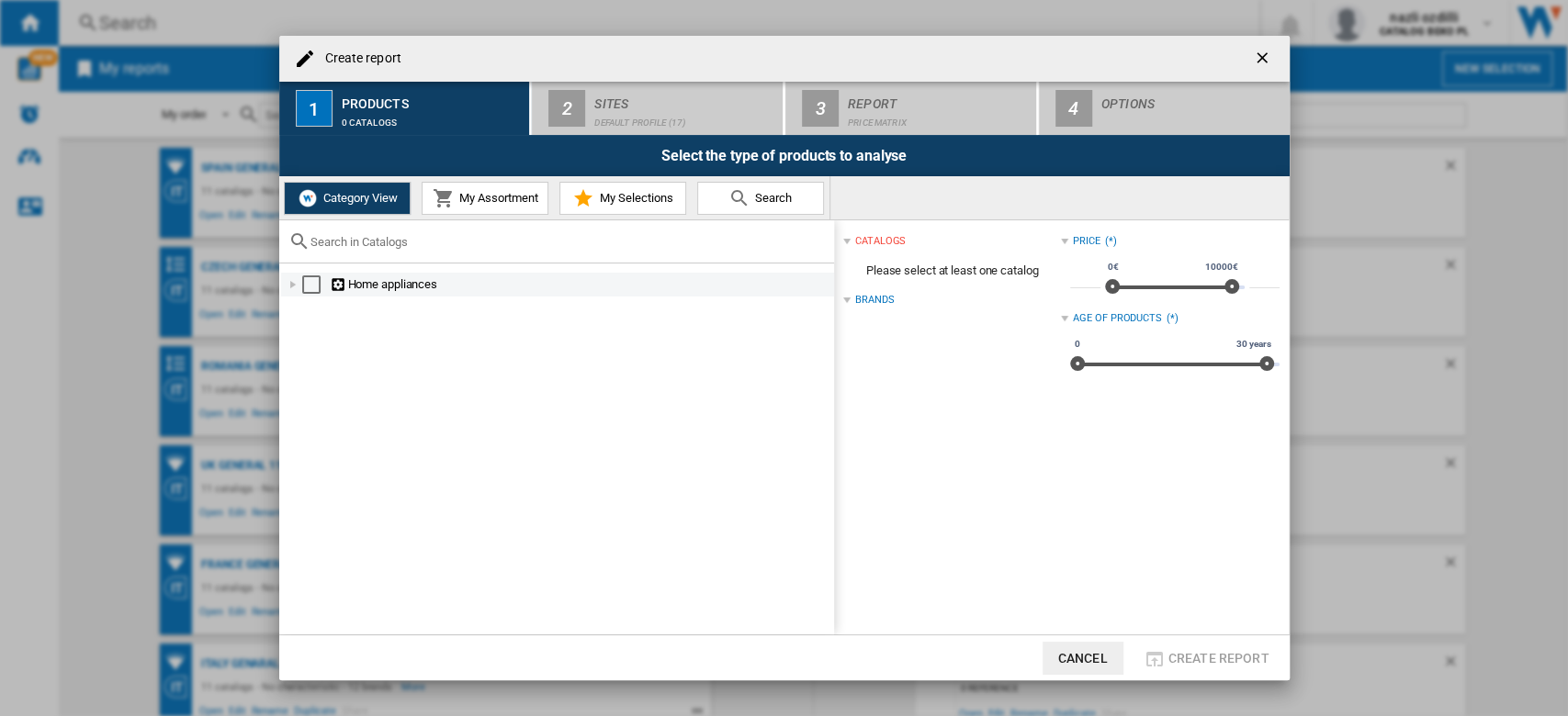 click at bounding box center [293, 285] 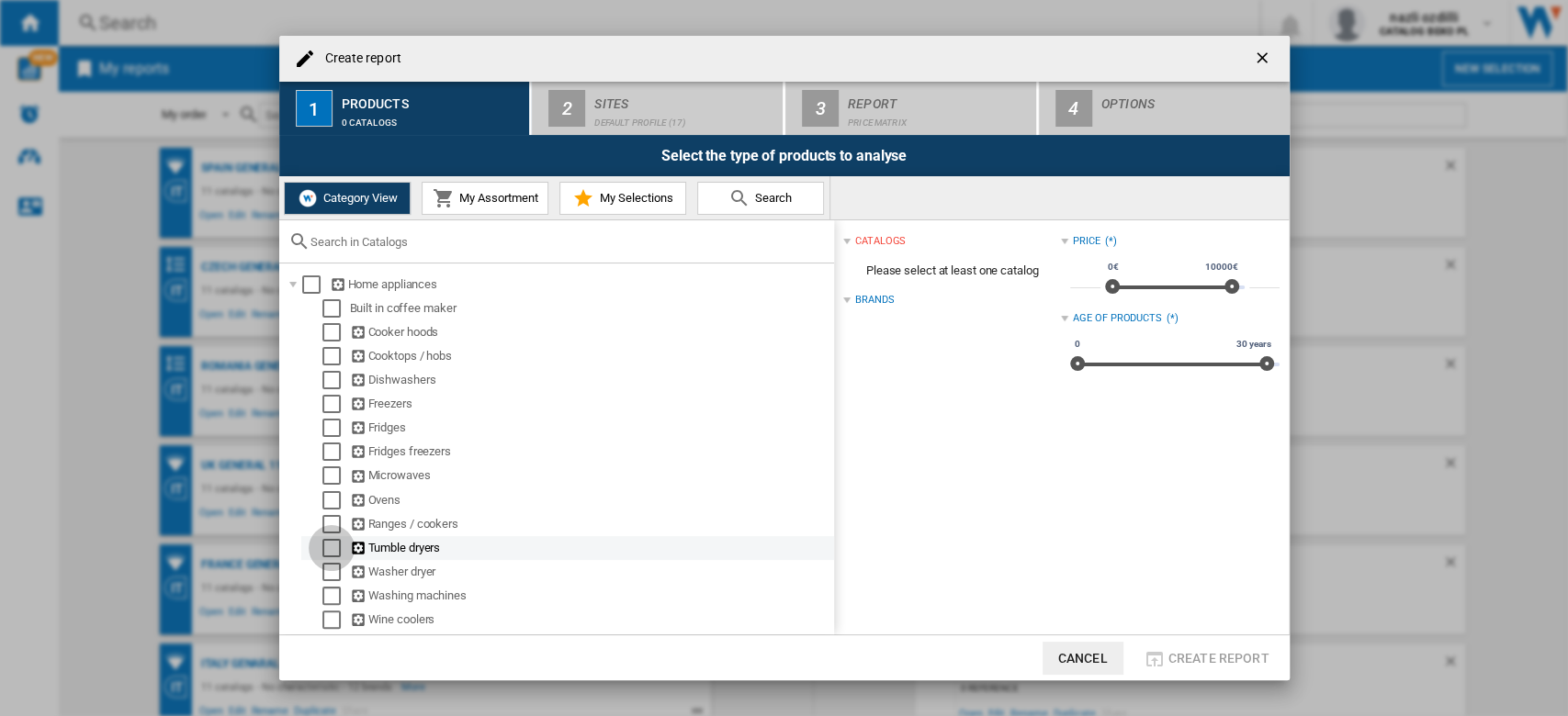 click at bounding box center [332, 548] 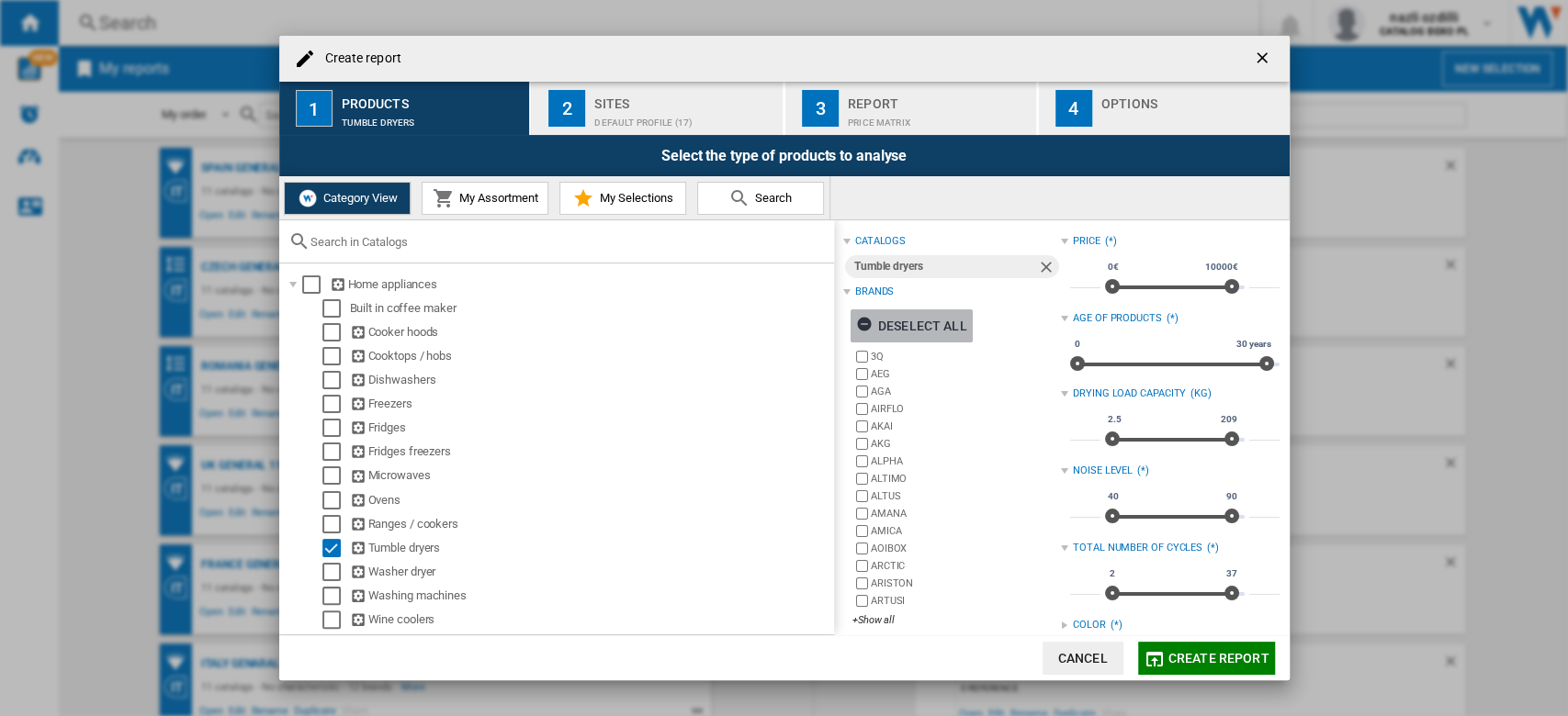 click on "Deselect all" at bounding box center (911, 326) 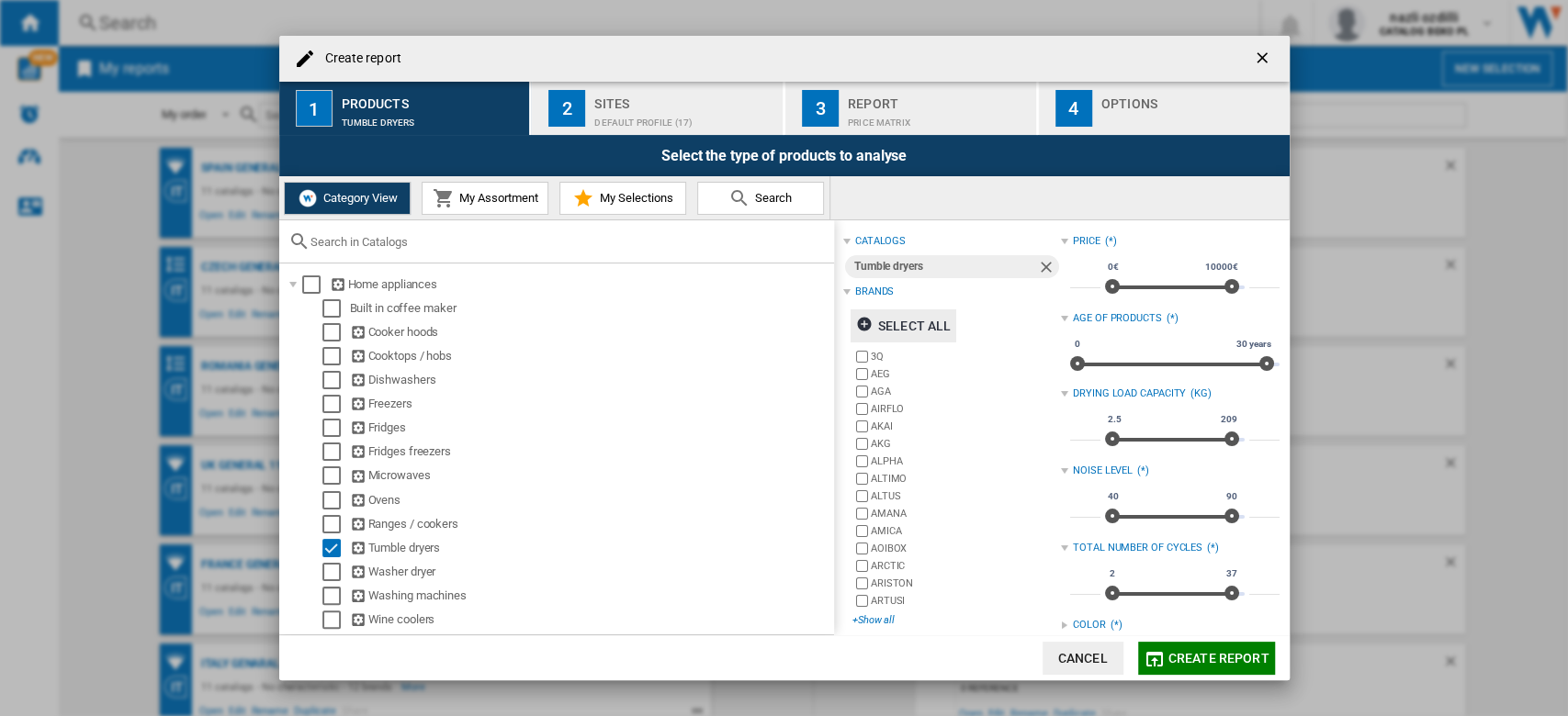 click on "+Show all" at bounding box center [956, 620] 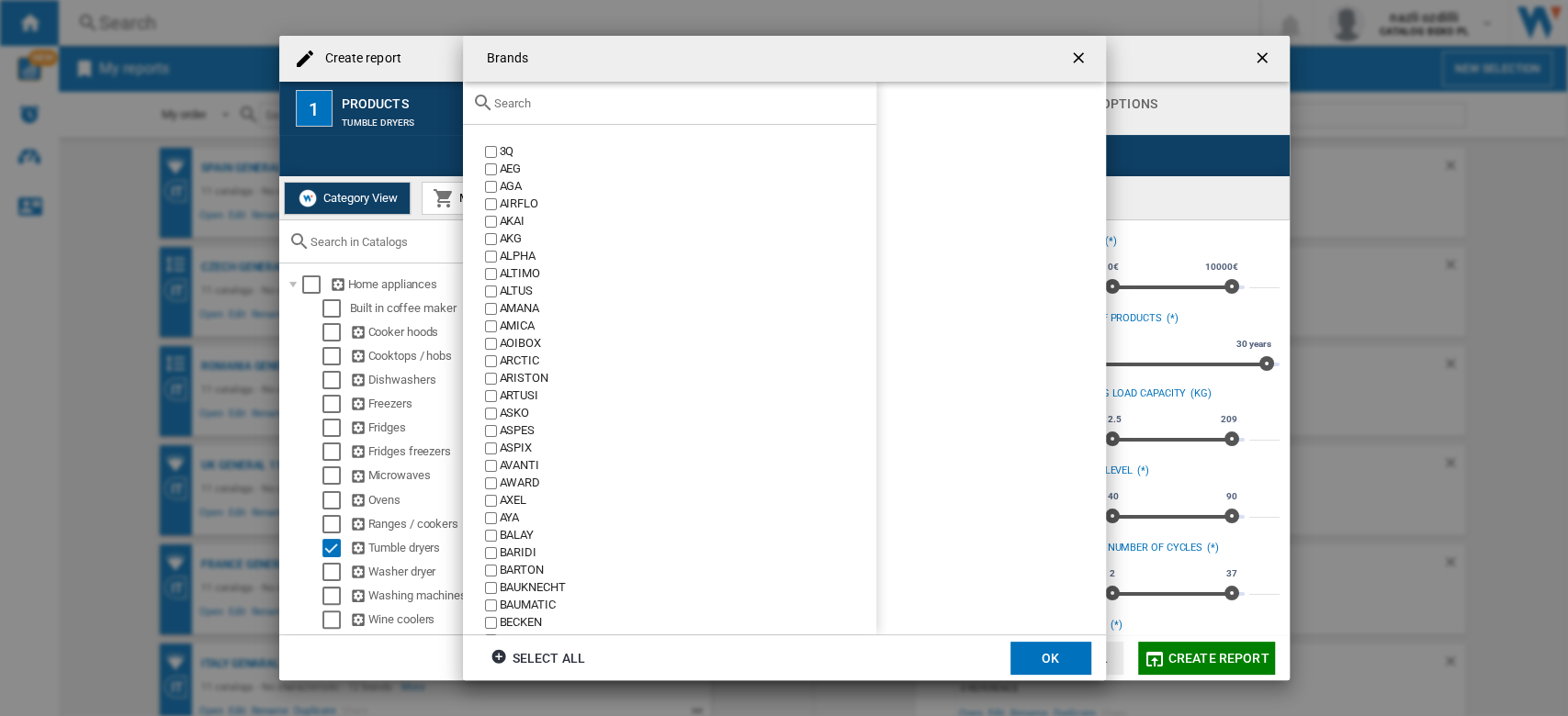 click 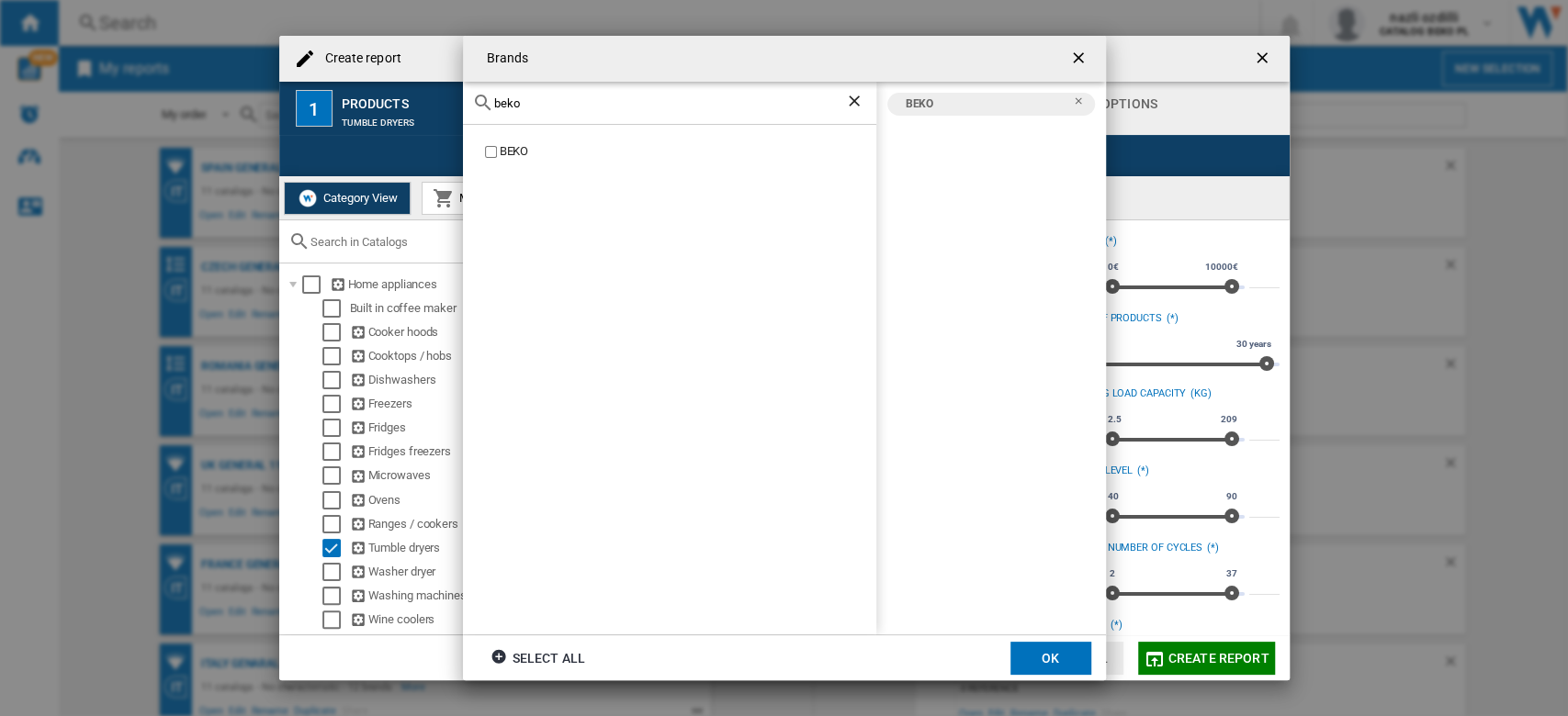 click on "beko" 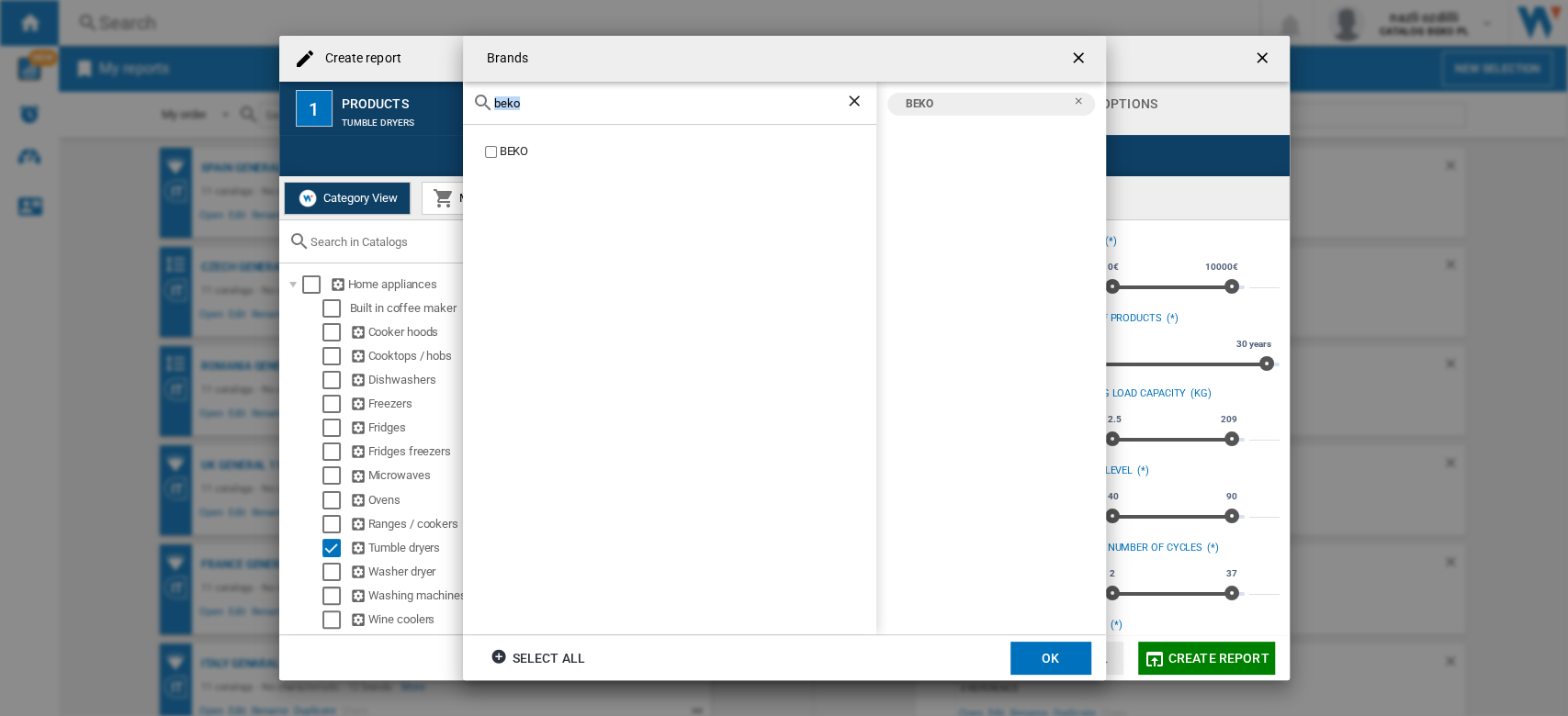click on "beko" 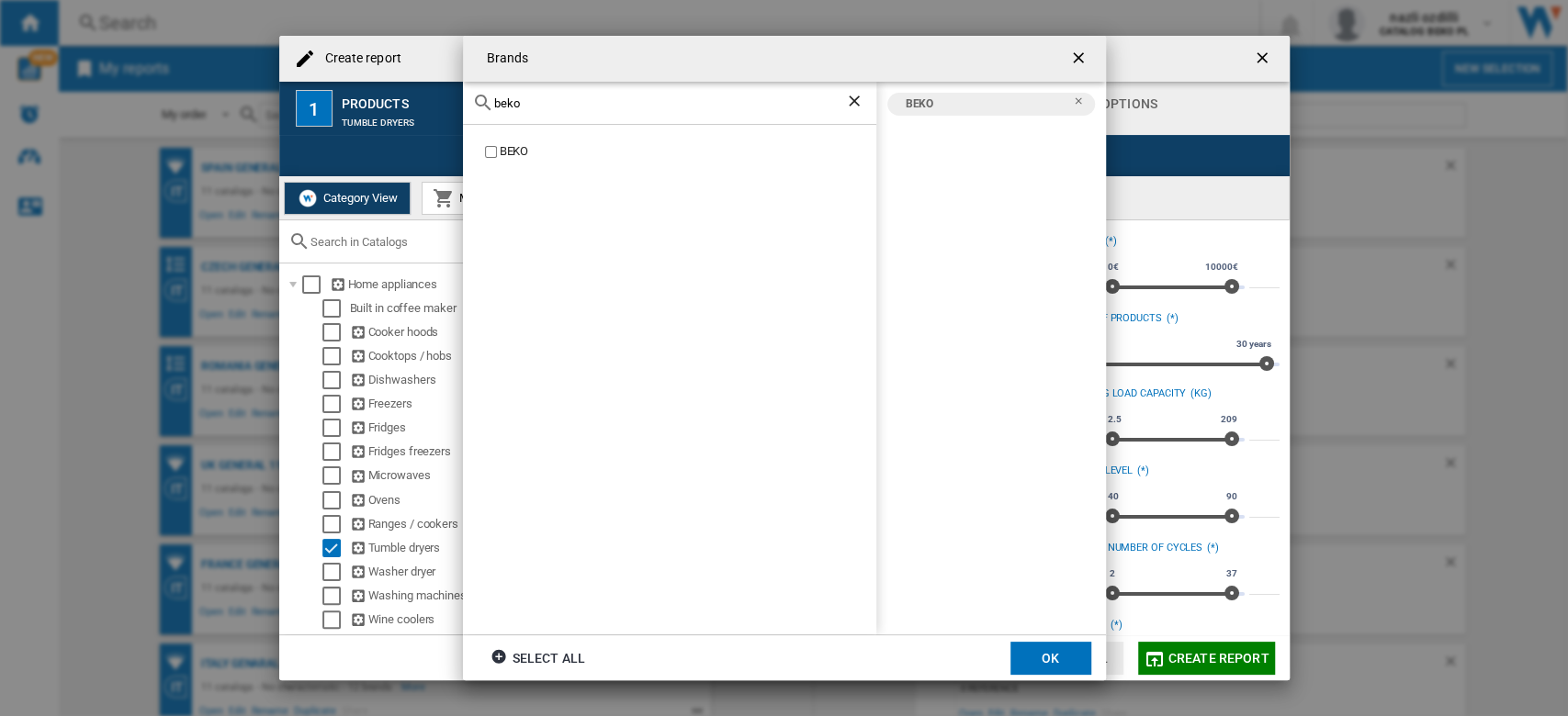 click on "beko" 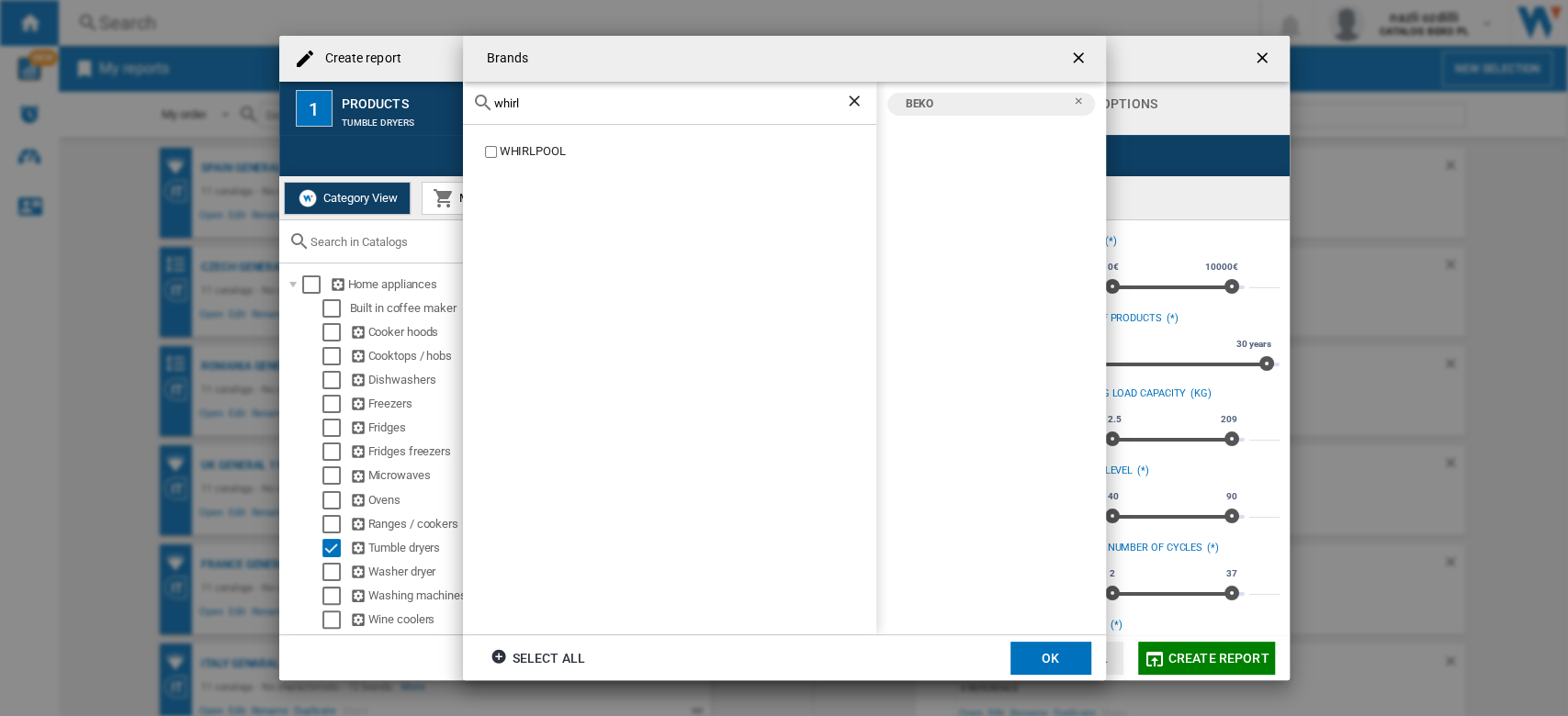 click on "WHIRLPOOL" 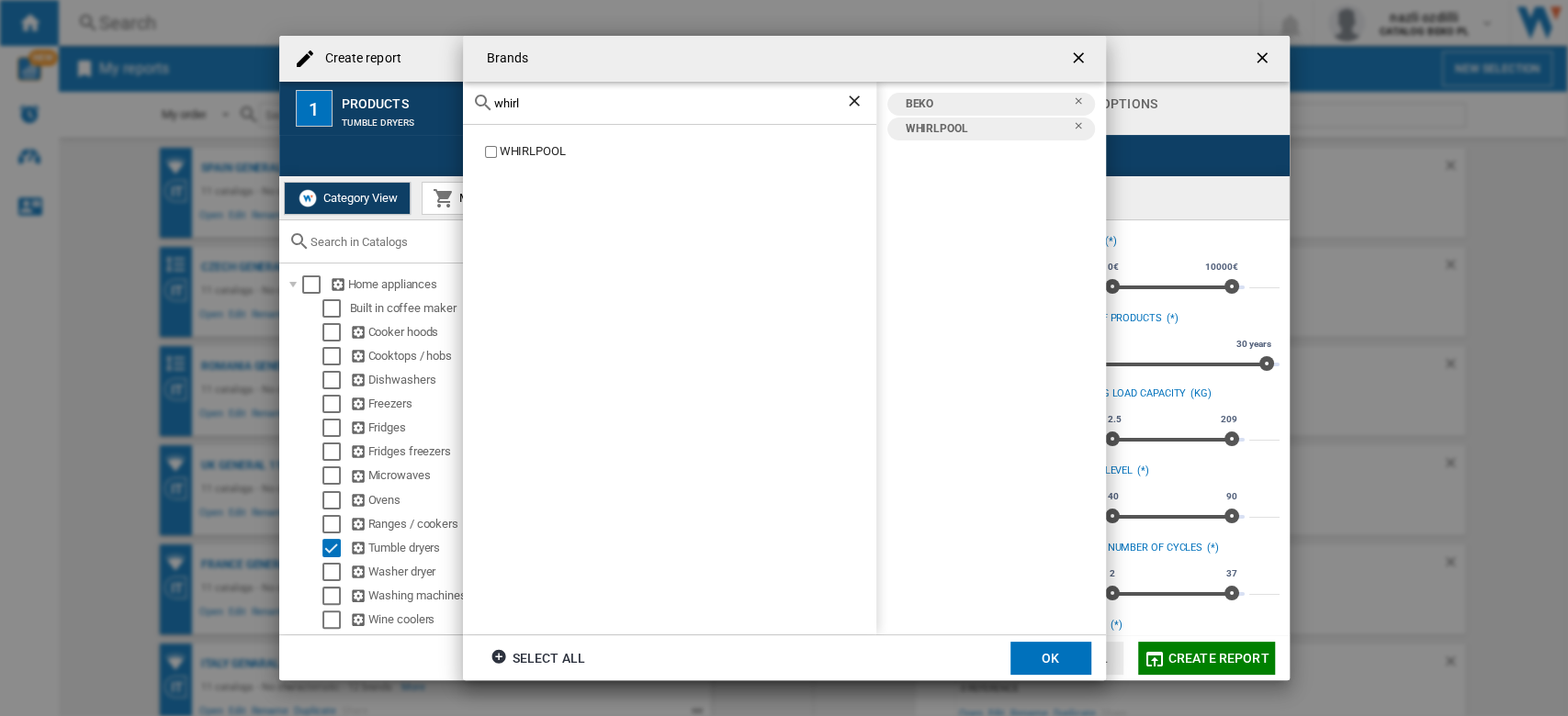 click on "whirl" 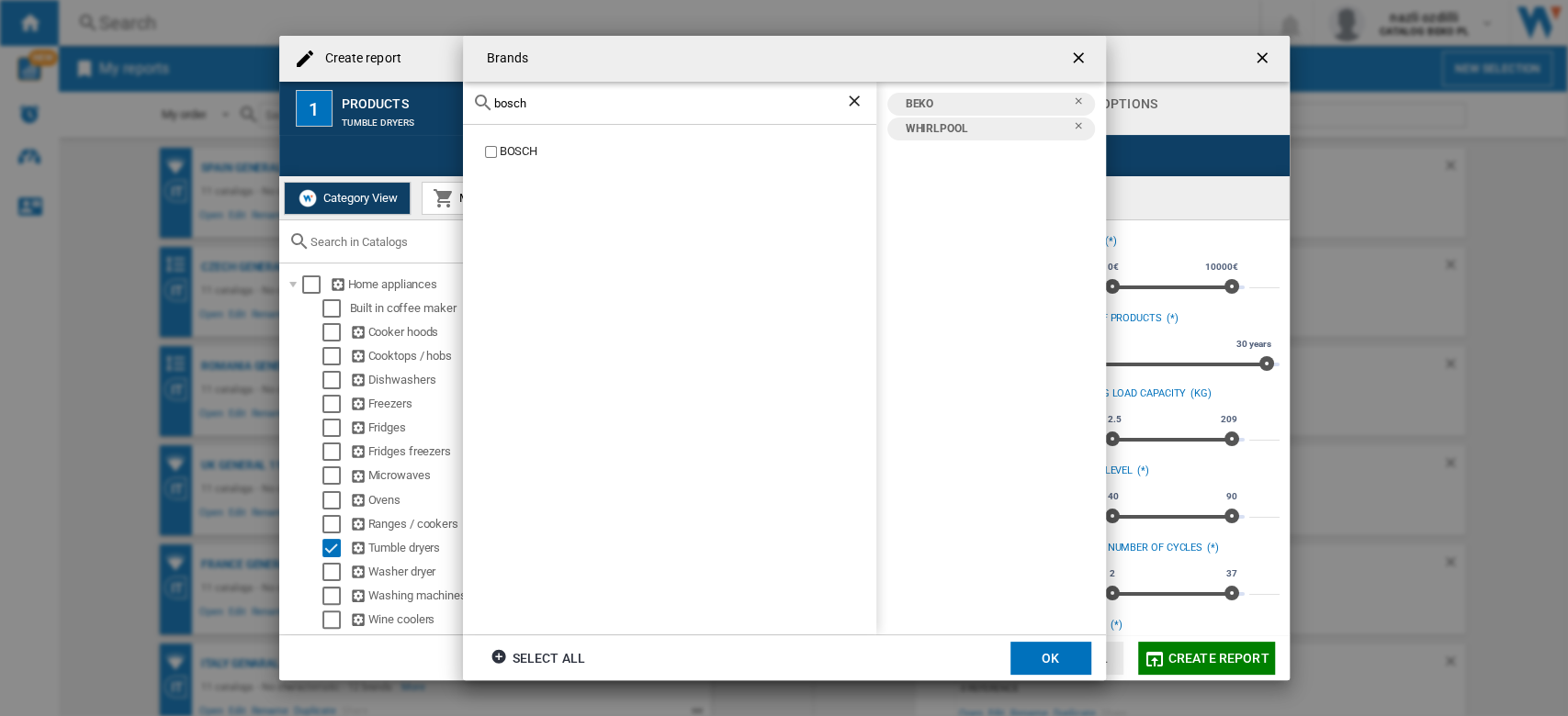 click on "BOSCH" 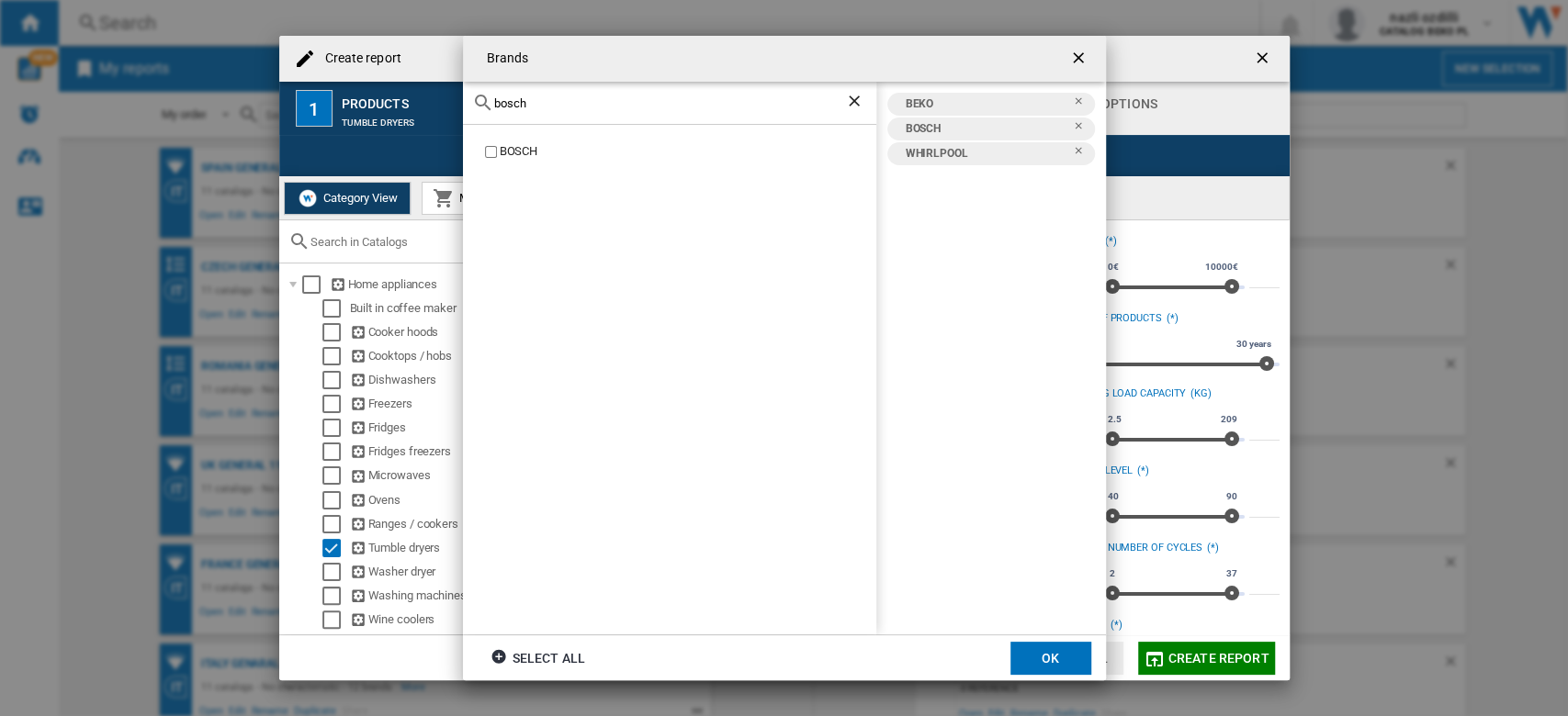 click on "bosch" 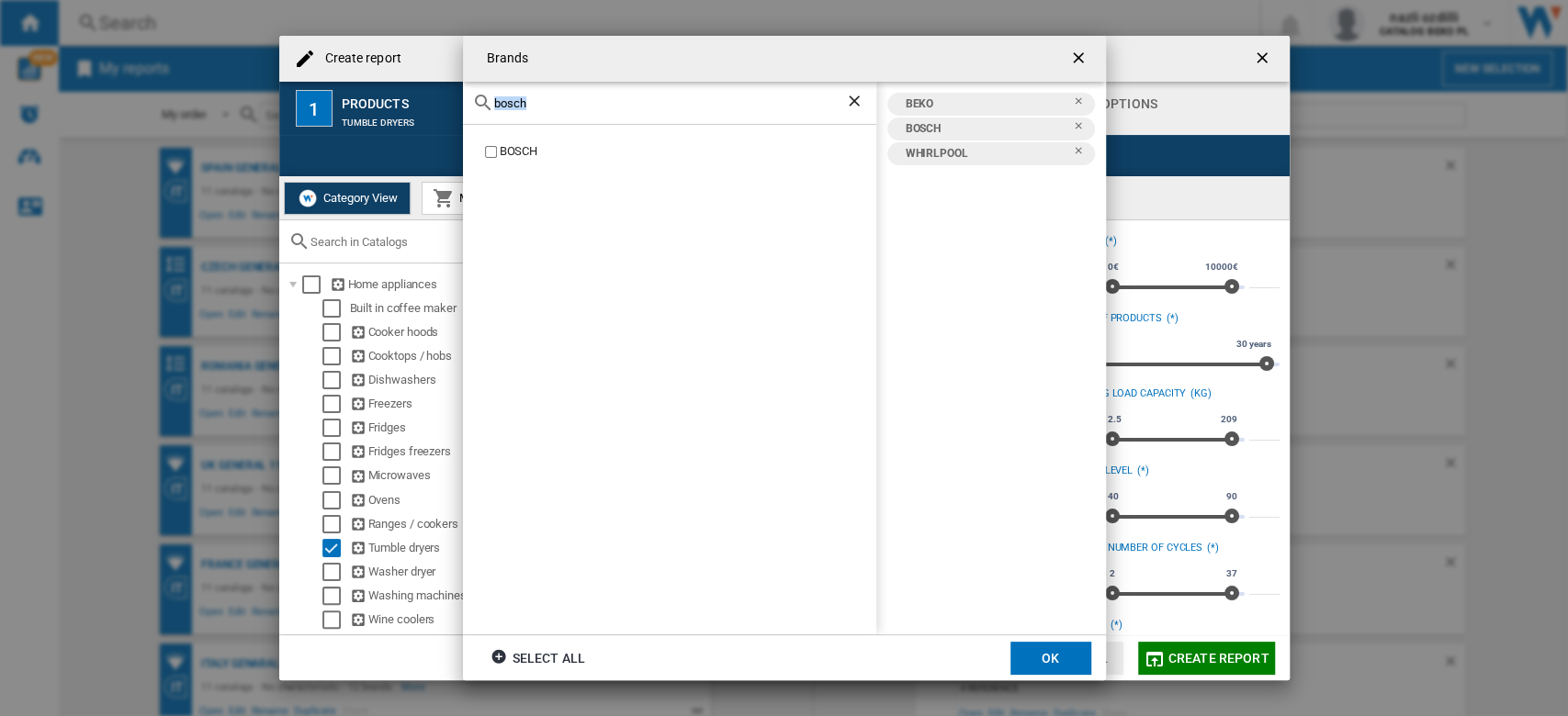 click on "bosch" 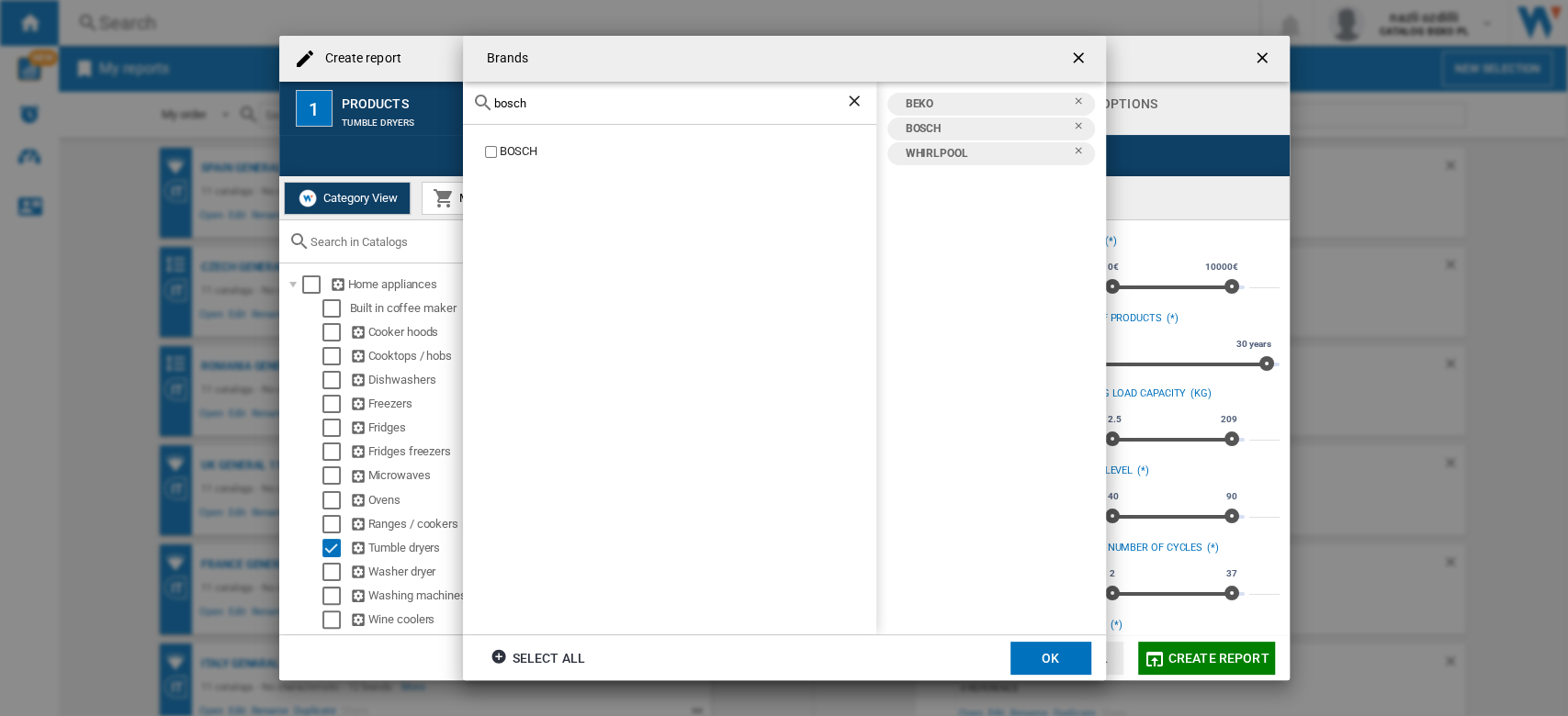 click on "bosch" 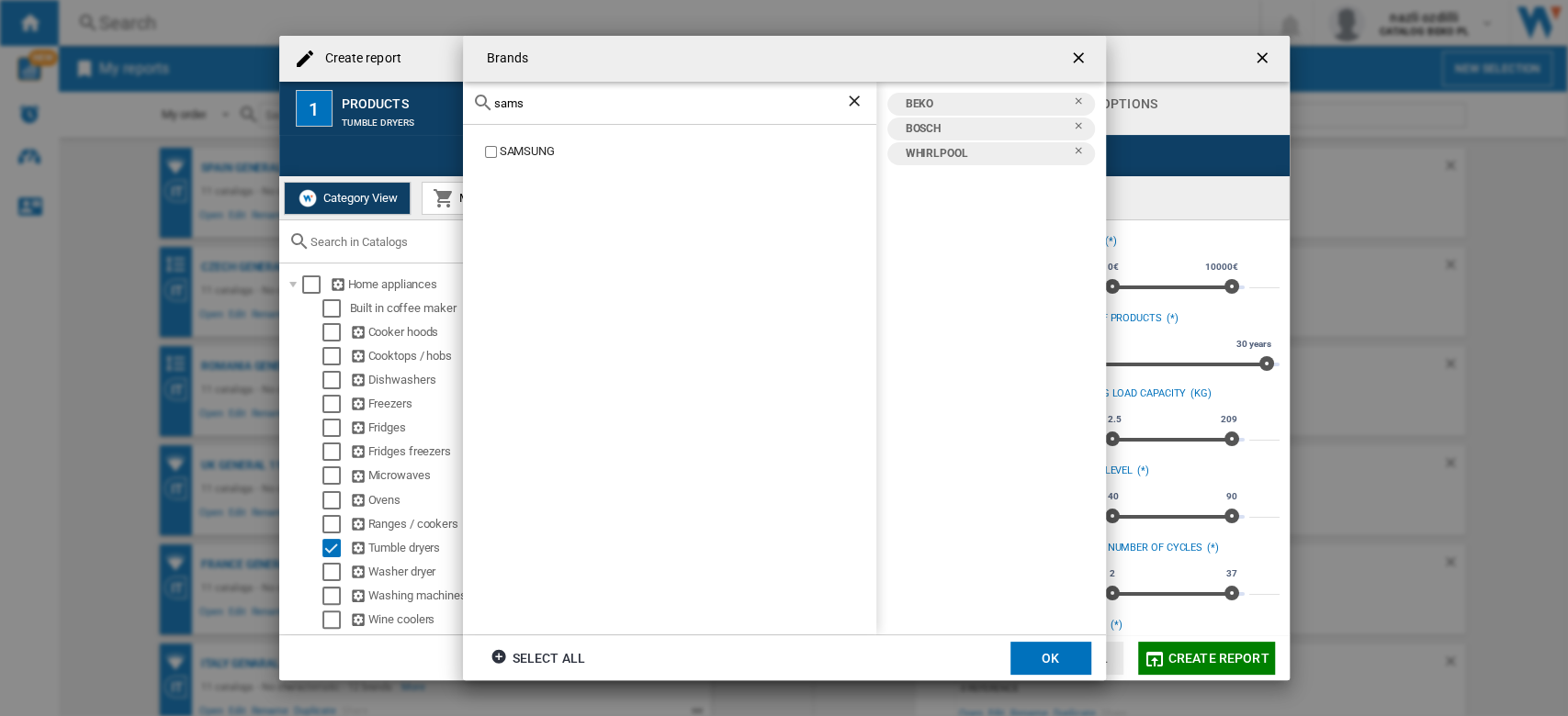type on "sams" 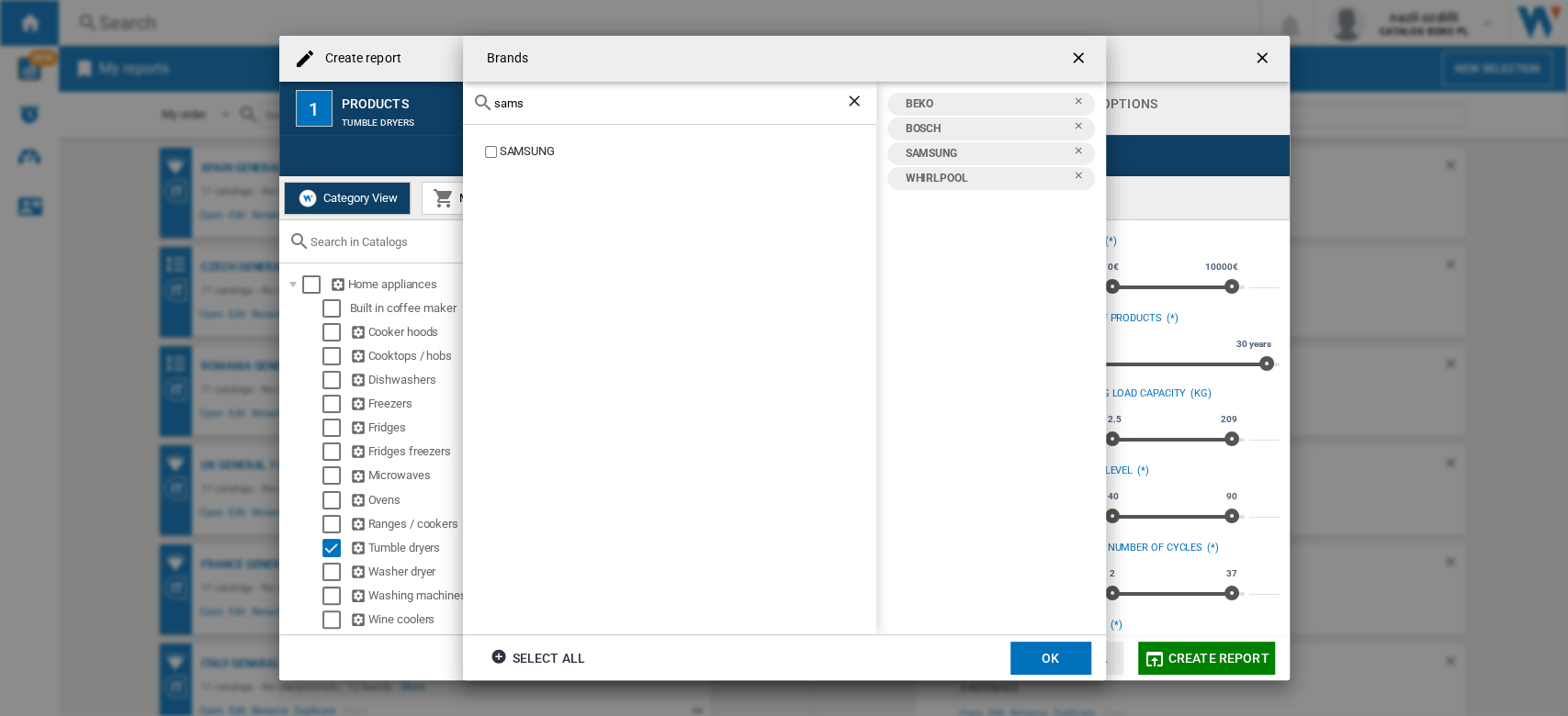 click on "OK" 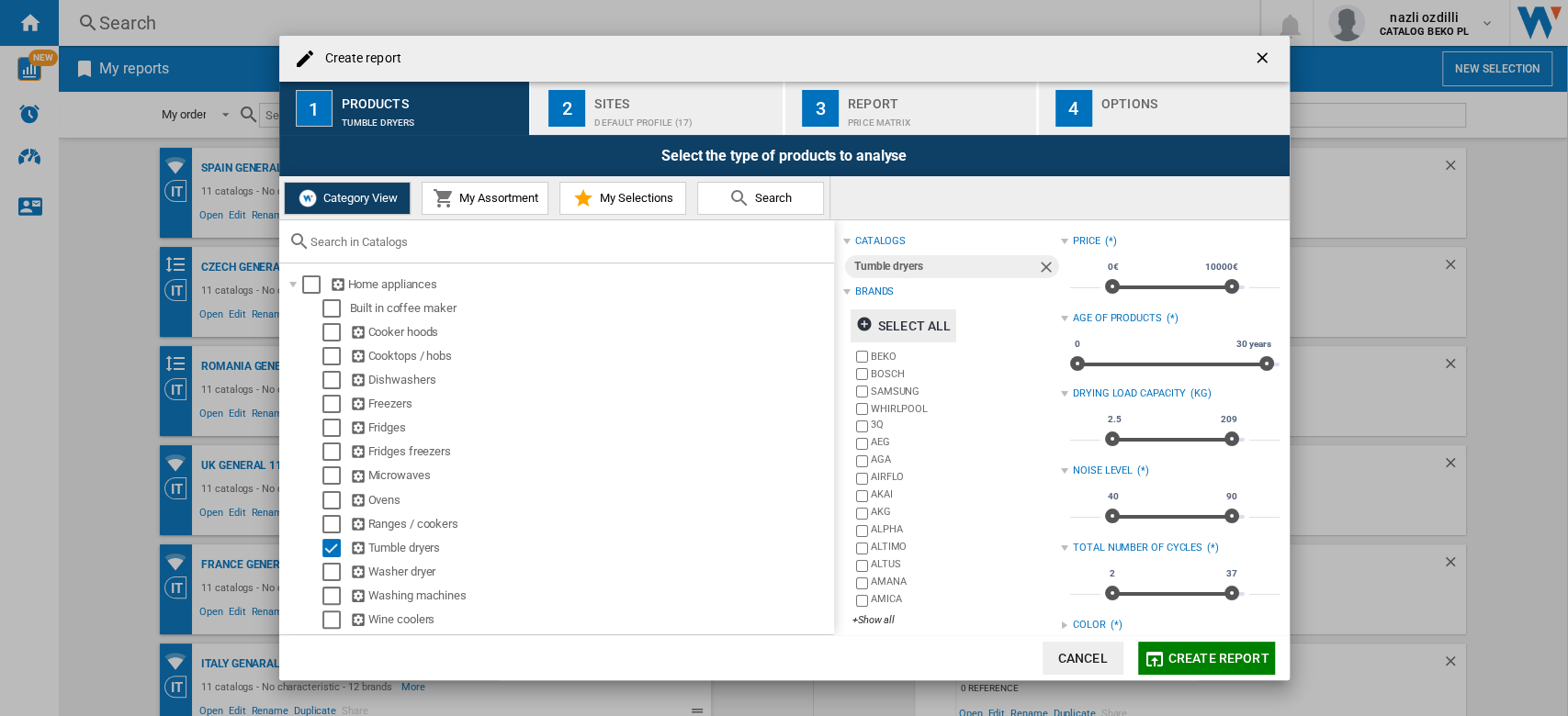 click on "Sites" at bounding box center (684, 98) 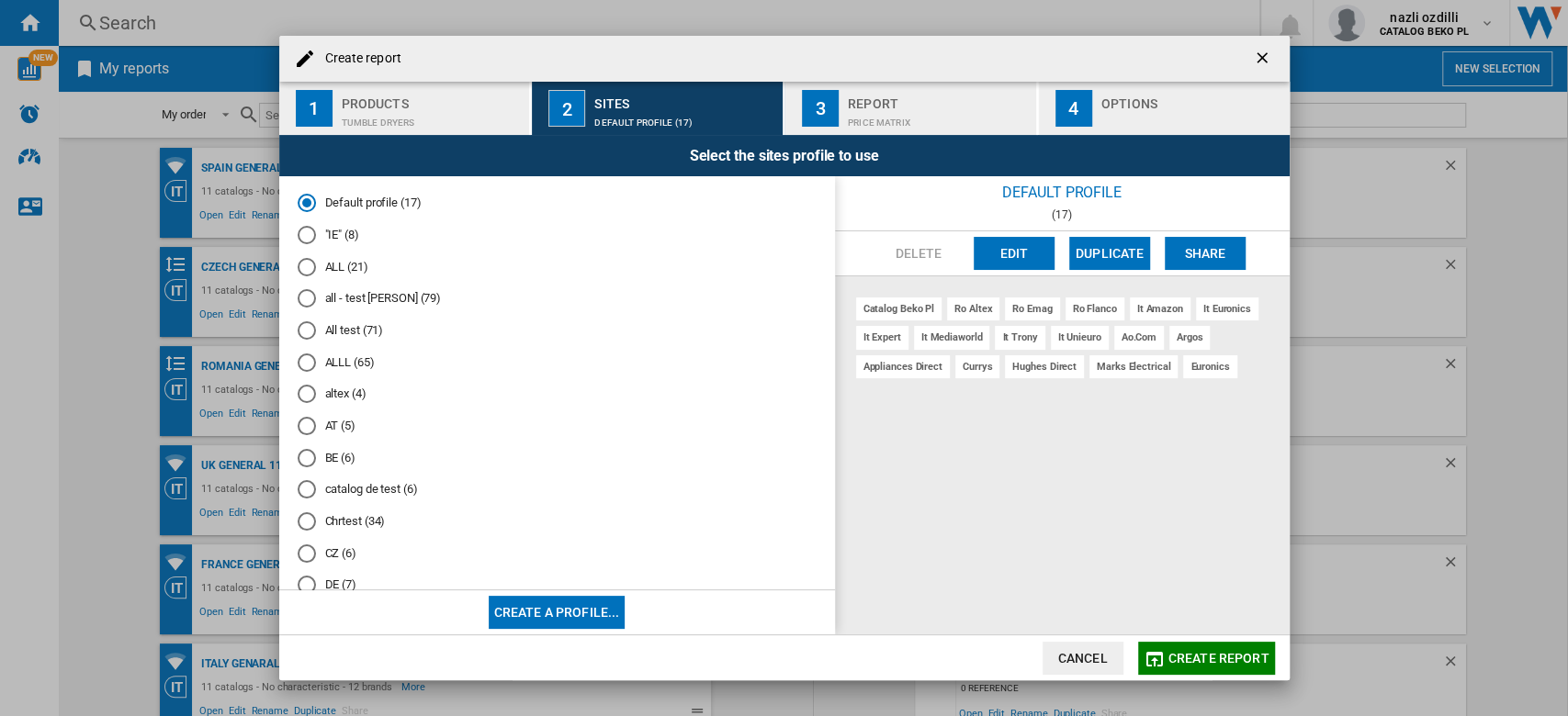 click on "Edit" at bounding box center [1014, 253] 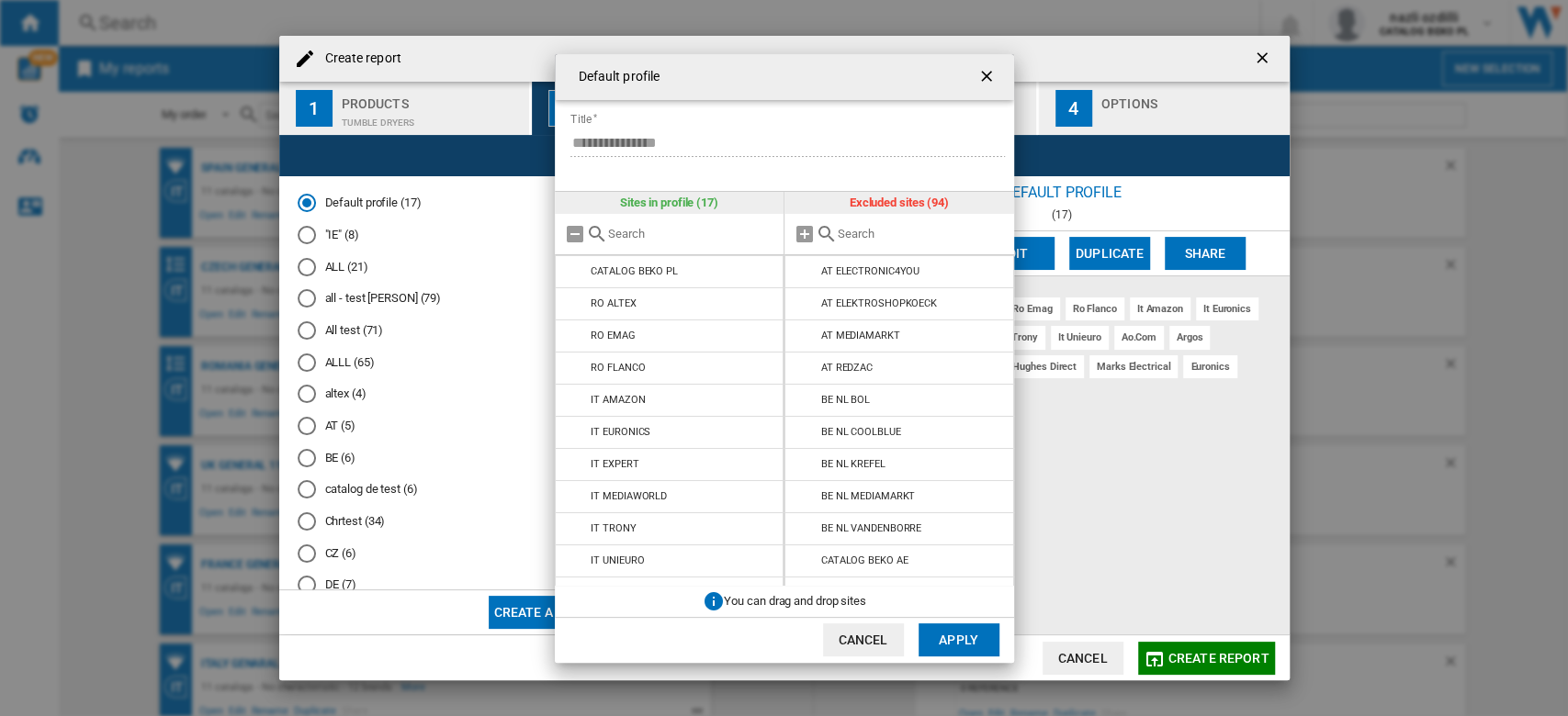 click at bounding box center (921, 233) 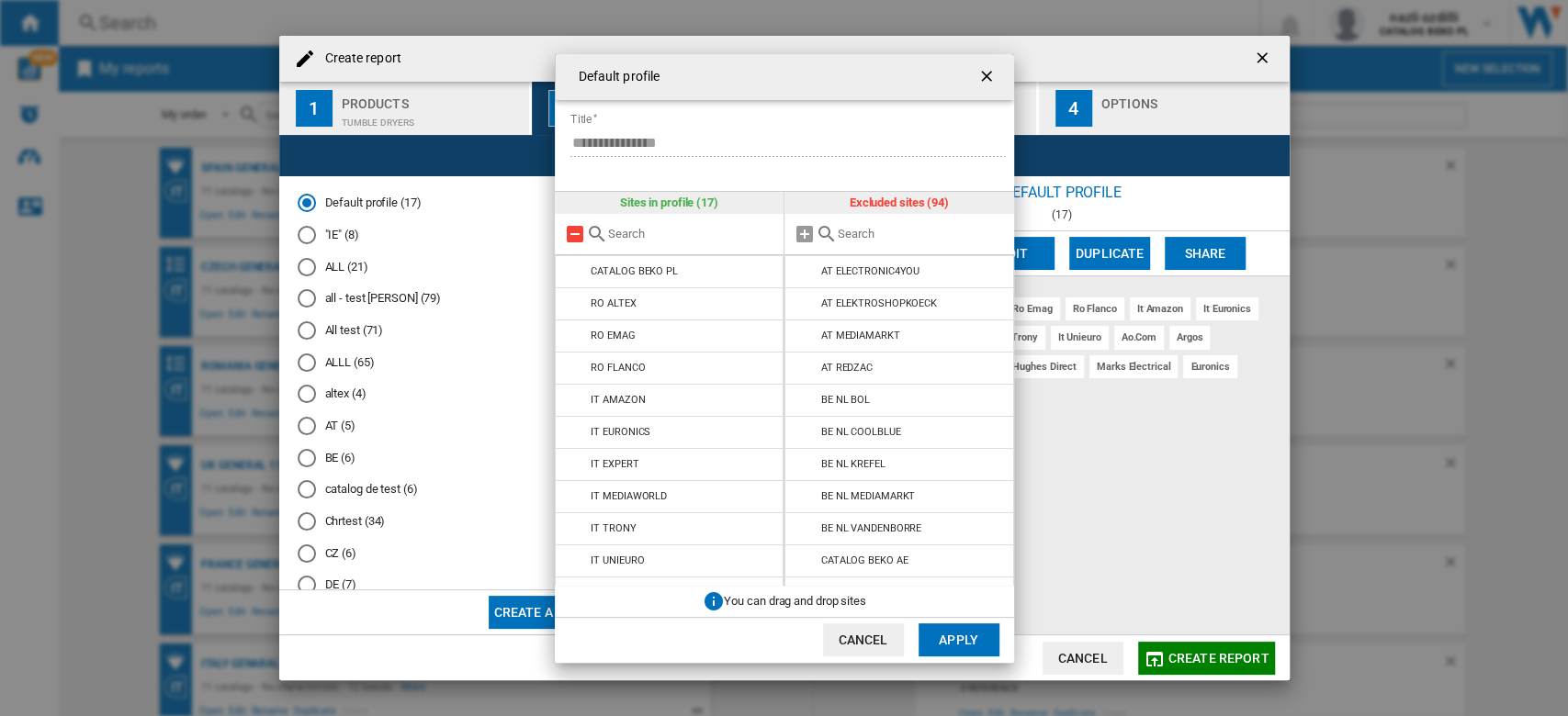 click at bounding box center [575, 234] 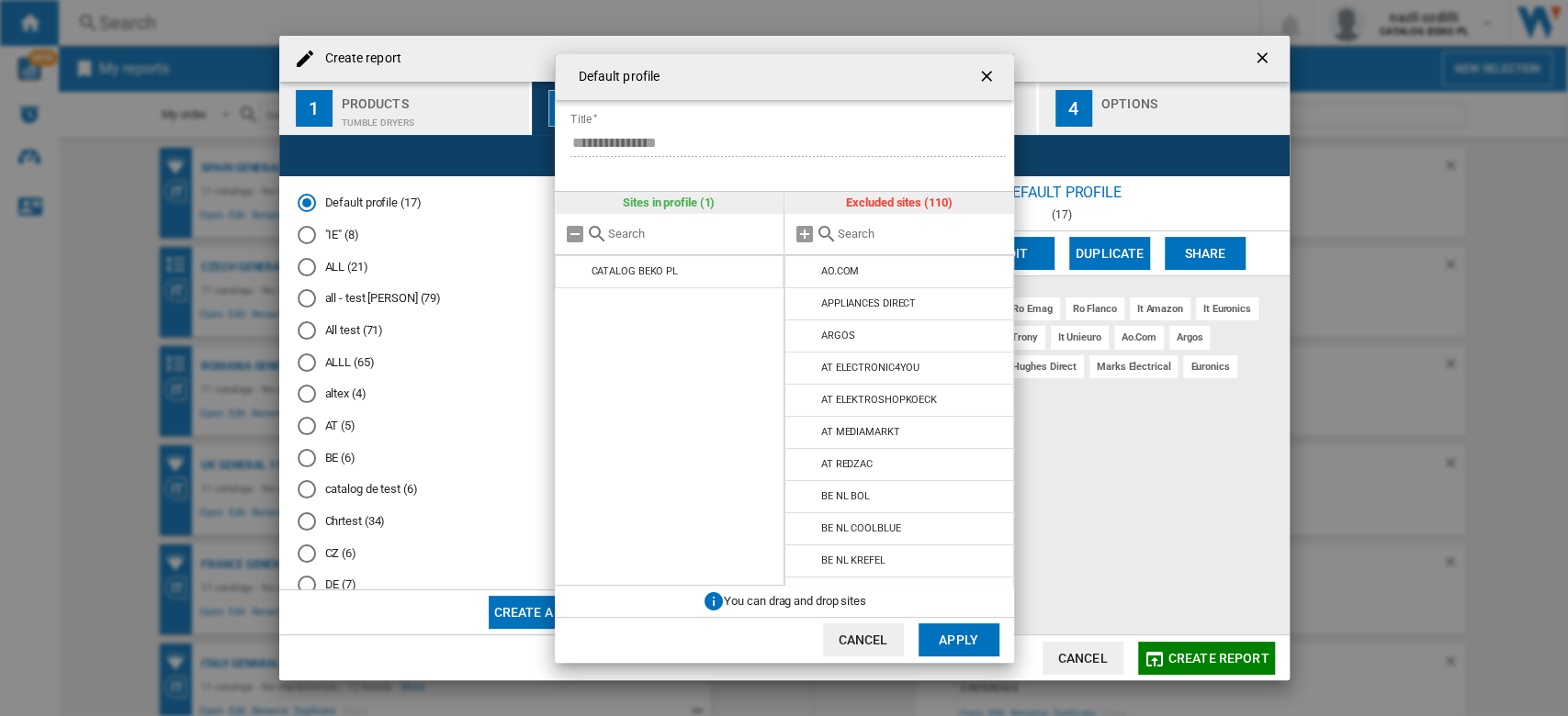 click at bounding box center [921, 233] 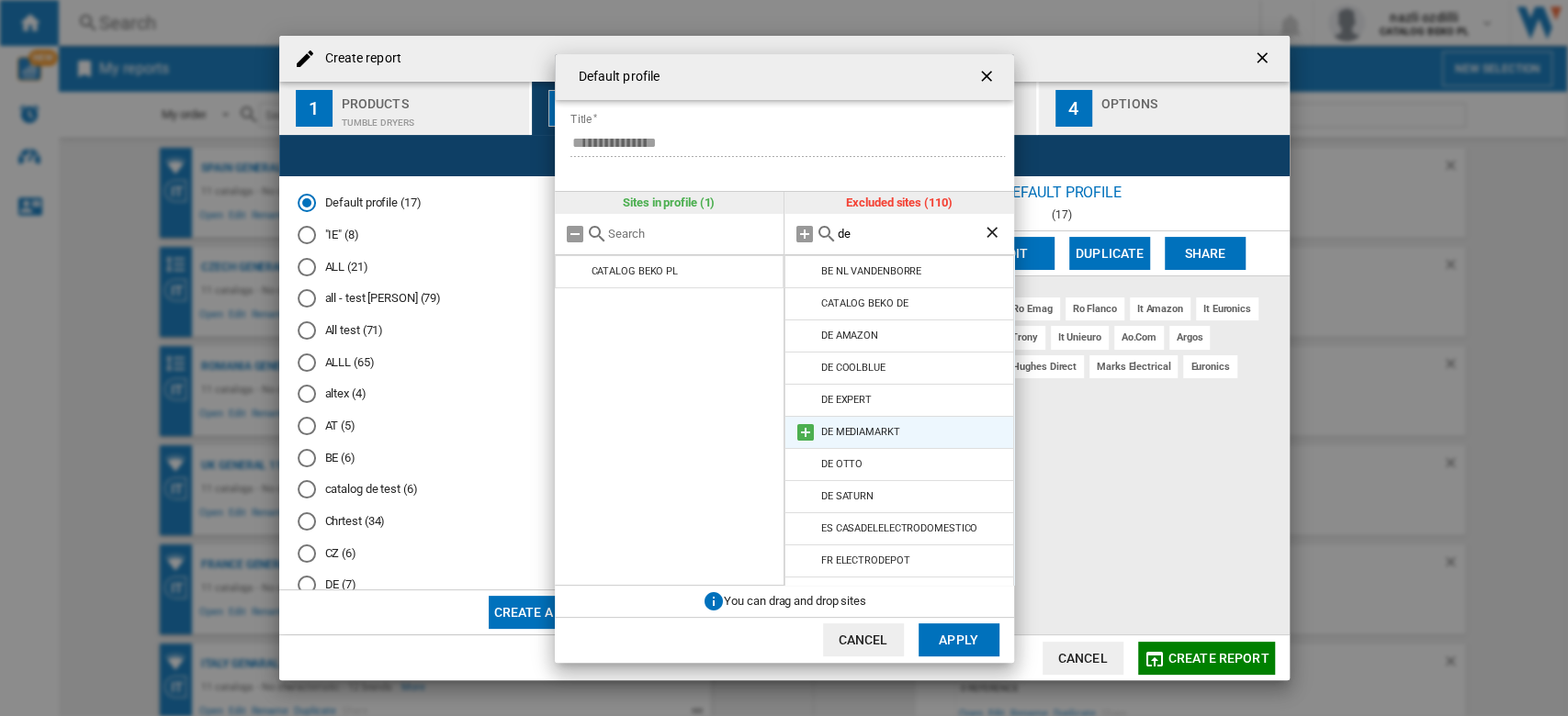 type on "de" 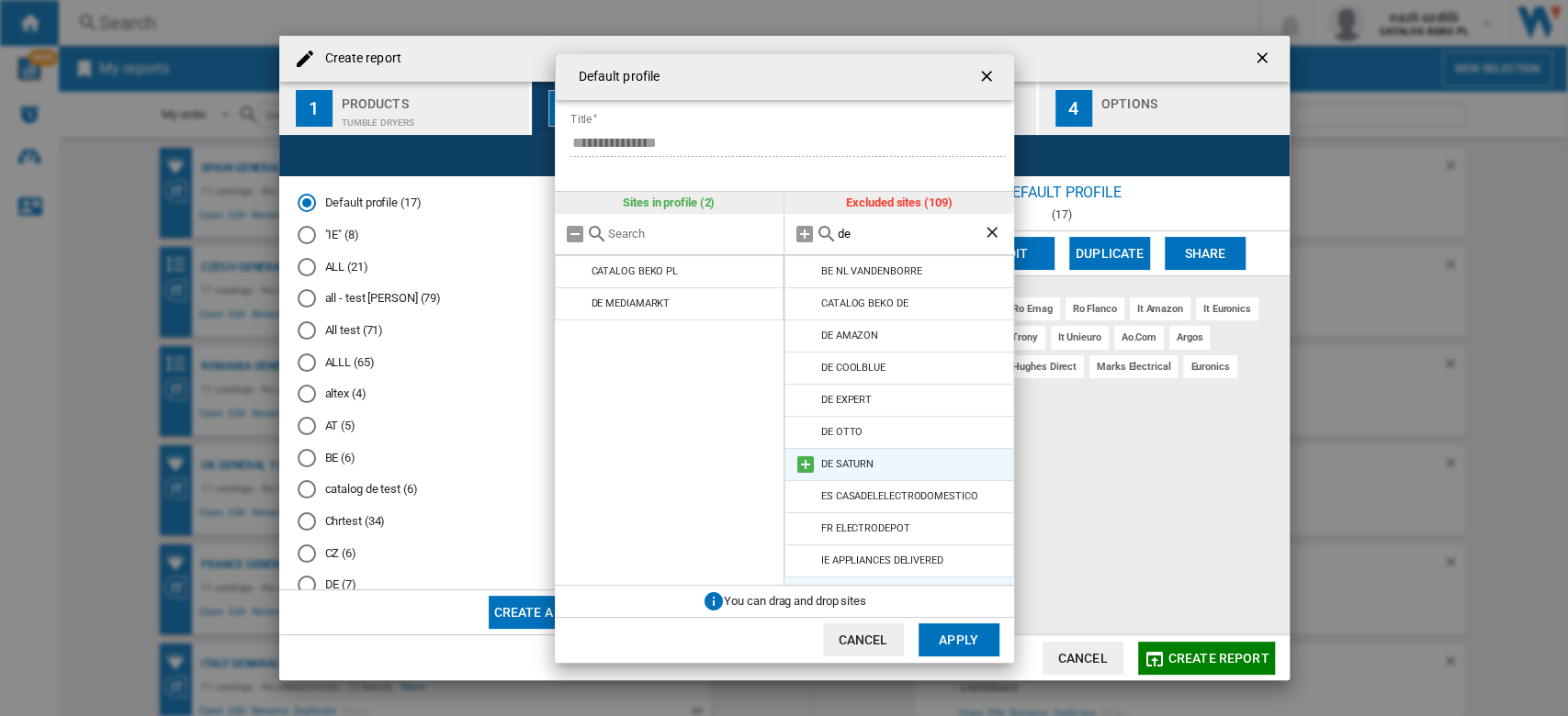 click at bounding box center [806, 464] 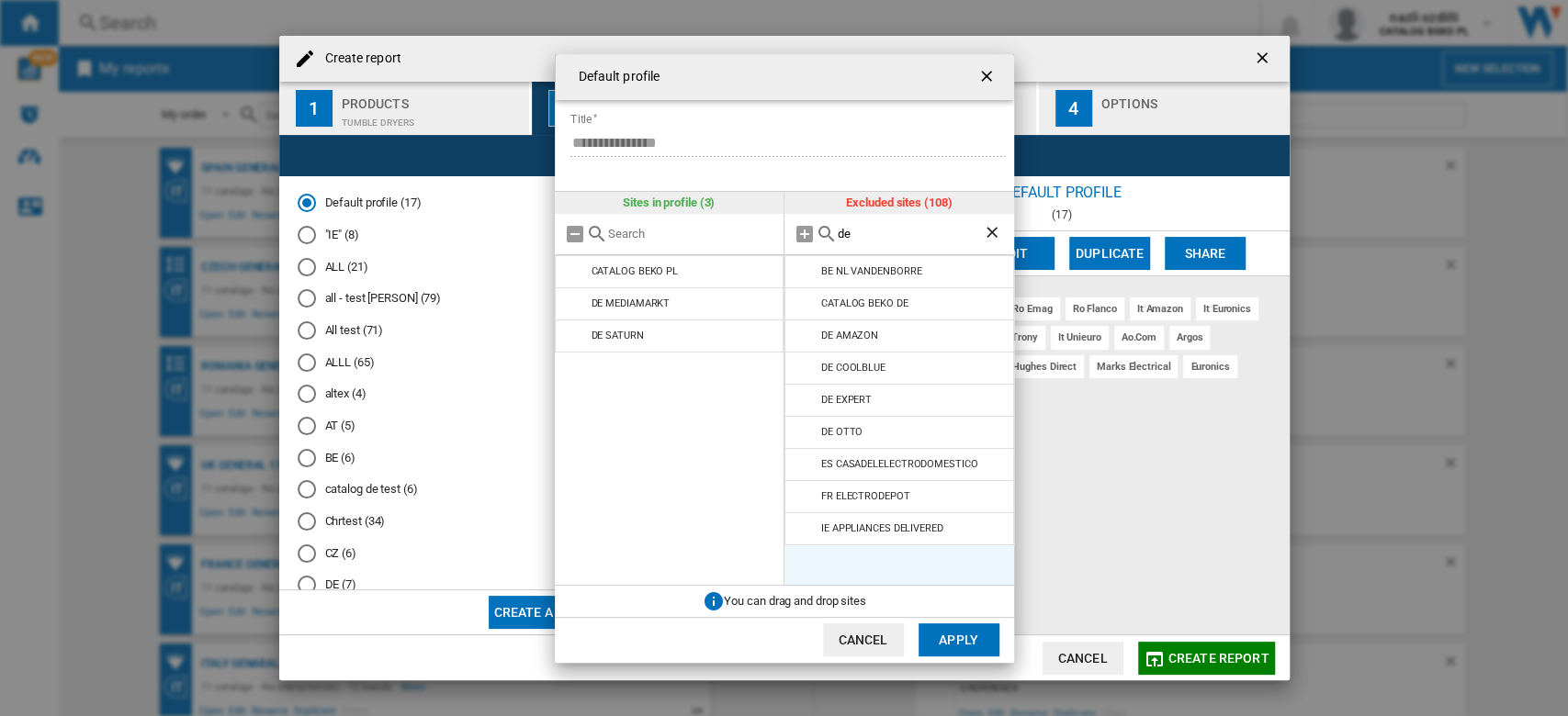 click on "Apply" 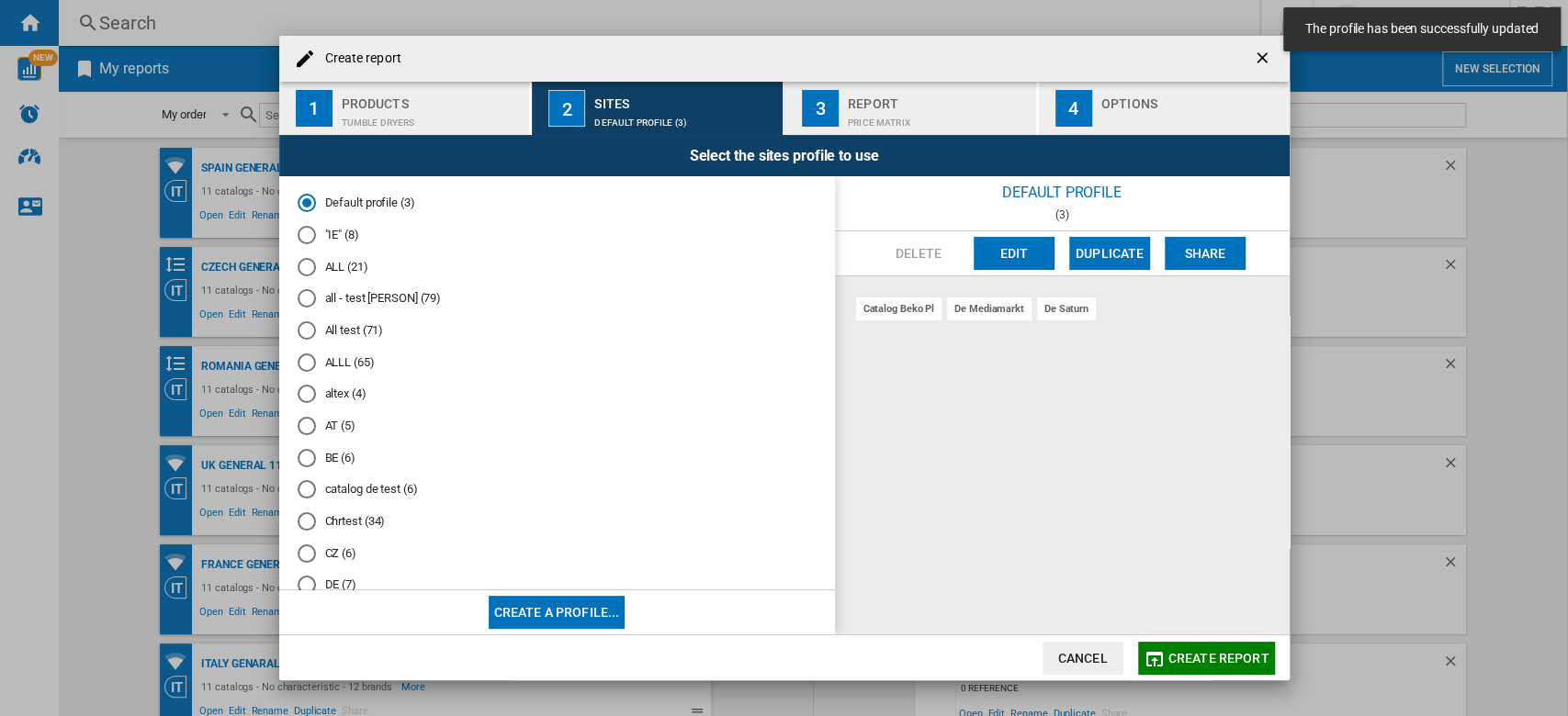click on "Select the sites profile to use" at bounding box center [784, 155] 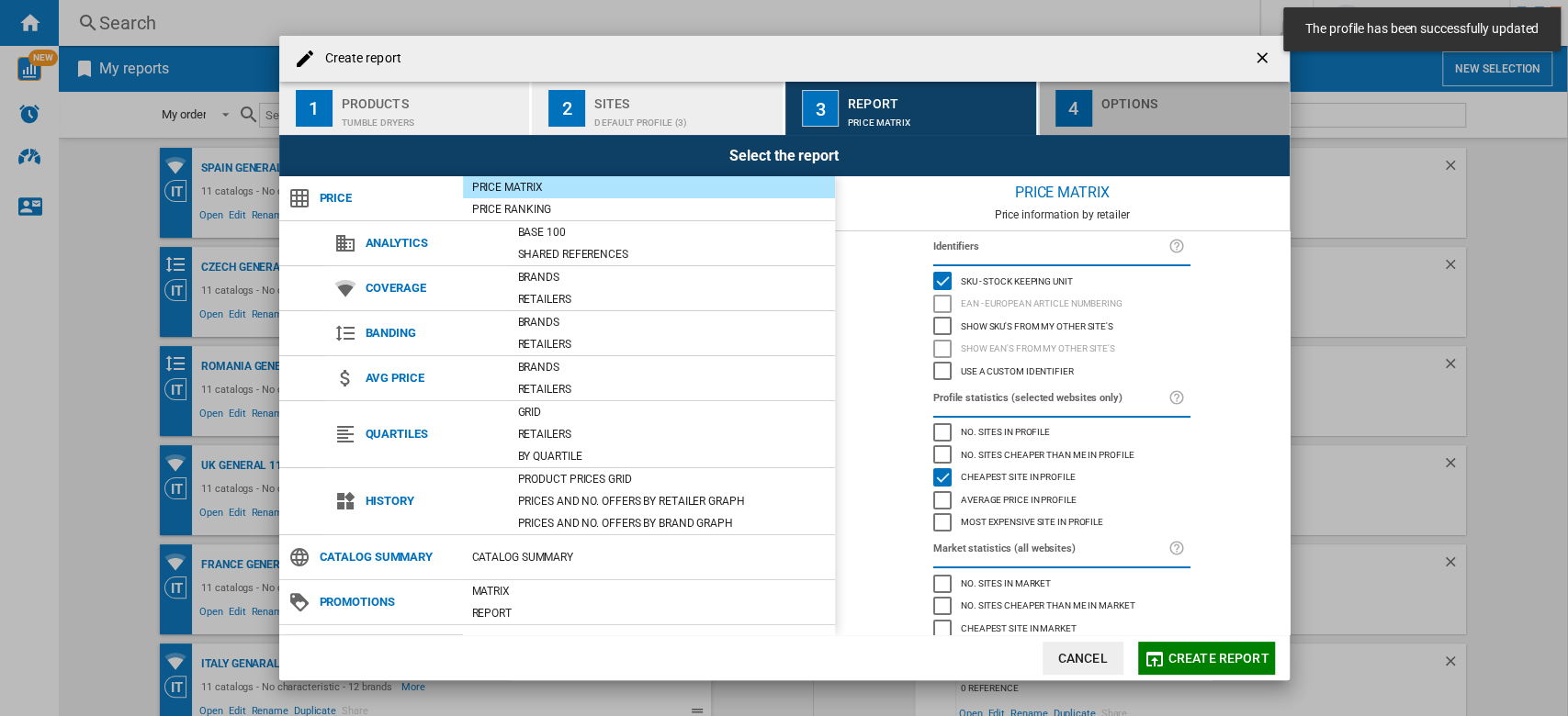 click on "Options" at bounding box center [1191, 98] 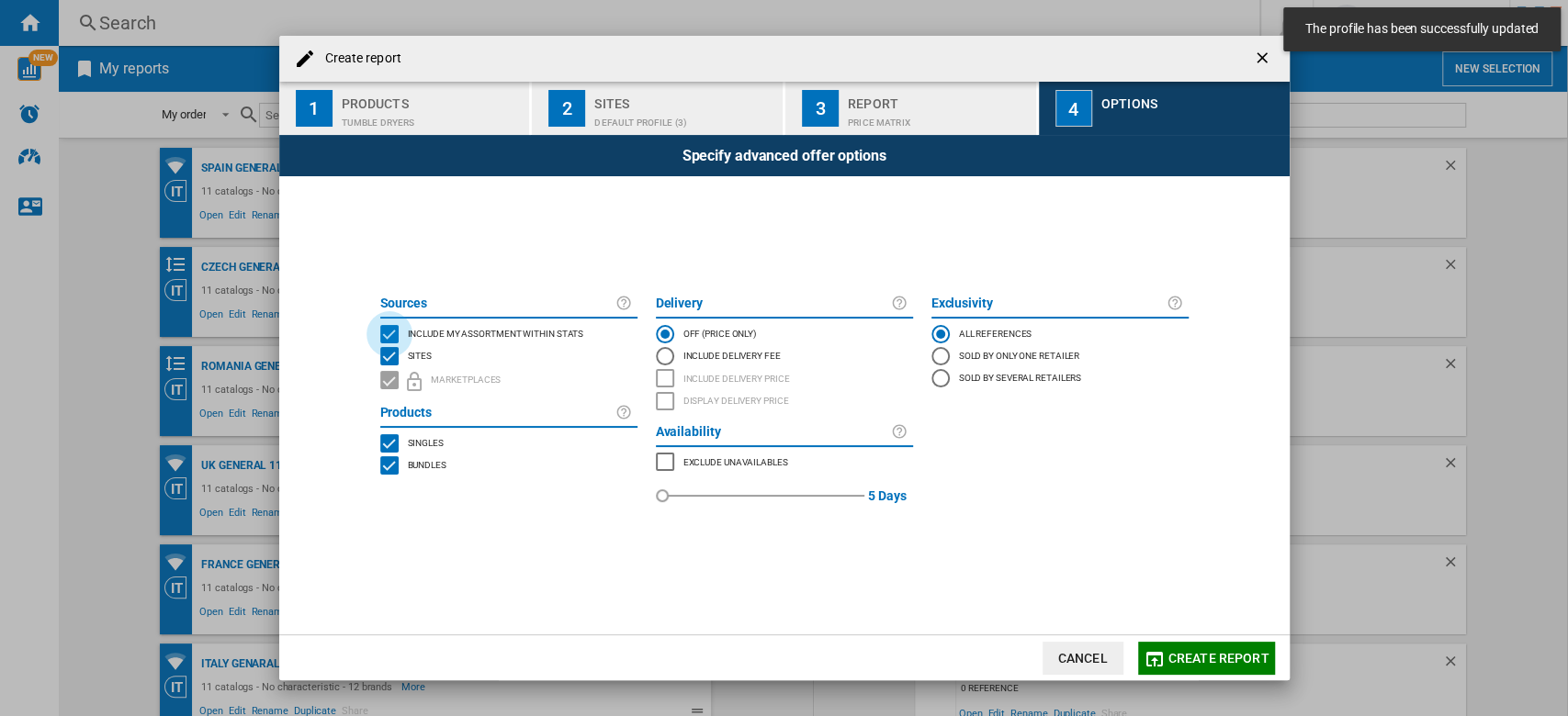 click 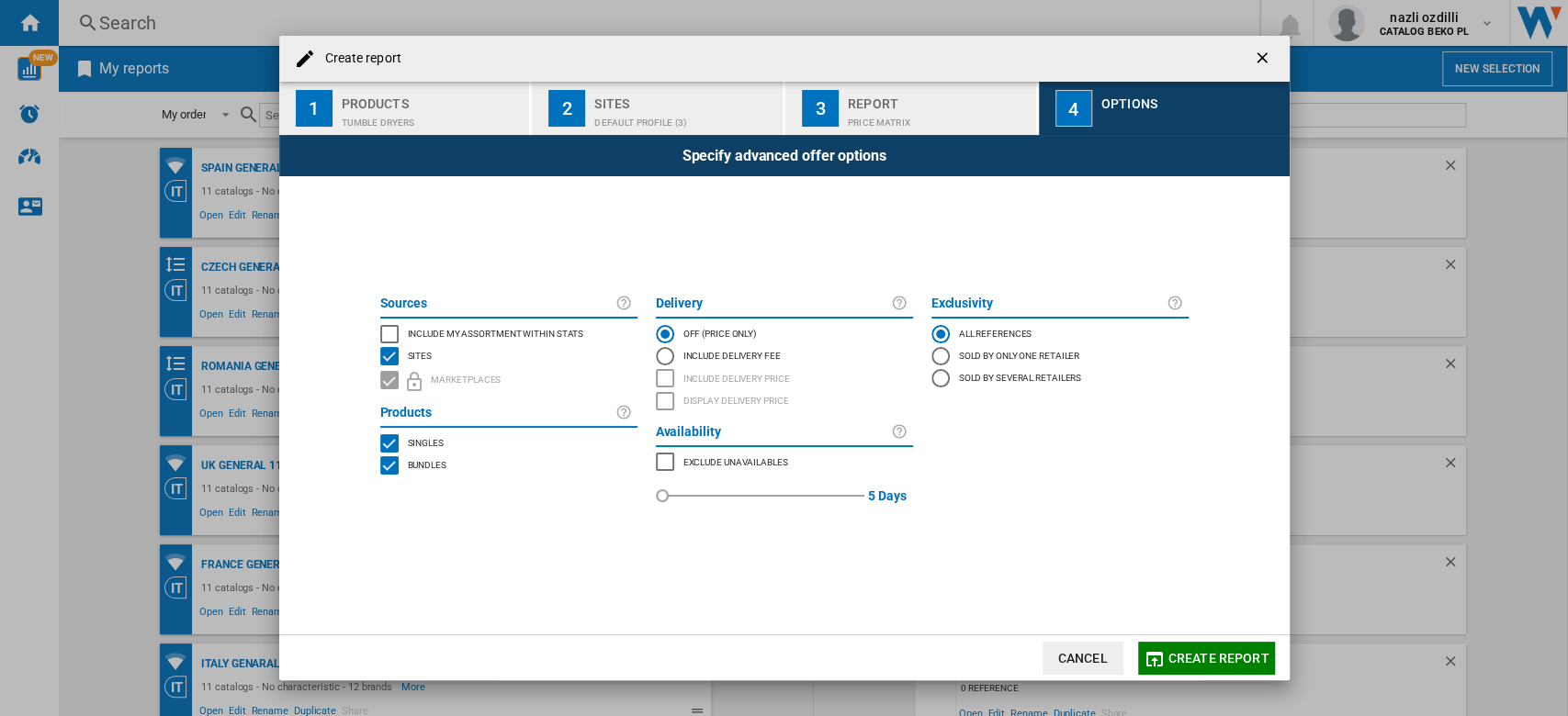 click on "Create report" 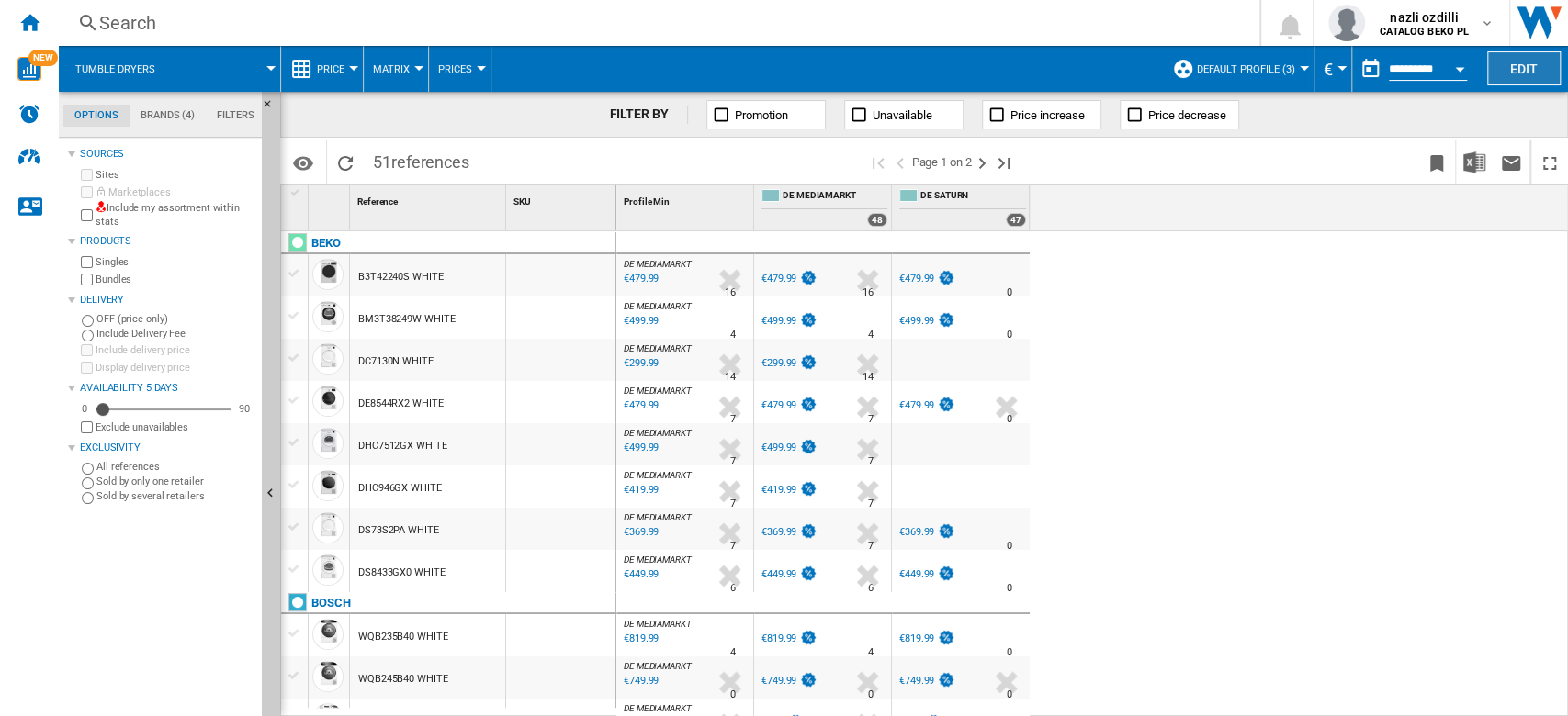 click on "Edit" at bounding box center [1524, 68] 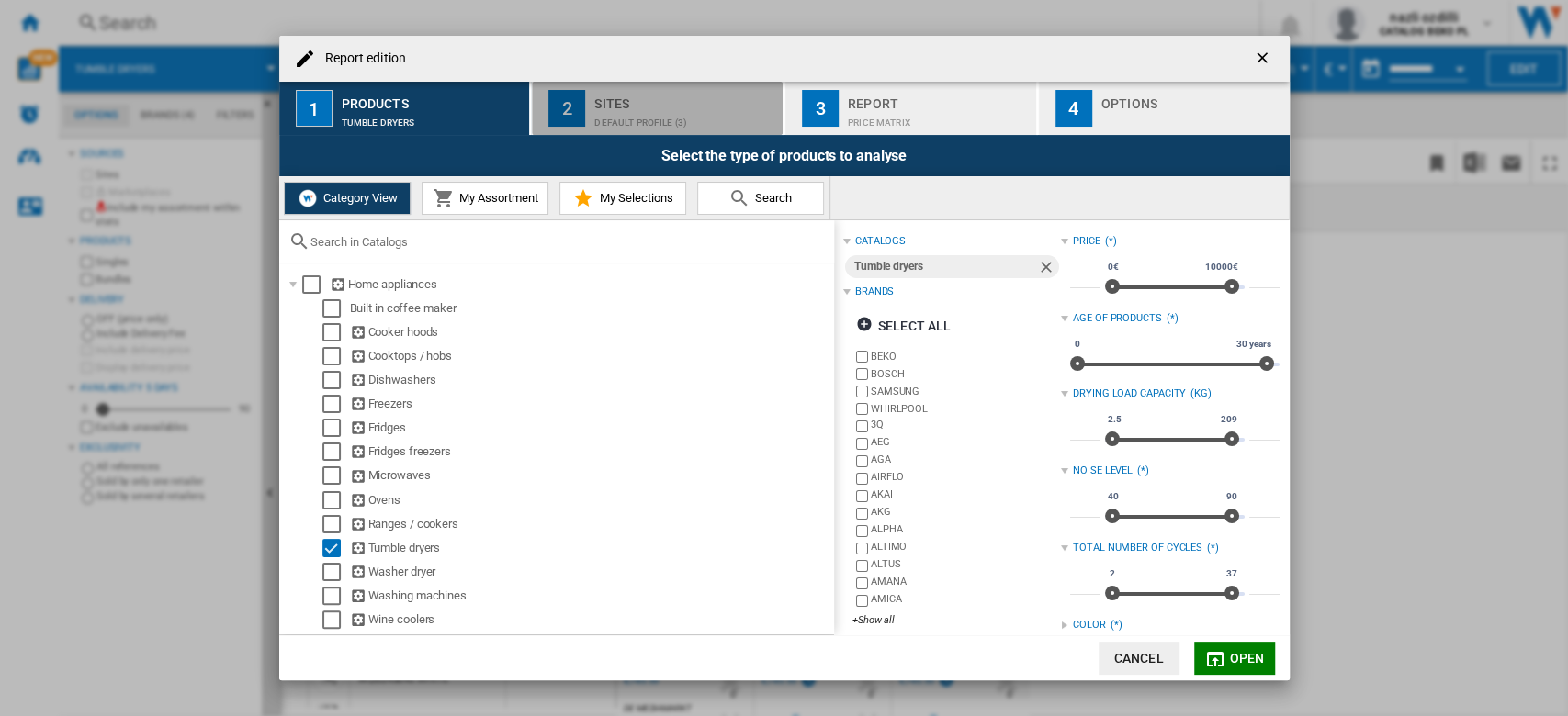 click on "Default profile (3)" at bounding box center (684, 117) 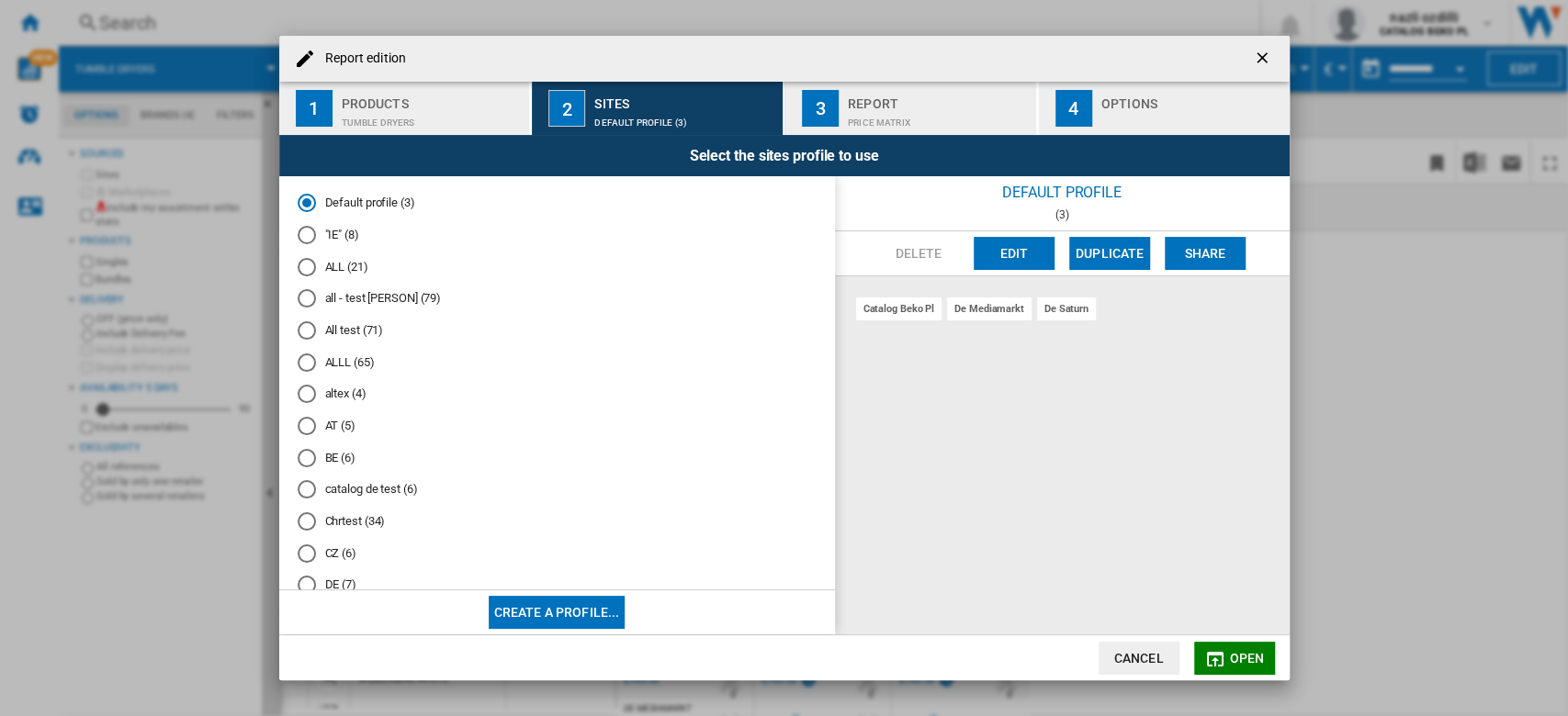 click on "Edit" at bounding box center [1014, 253] 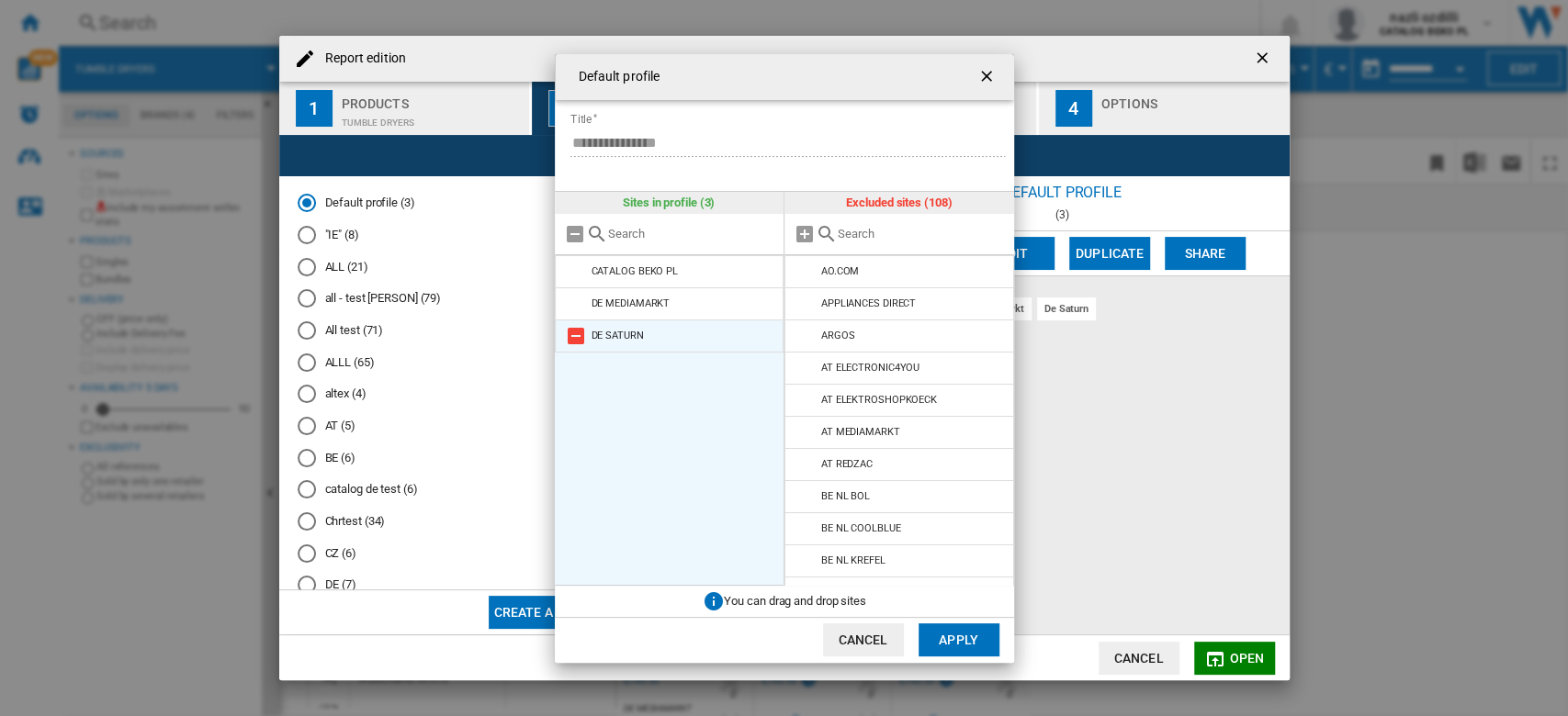 click at bounding box center [576, 336] 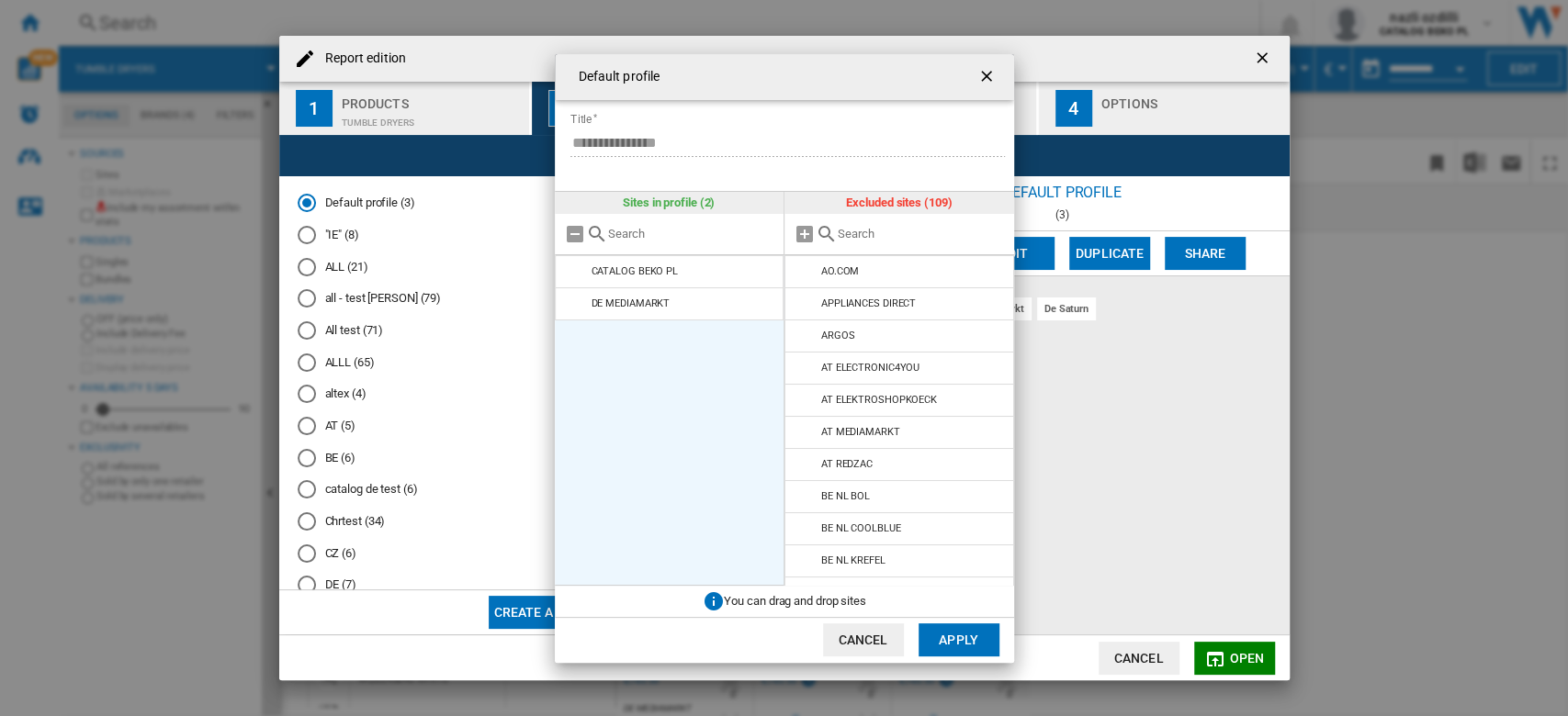 click on "Apply" 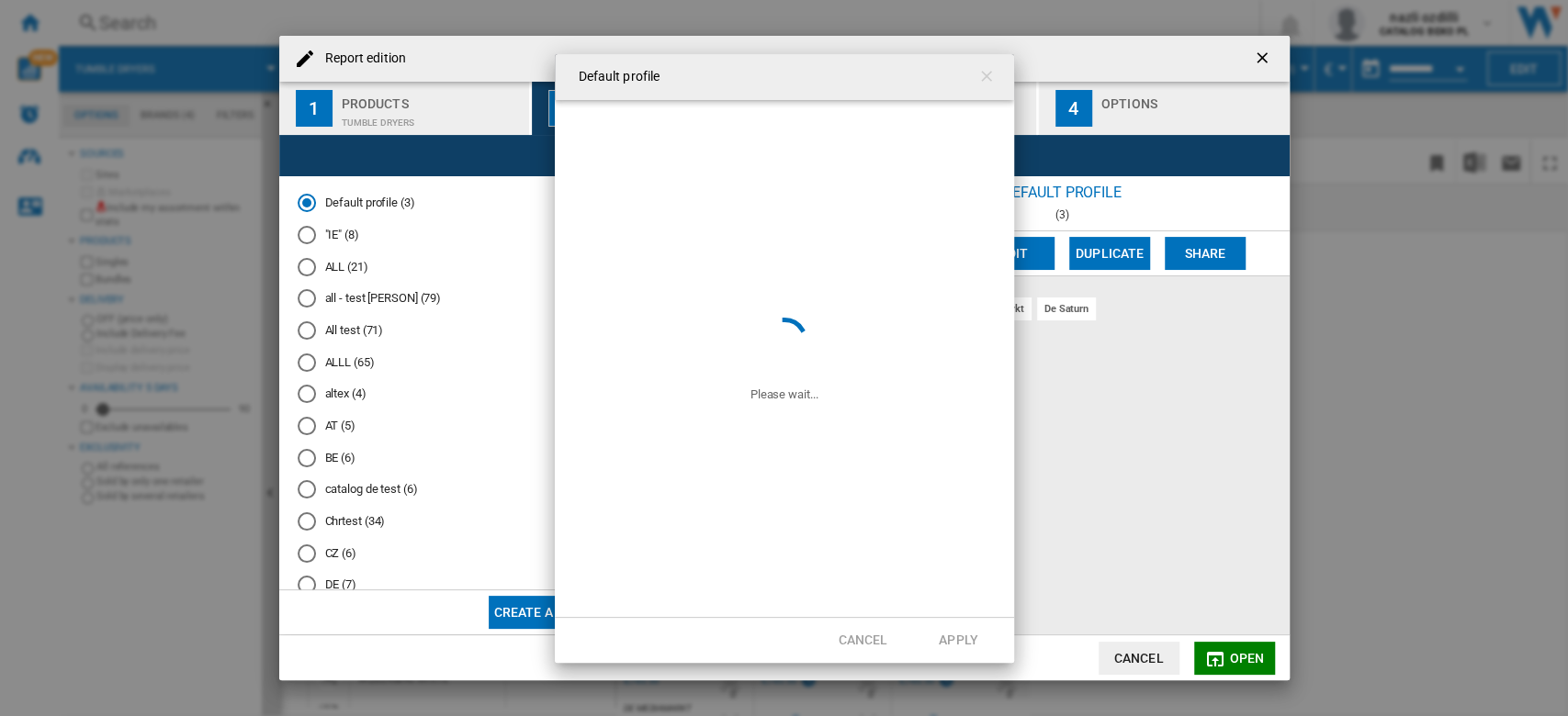 click on "Default profile
Please wait...
Cancel
Apply" at bounding box center [784, 358] 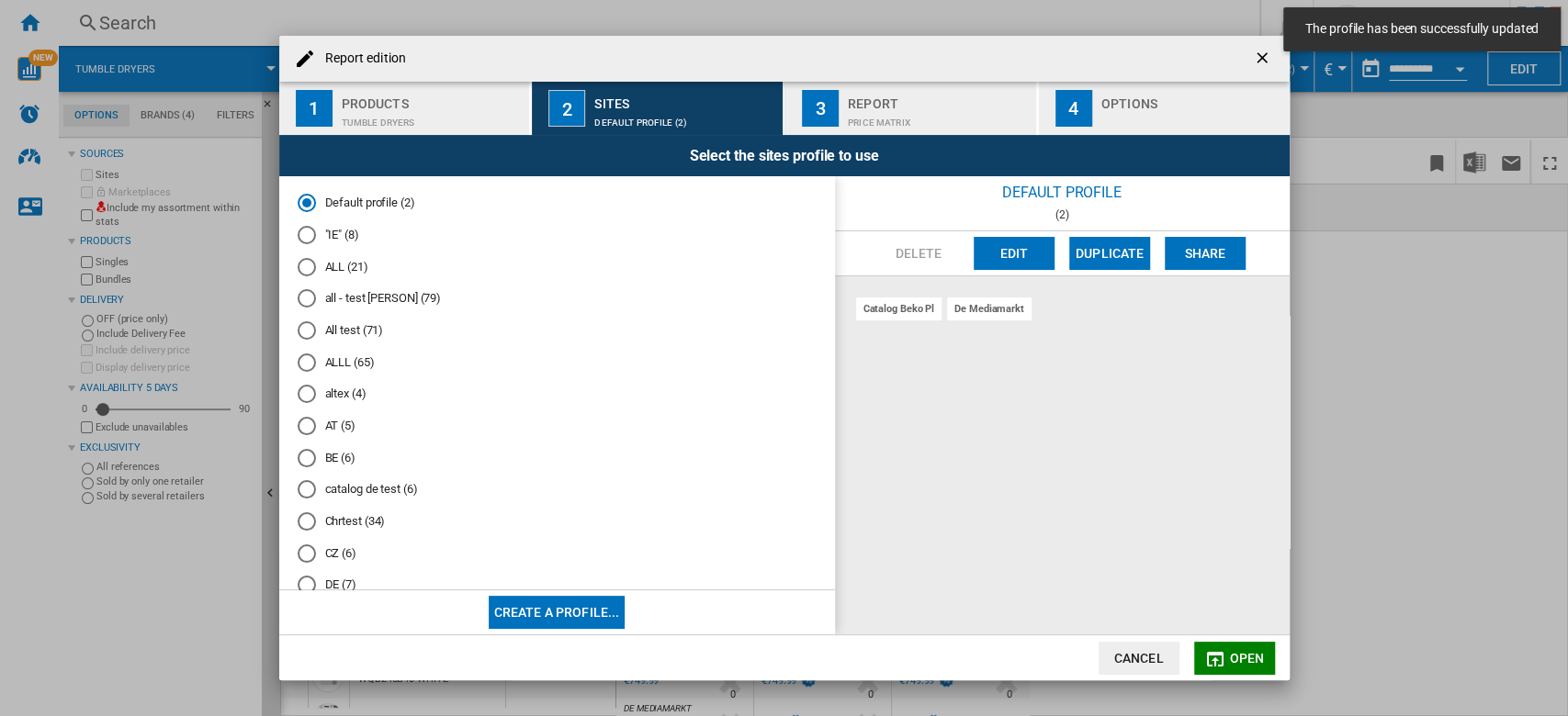click on "Open" 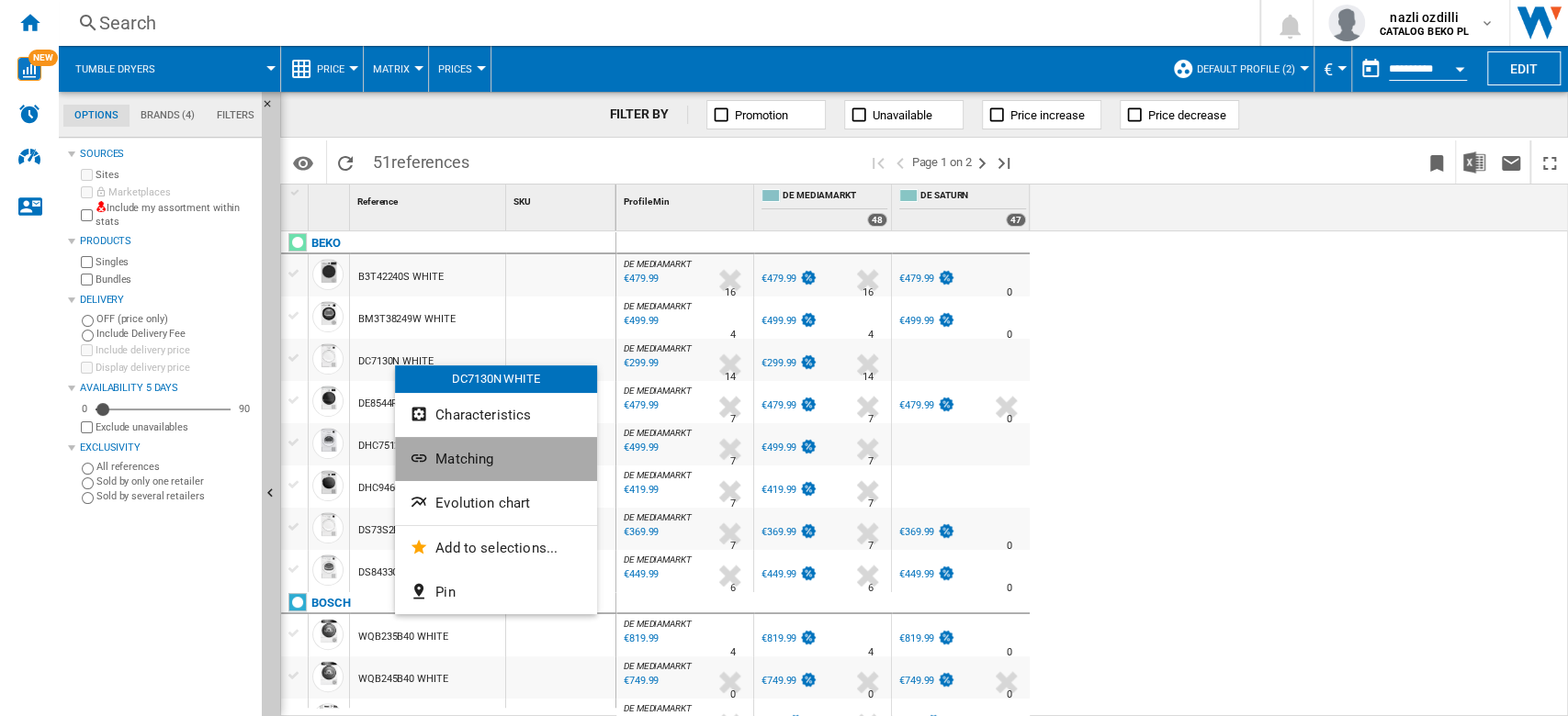 click on "Matching" at bounding box center (464, 459) 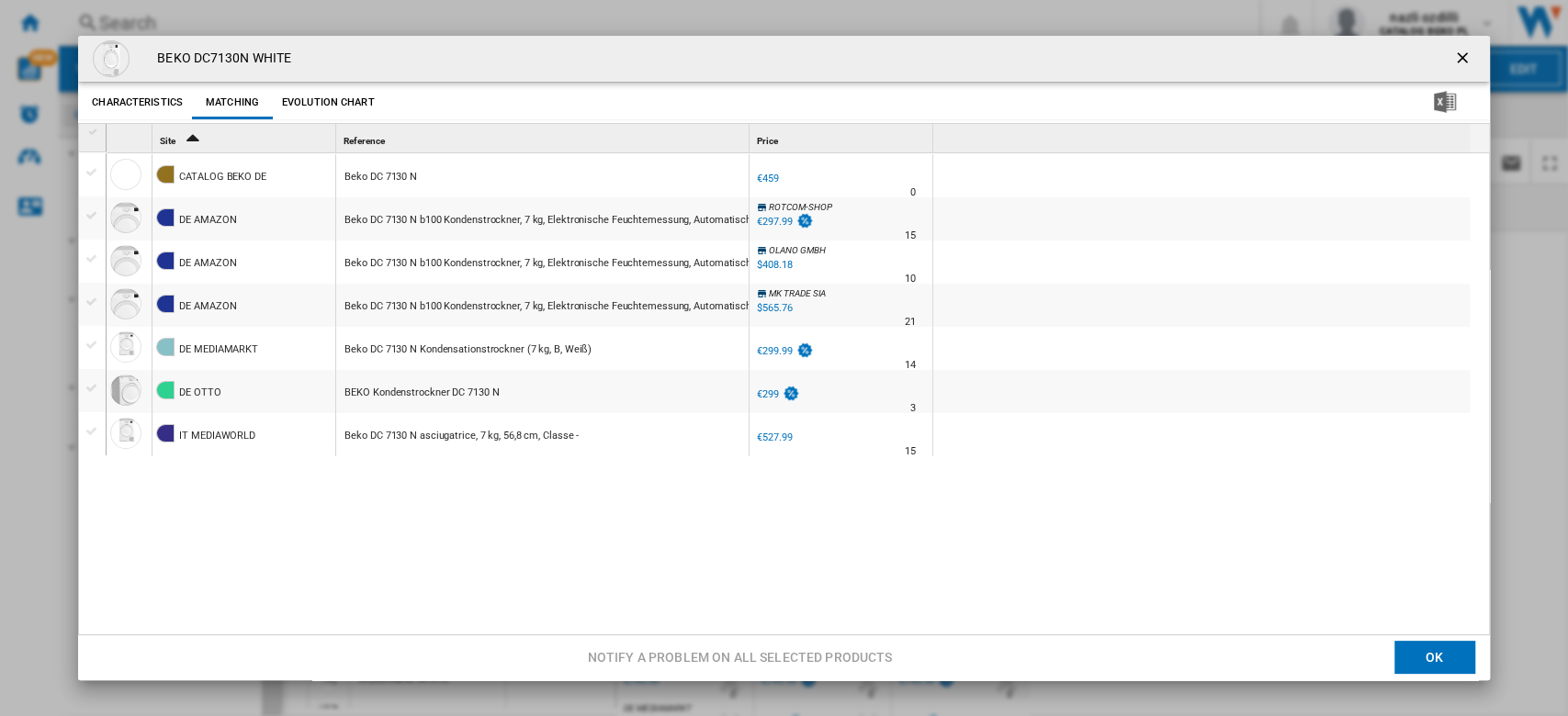 click on "Characteristics" 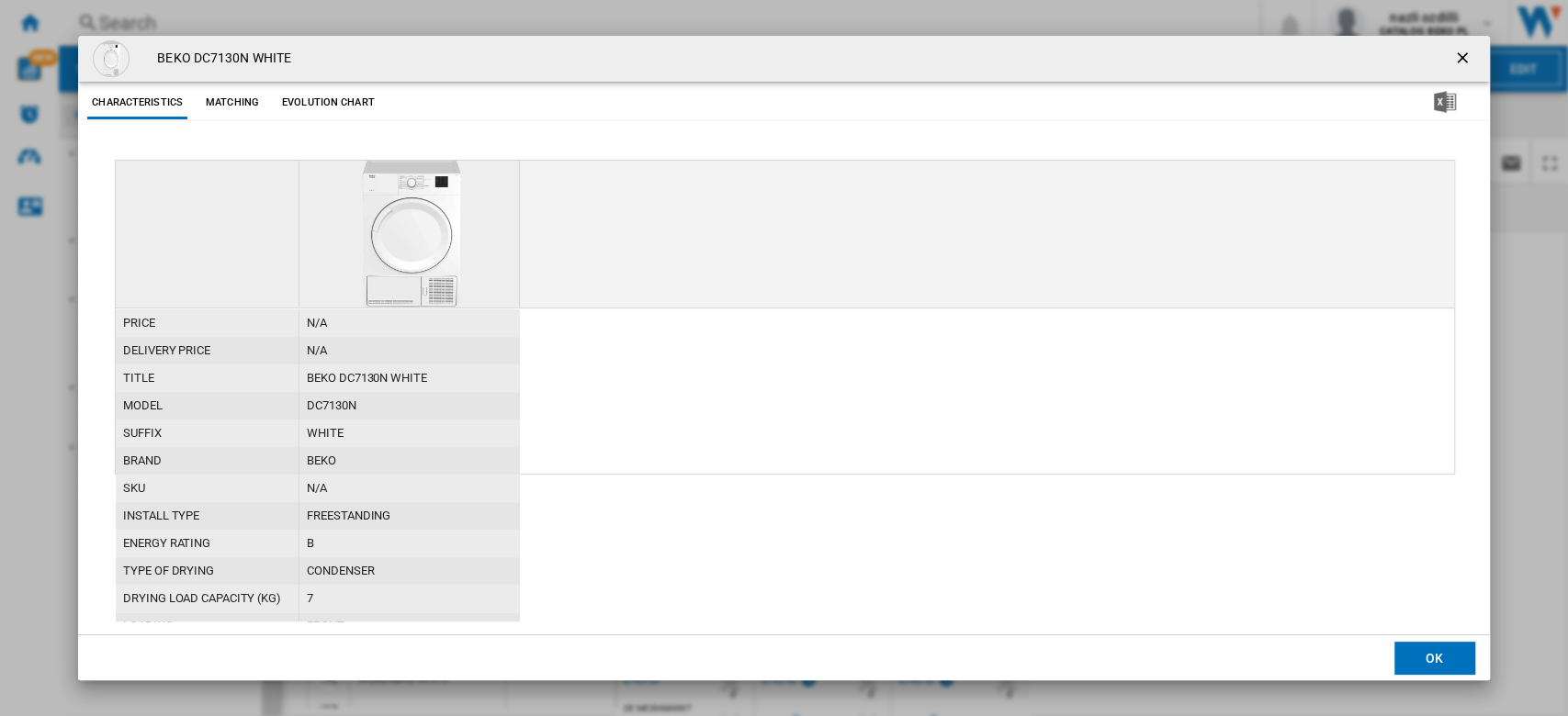 click on "BEKO DC7130N WHITE" at bounding box center [410, 378] 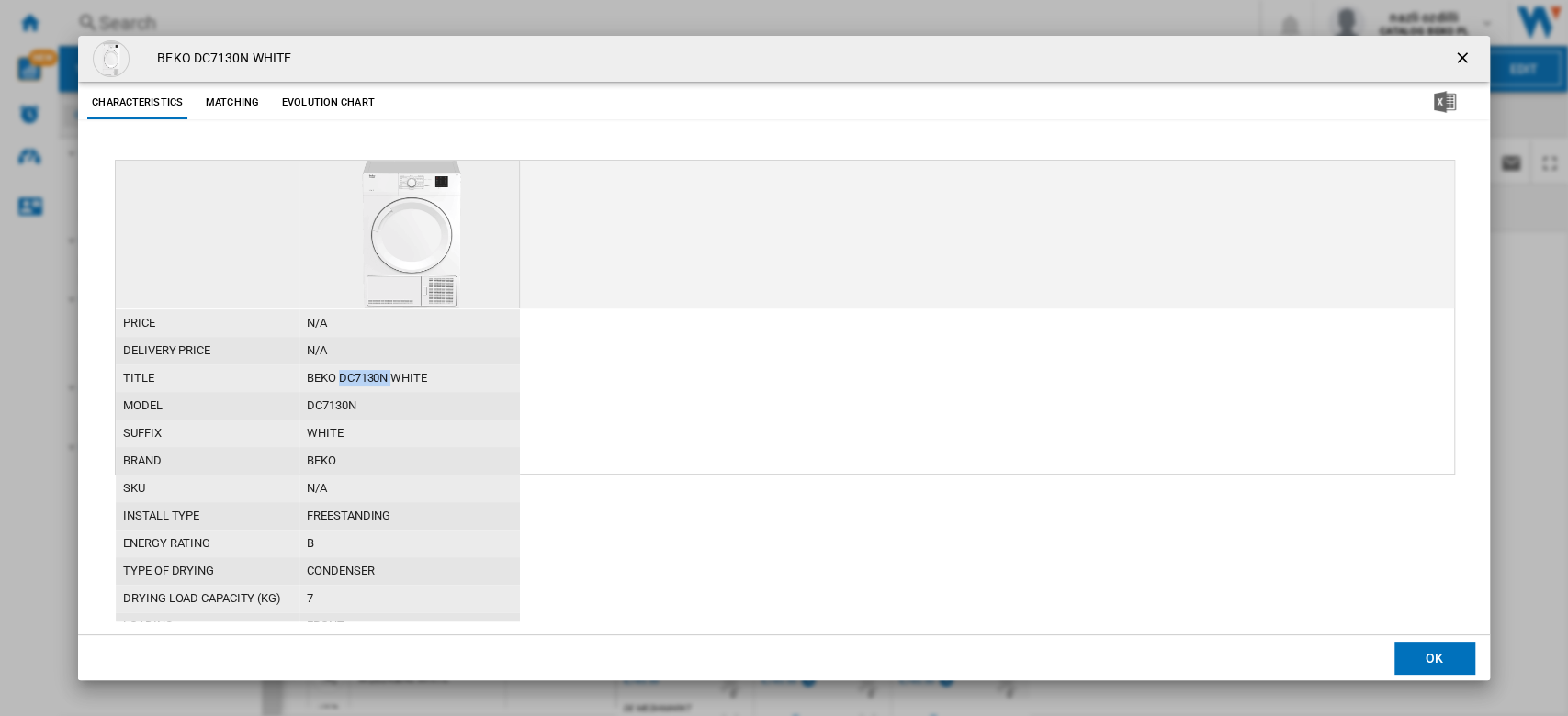 click on "BEKO DC7130N WHITE" at bounding box center (410, 378) 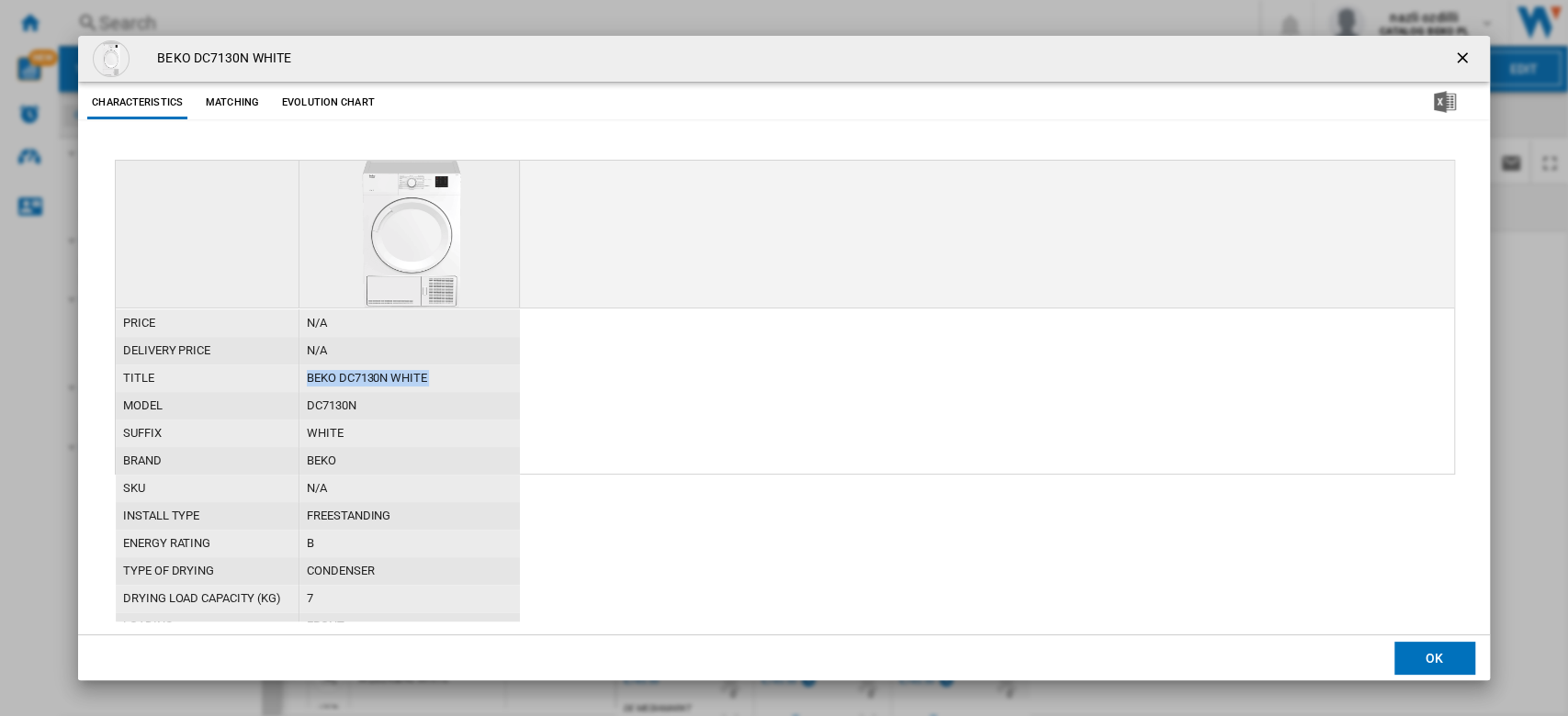 click on "BEKO DC7130N WHITE" at bounding box center (410, 378) 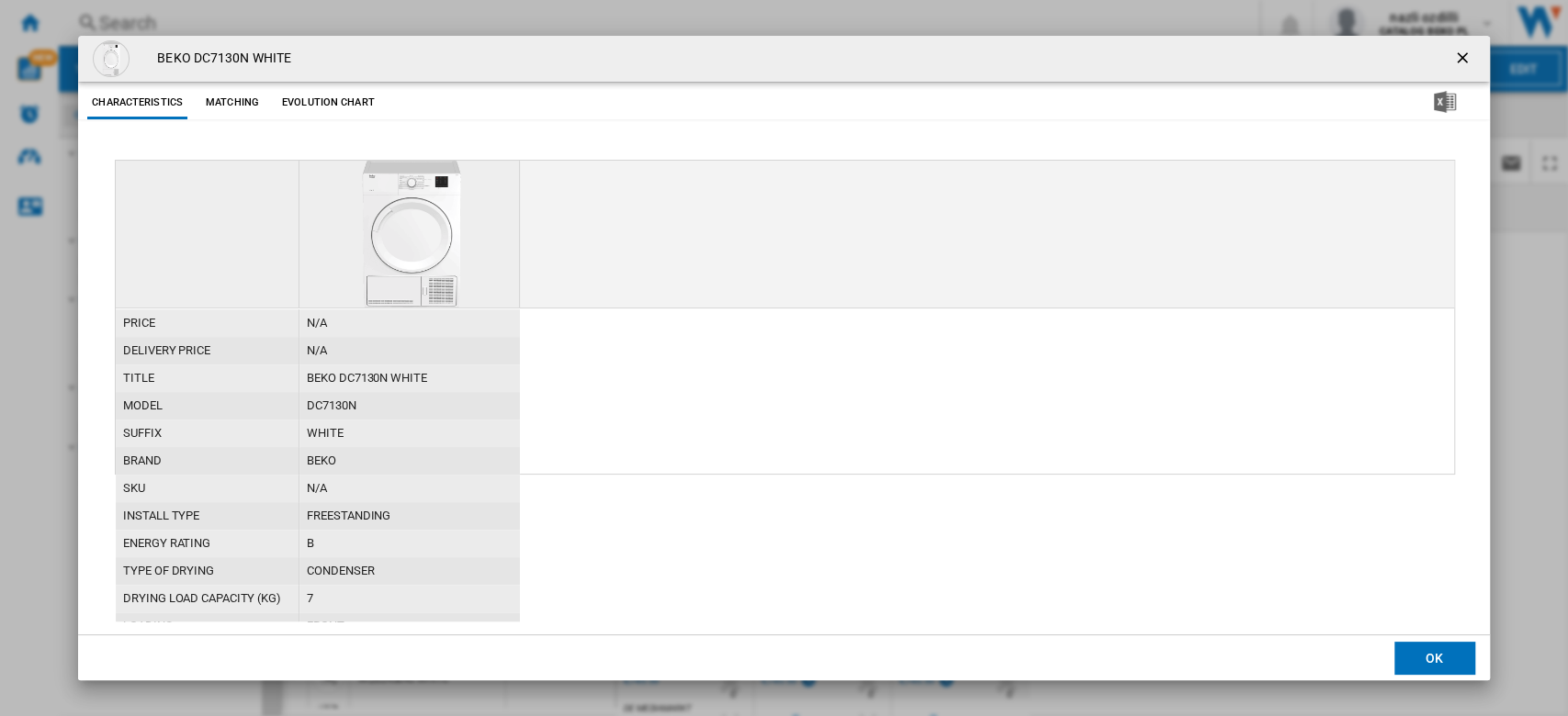 click at bounding box center (784, 358) 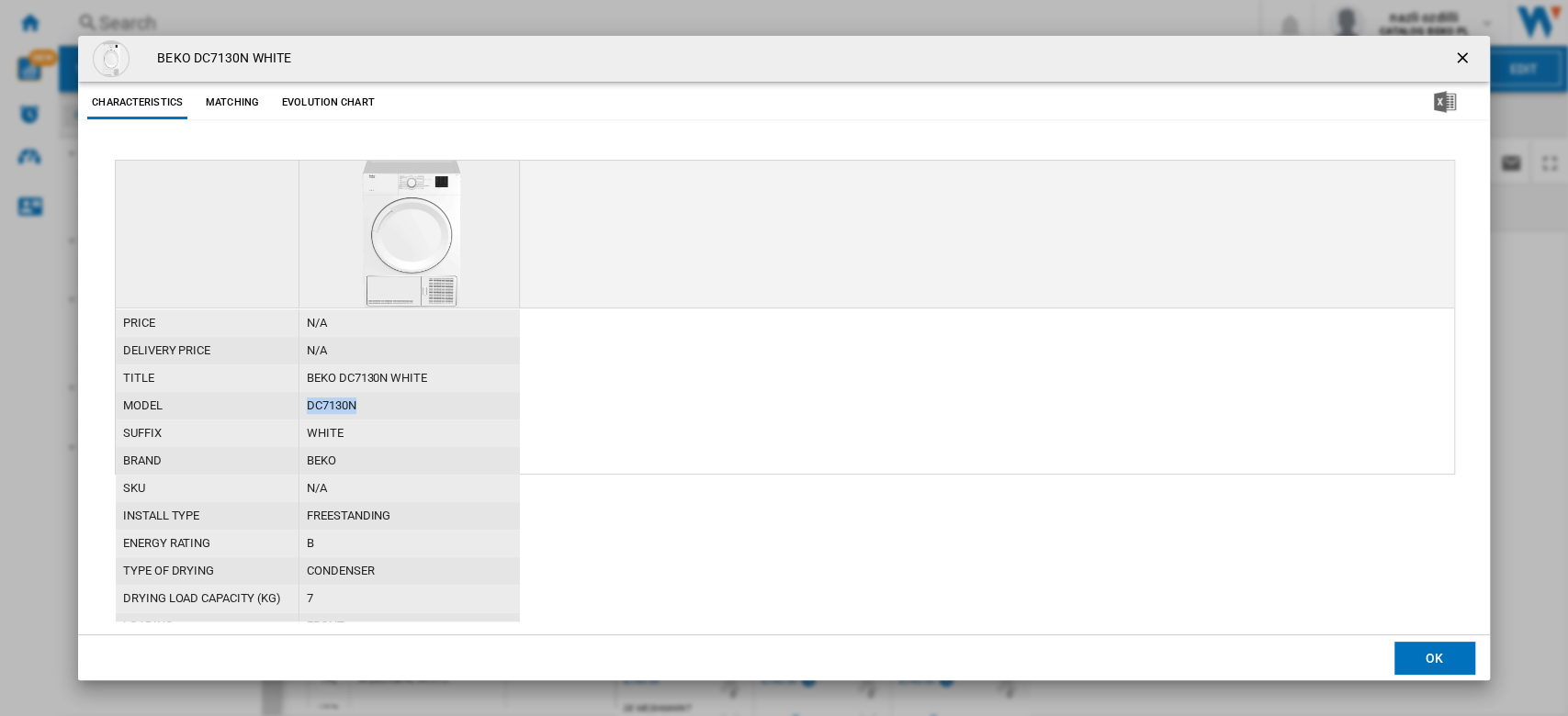 click on "DC7130N" at bounding box center (410, 406) 